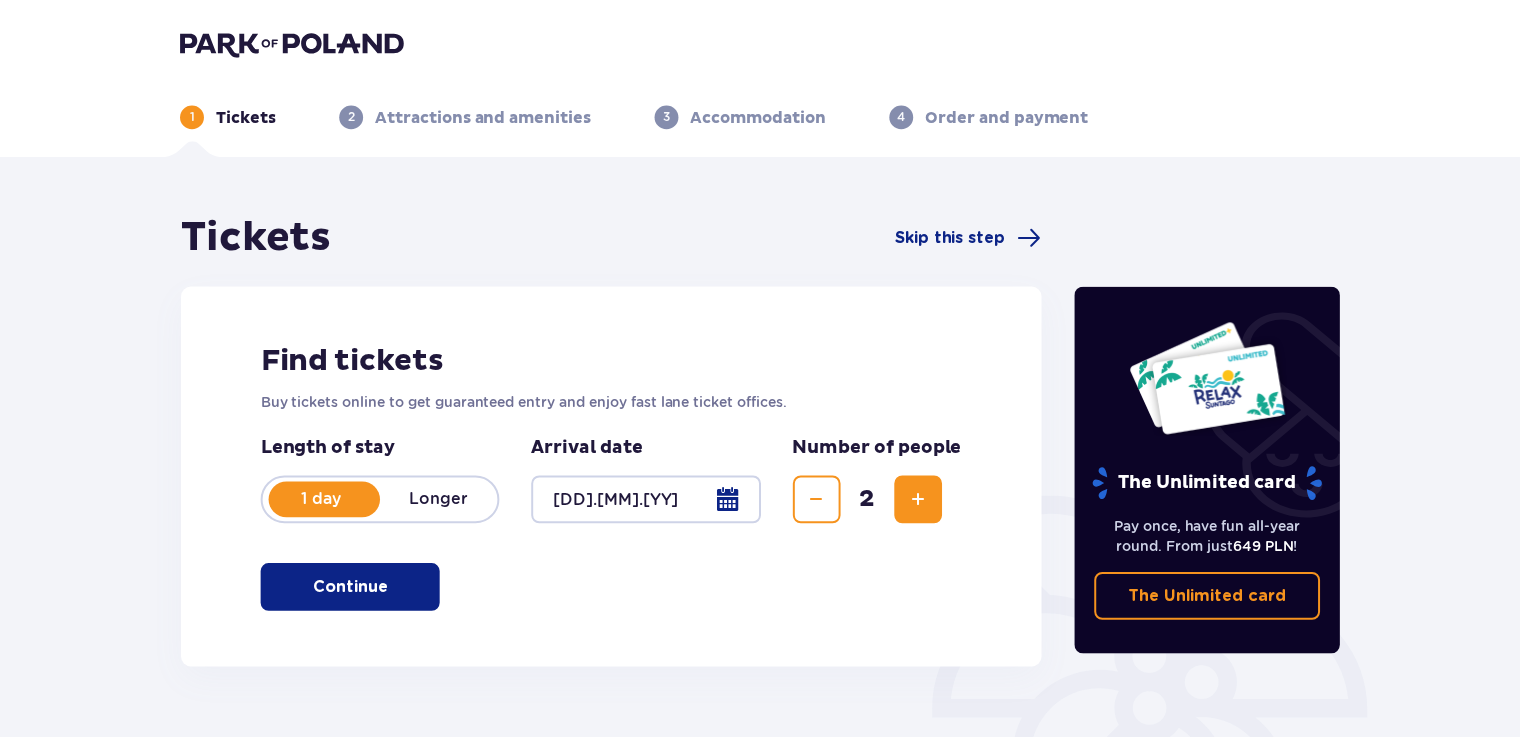 scroll, scrollTop: 0, scrollLeft: 0, axis: both 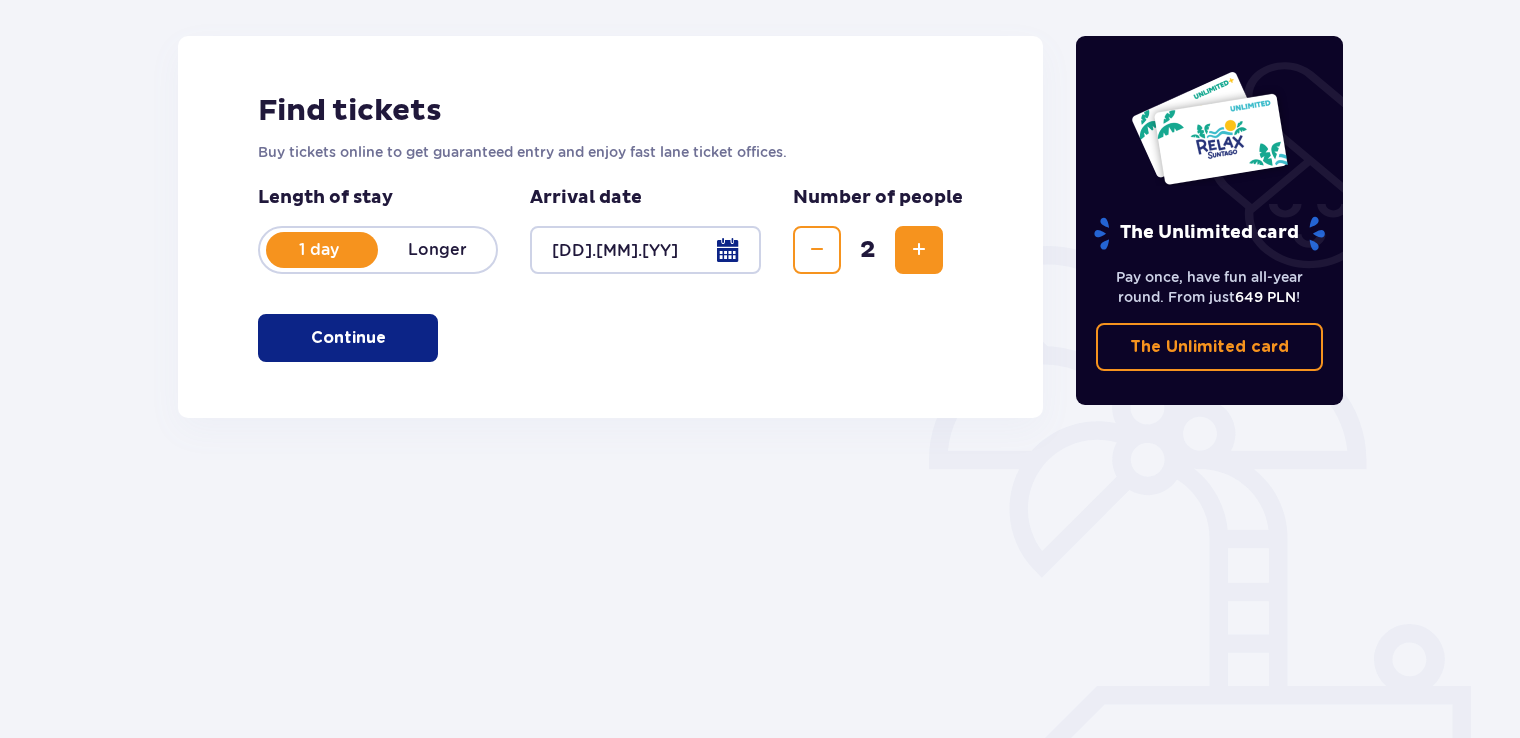 click at bounding box center [390, 338] 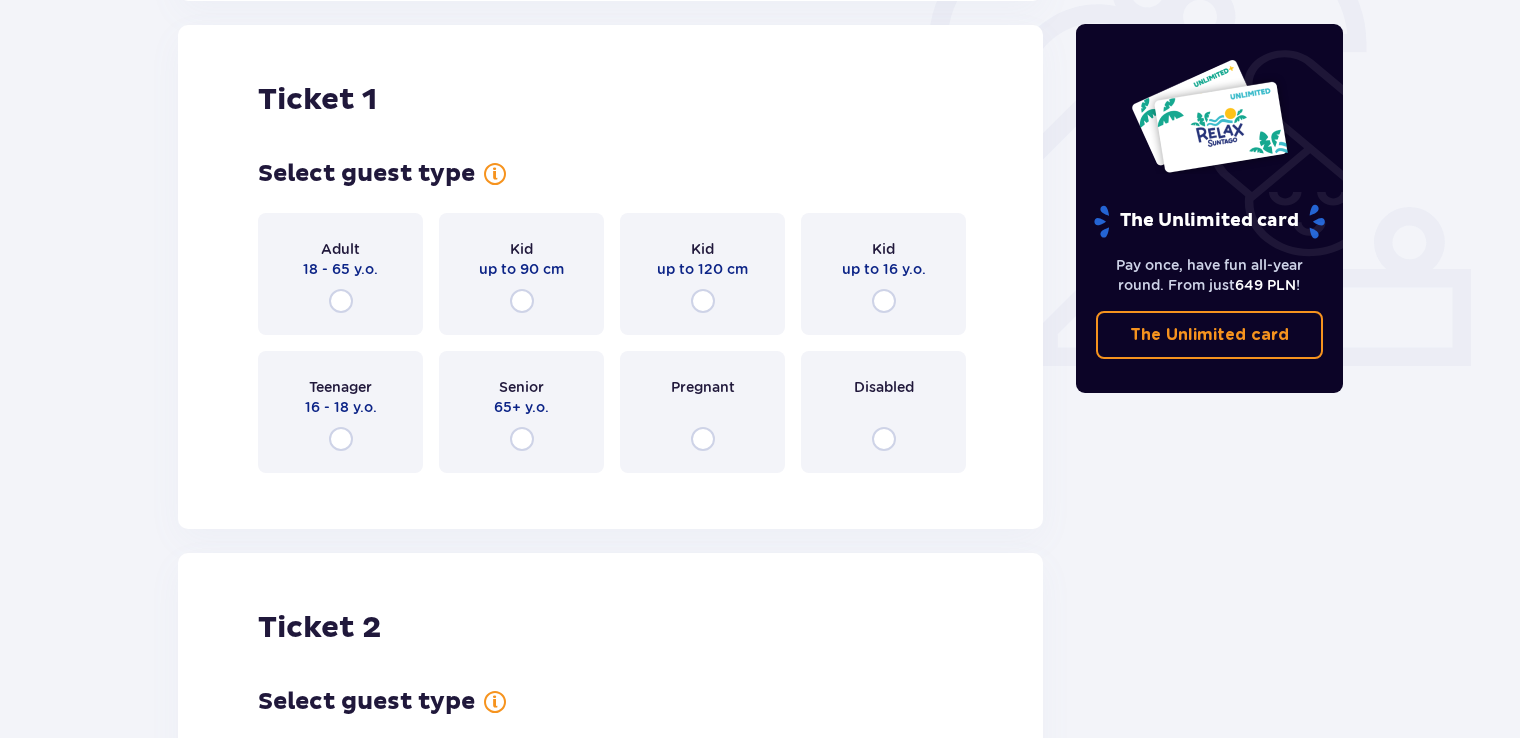 scroll, scrollTop: 668, scrollLeft: 0, axis: vertical 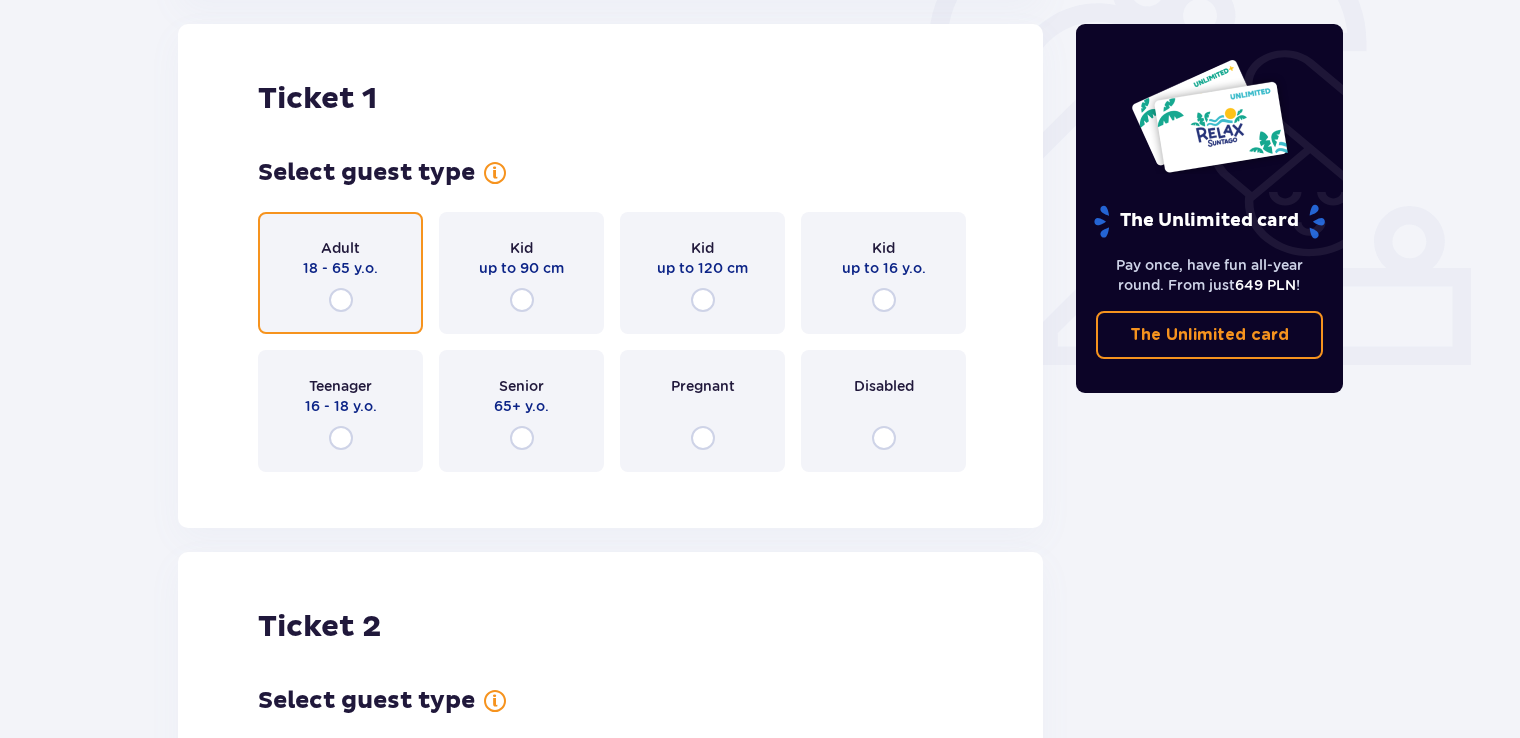 click at bounding box center (341, 300) 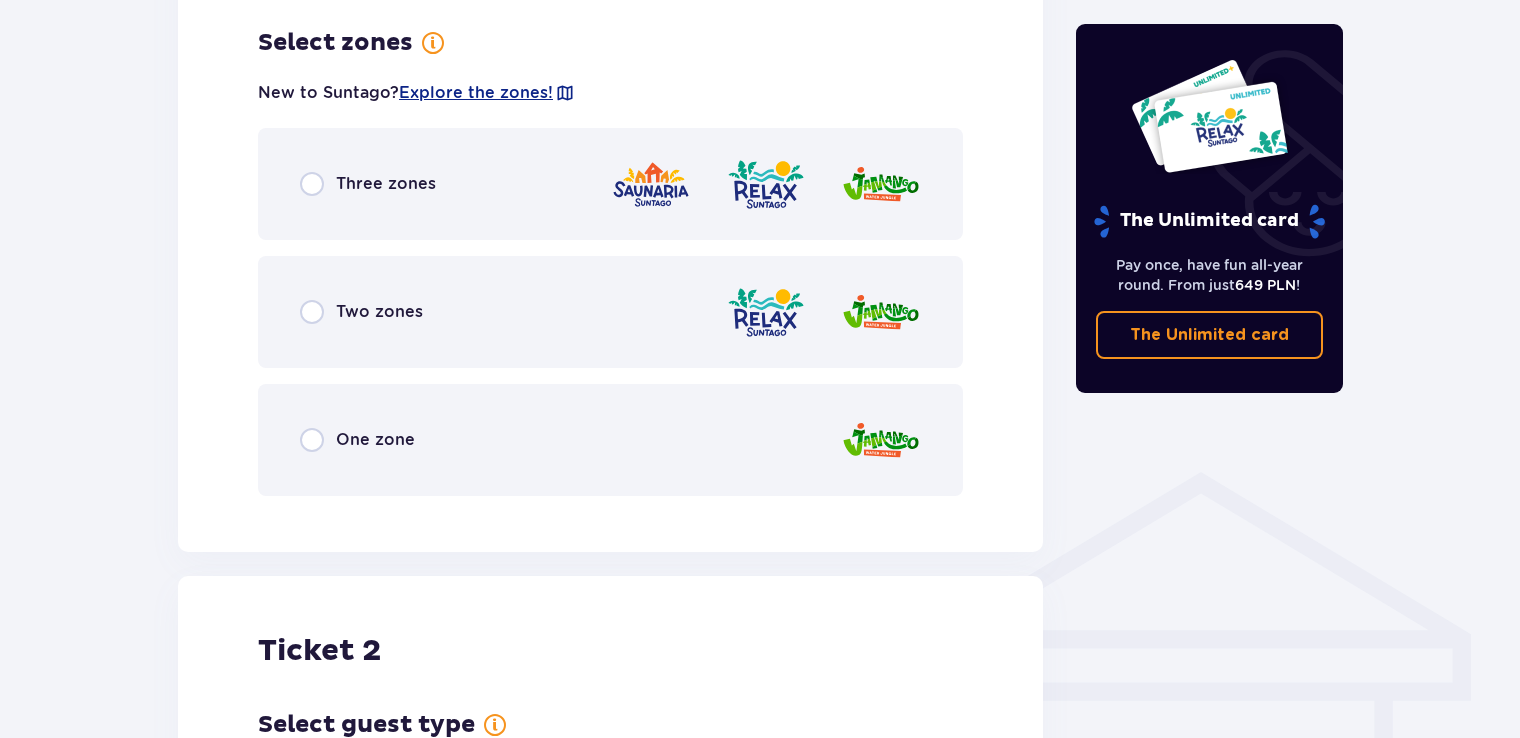scroll, scrollTop: 1156, scrollLeft: 0, axis: vertical 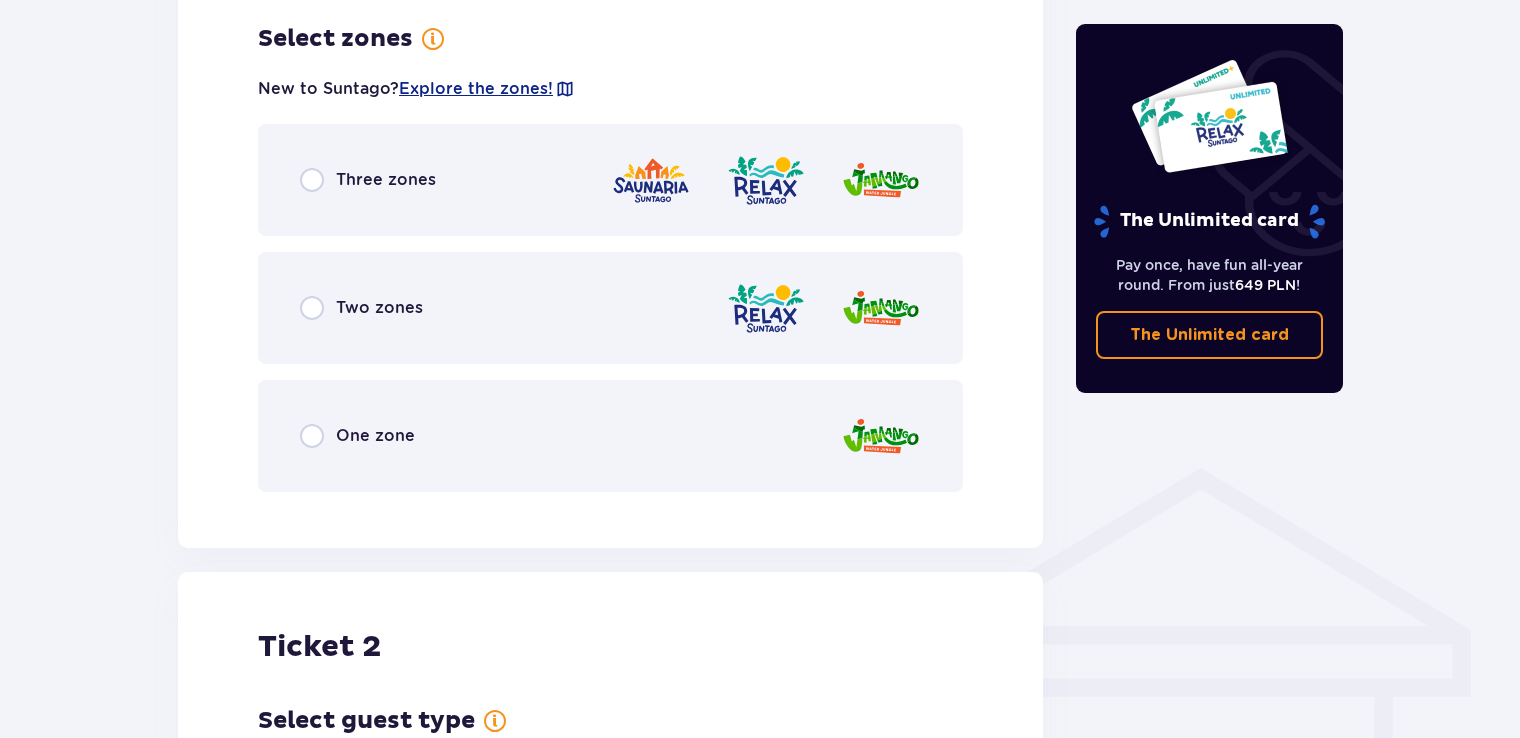 click on "Three zones" at bounding box center [610, 180] 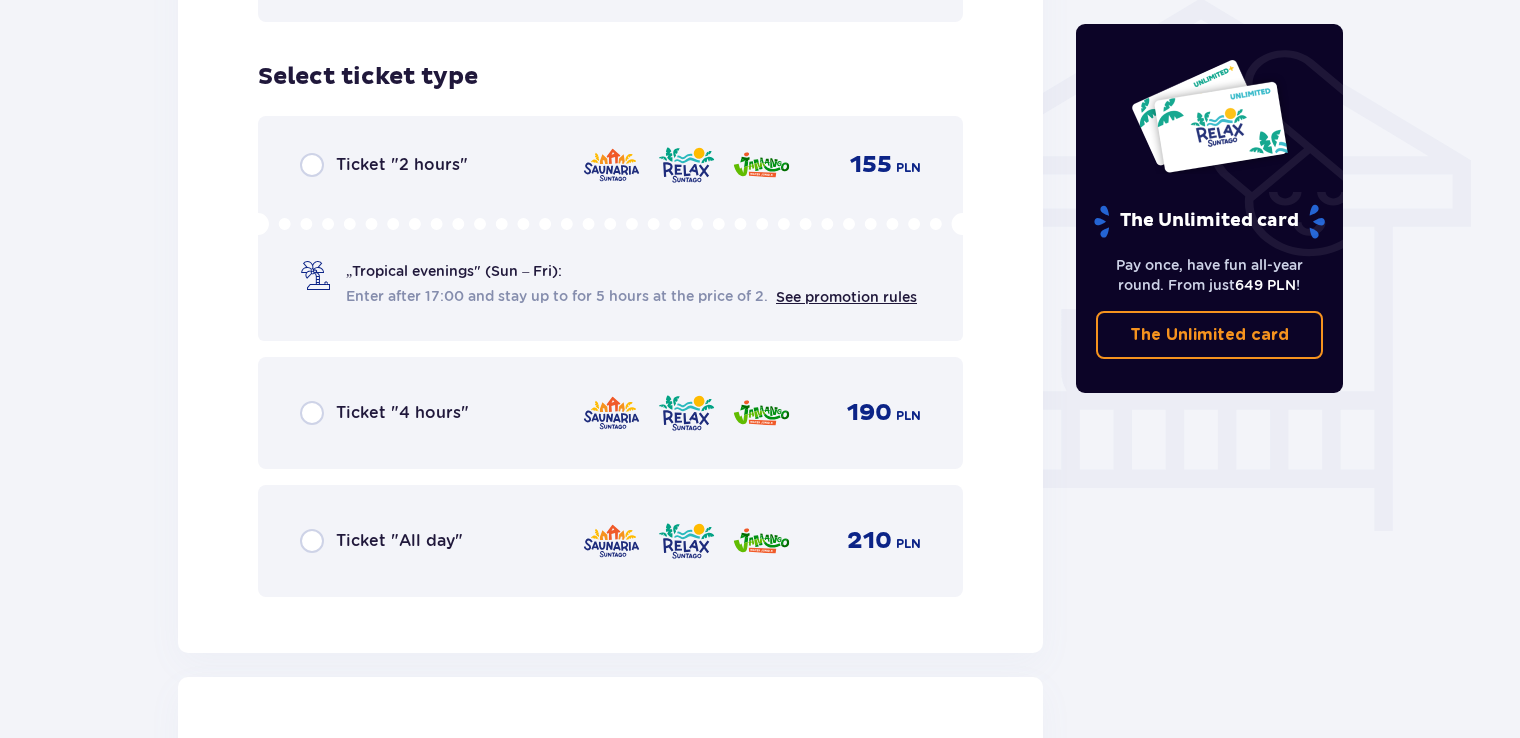 scroll, scrollTop: 1628, scrollLeft: 0, axis: vertical 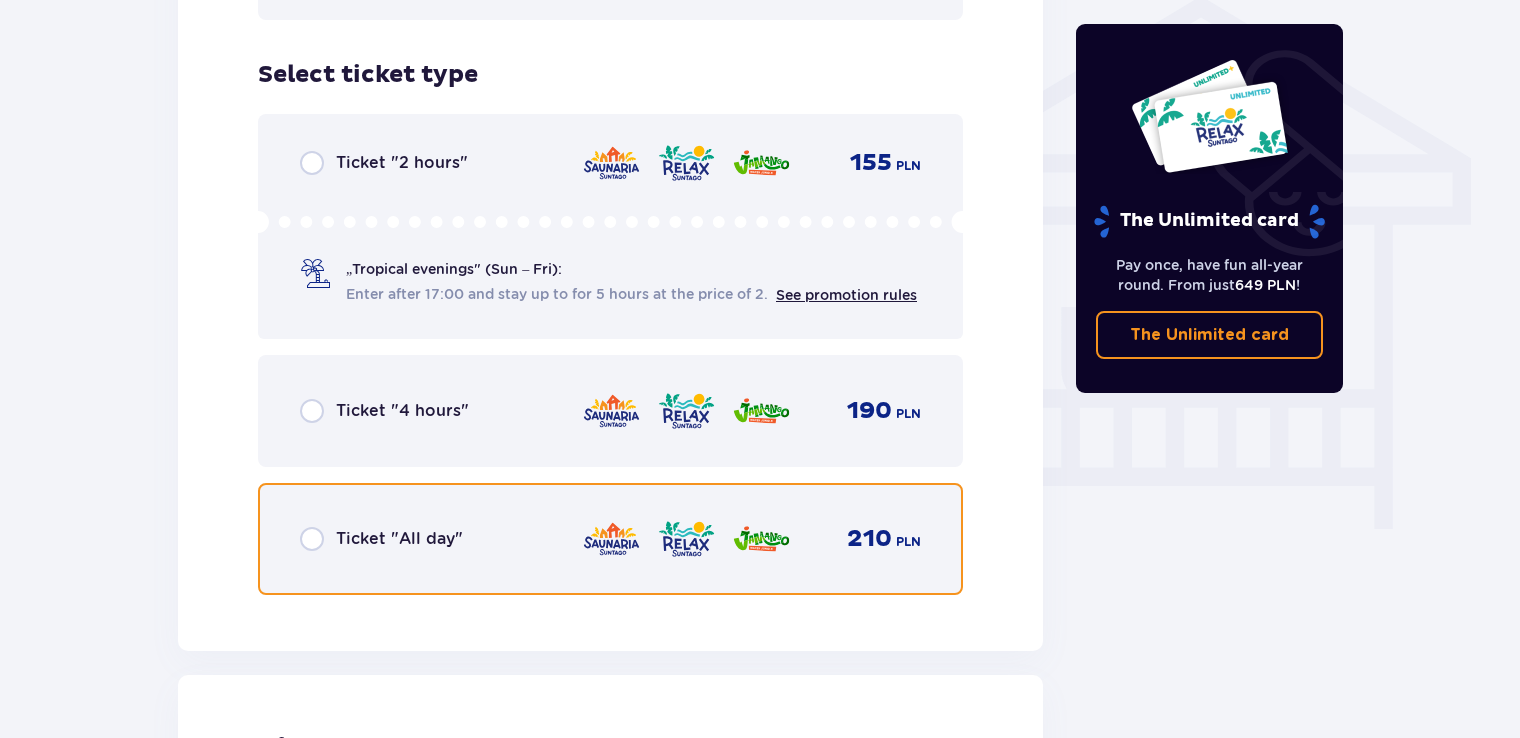 click at bounding box center [312, 539] 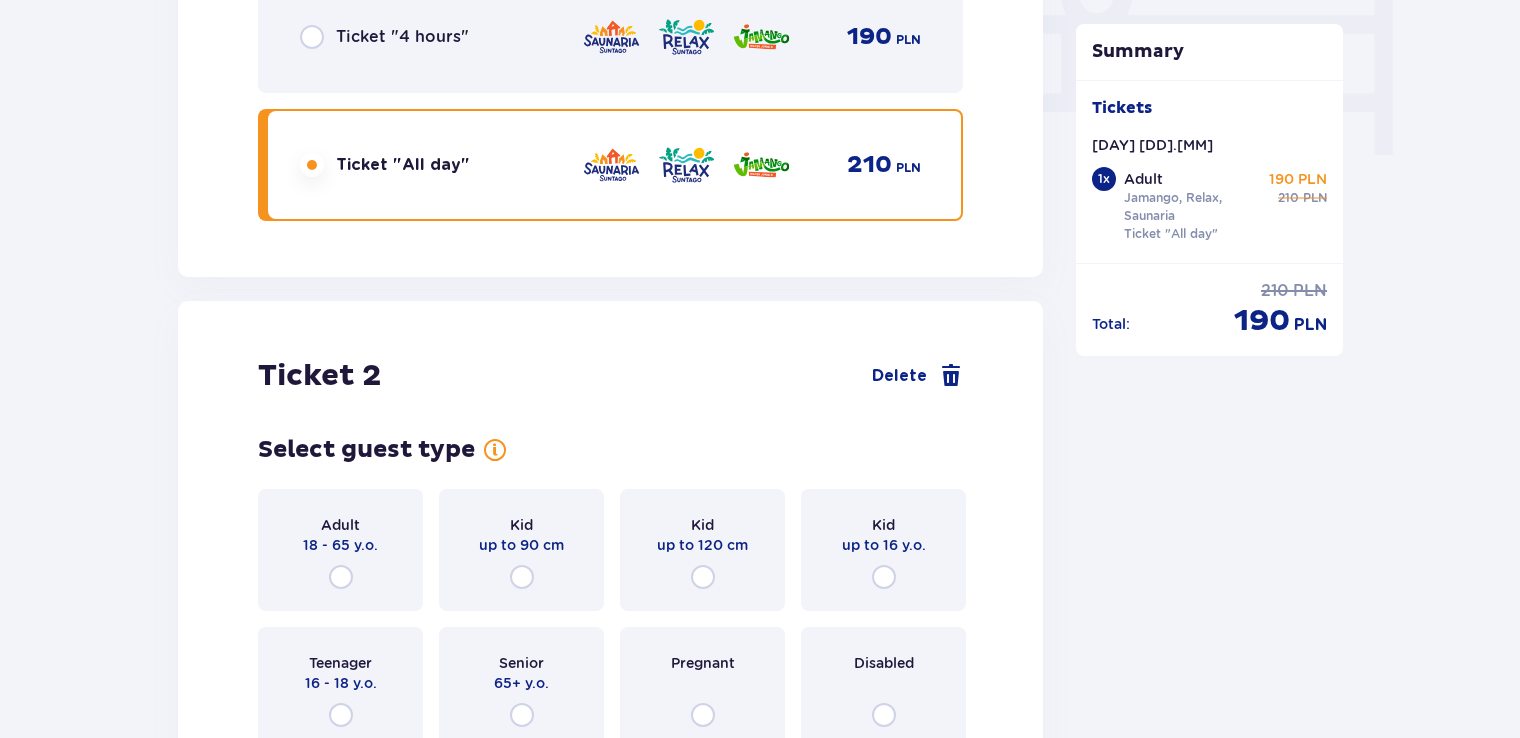 scroll, scrollTop: 2004, scrollLeft: 0, axis: vertical 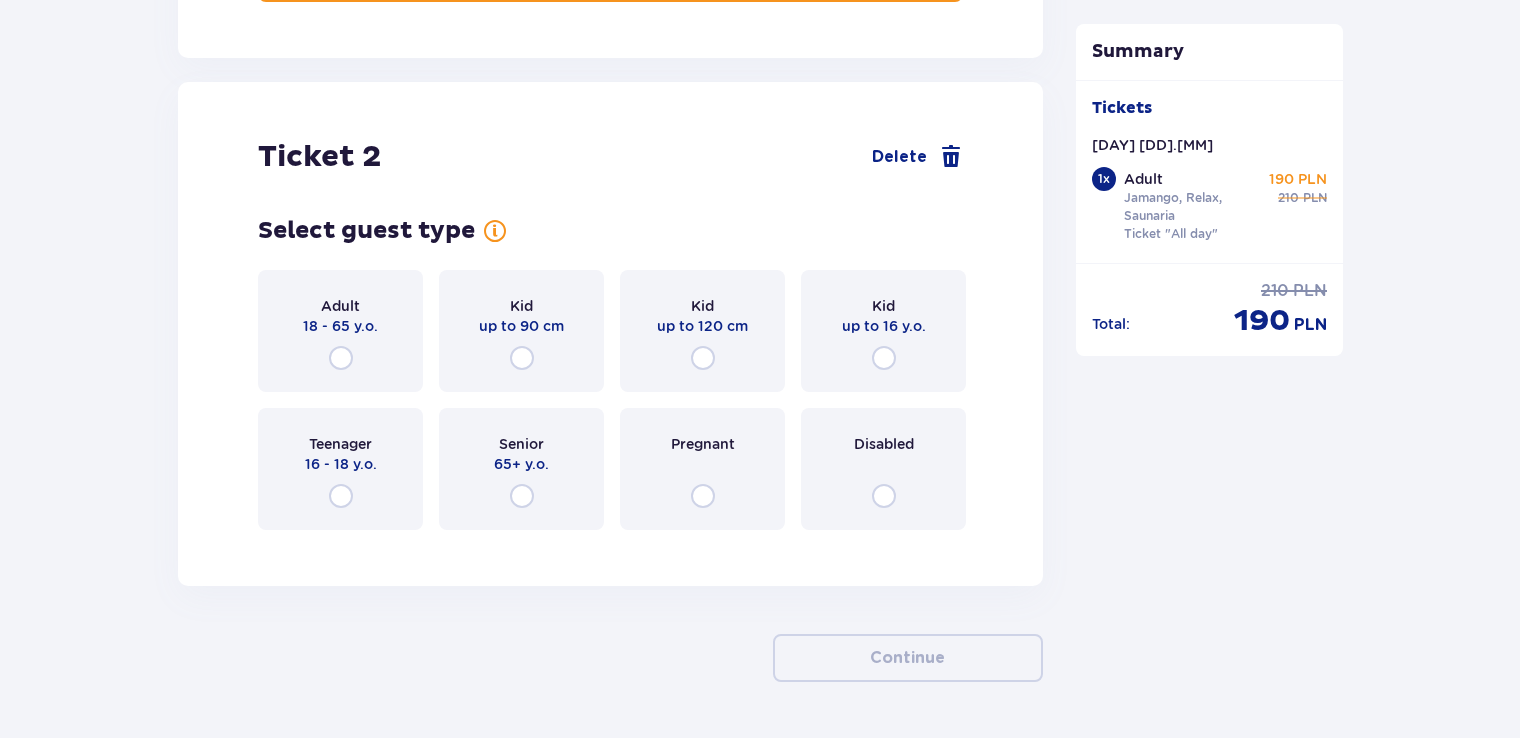 click on "18 - 65 y.o." at bounding box center (340, 326) 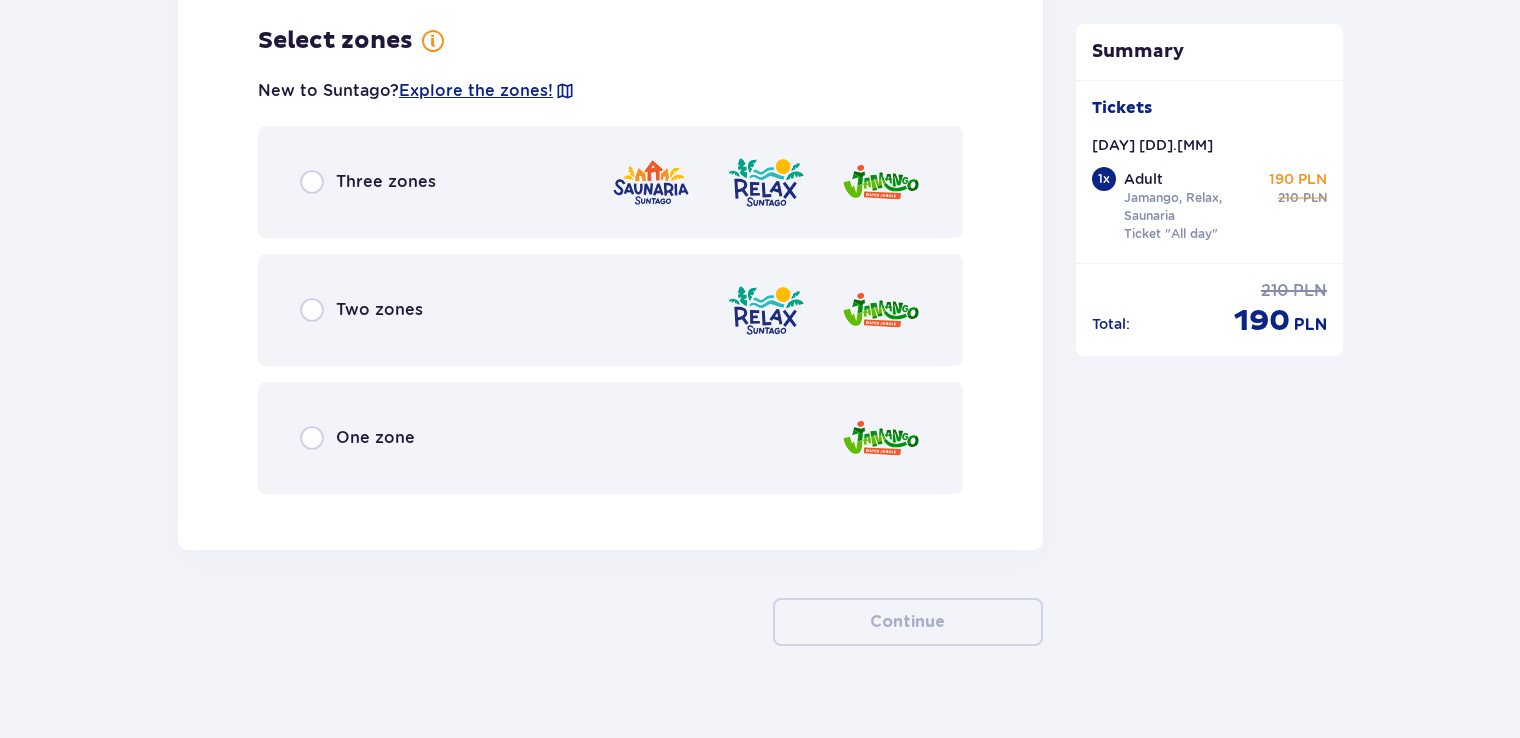 scroll, scrollTop: 2766, scrollLeft: 0, axis: vertical 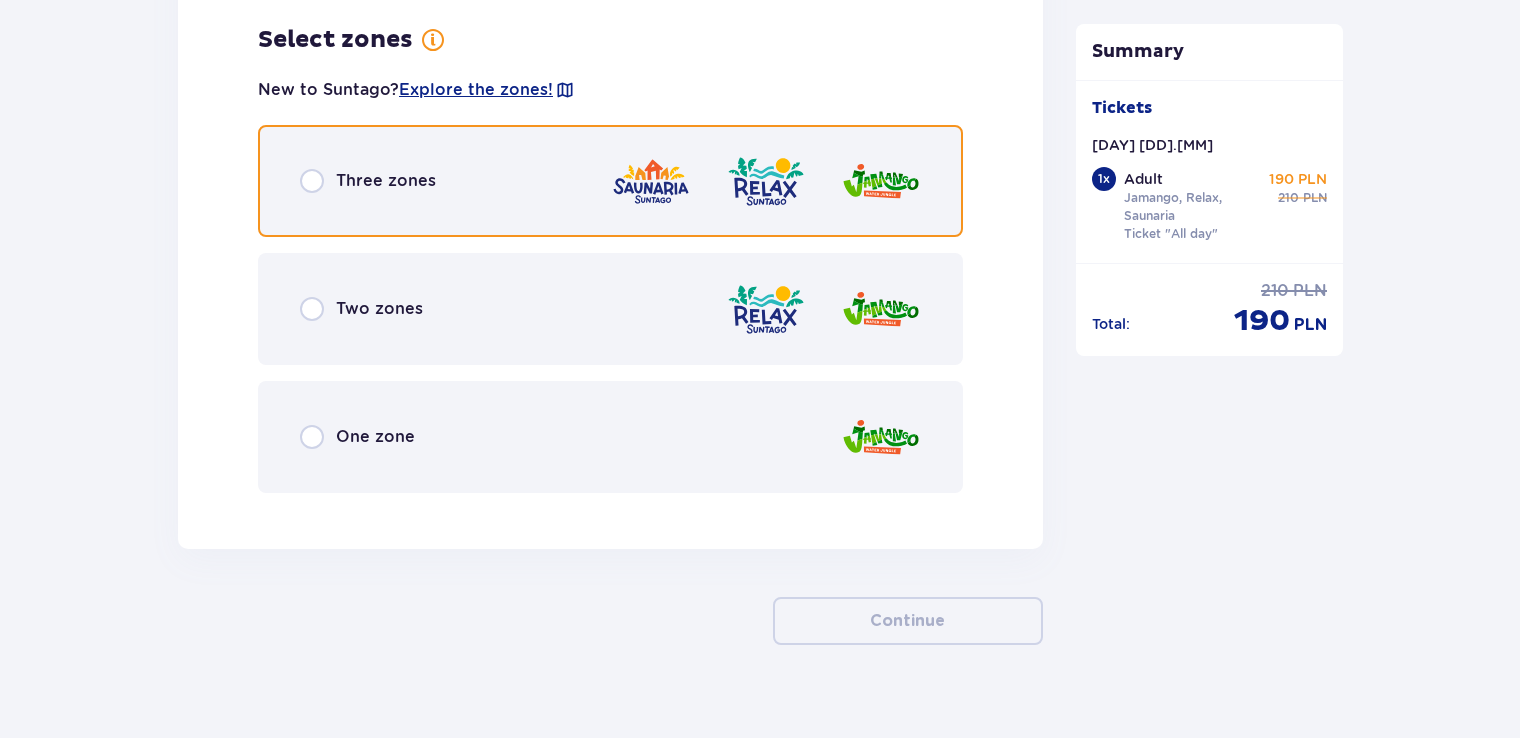 click at bounding box center (312, 181) 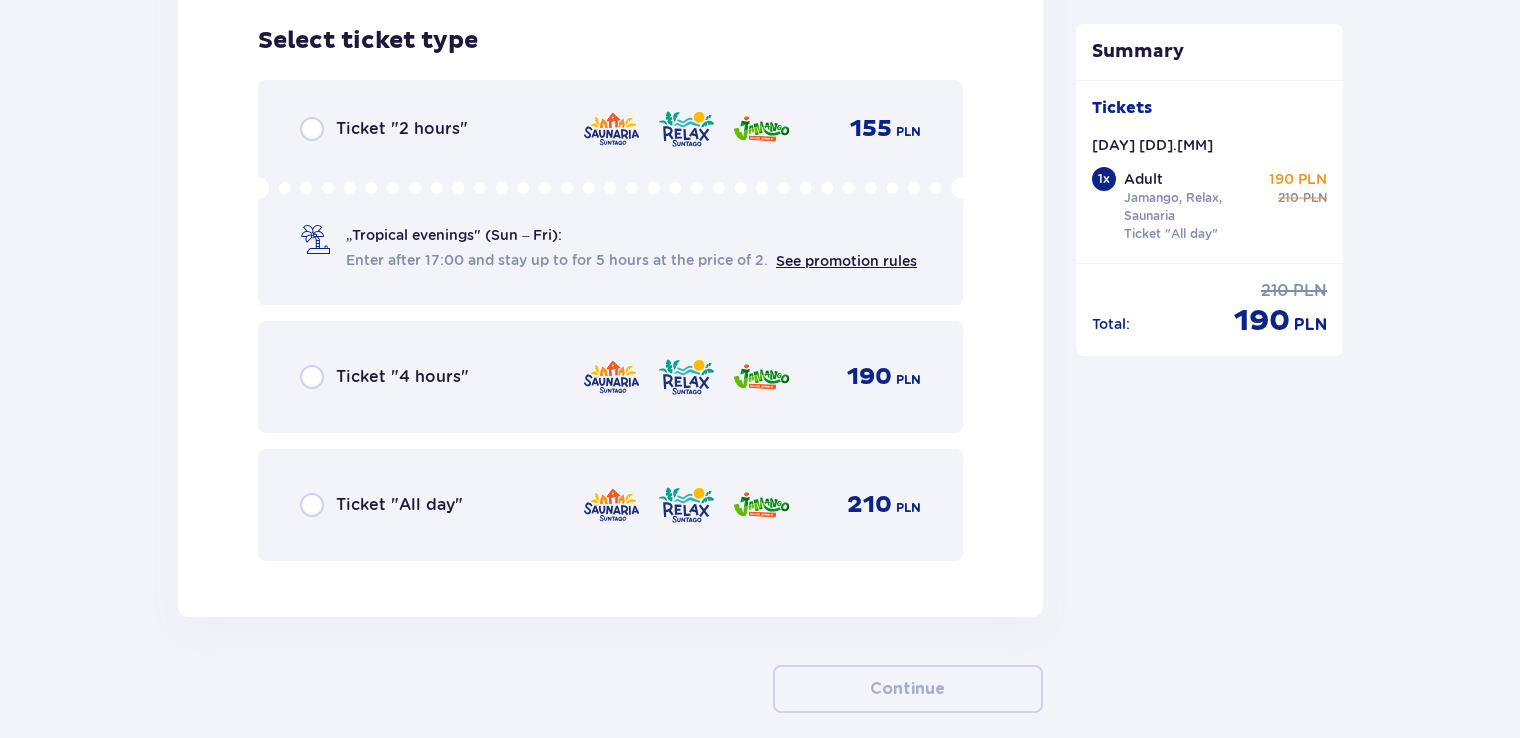 scroll, scrollTop: 3274, scrollLeft: 0, axis: vertical 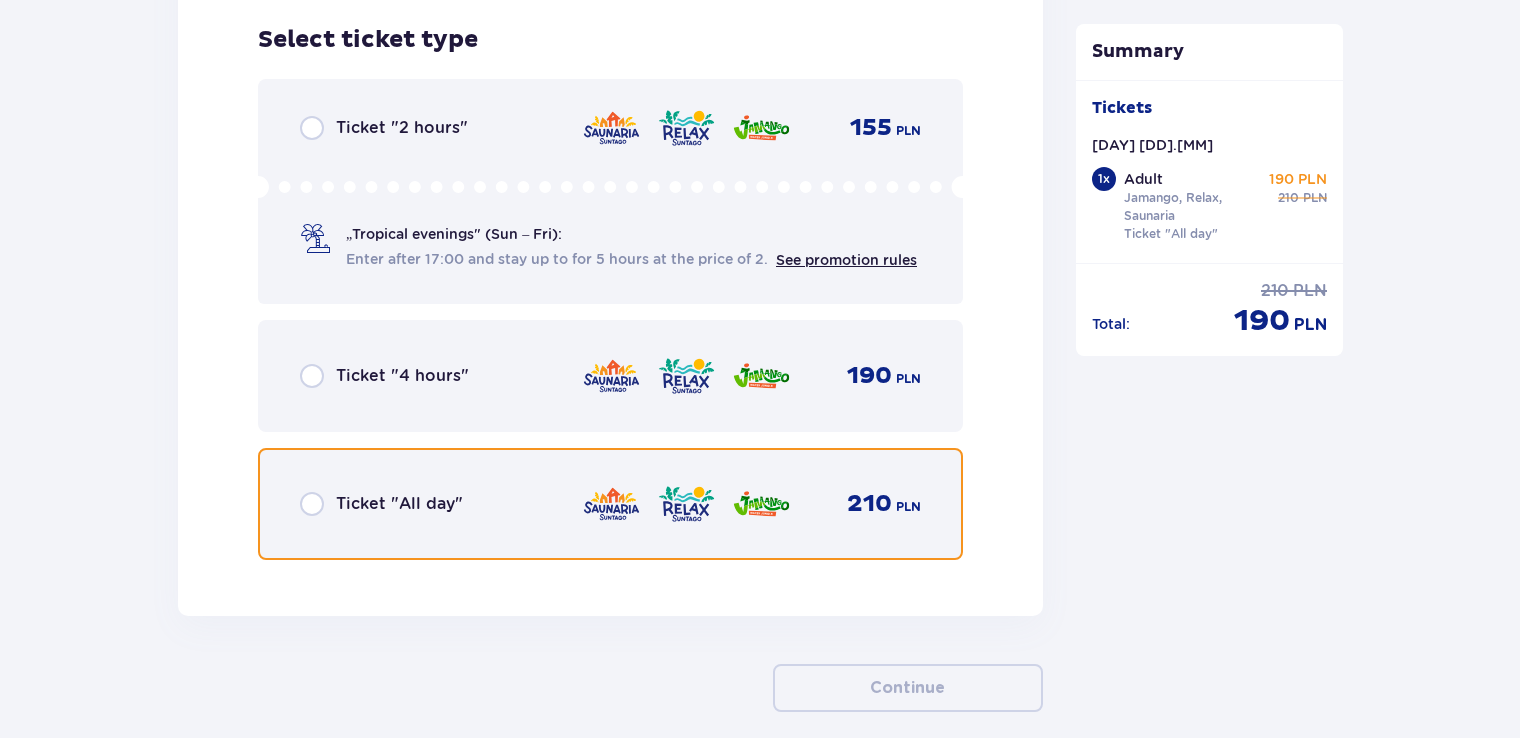 click at bounding box center (312, 504) 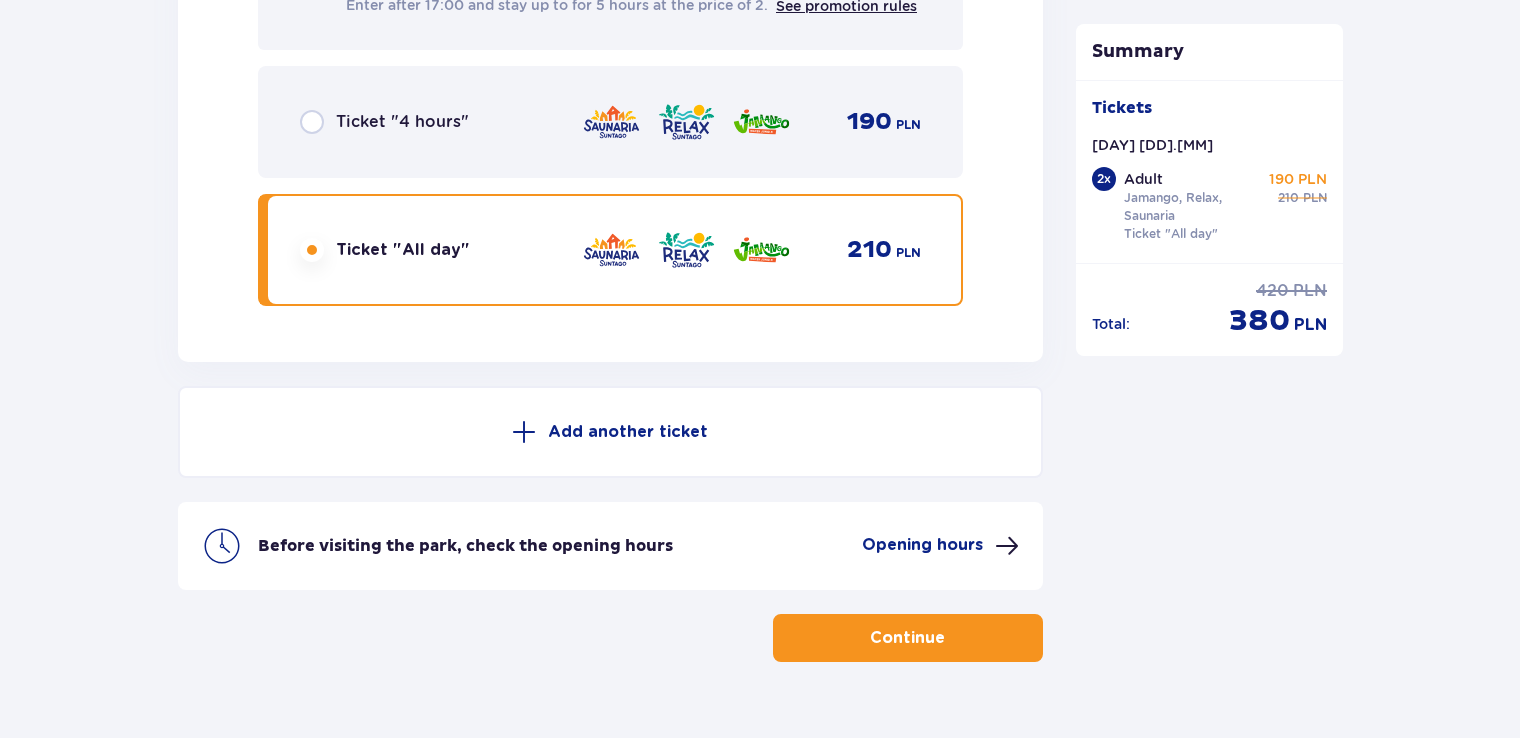 scroll, scrollTop: 3525, scrollLeft: 0, axis: vertical 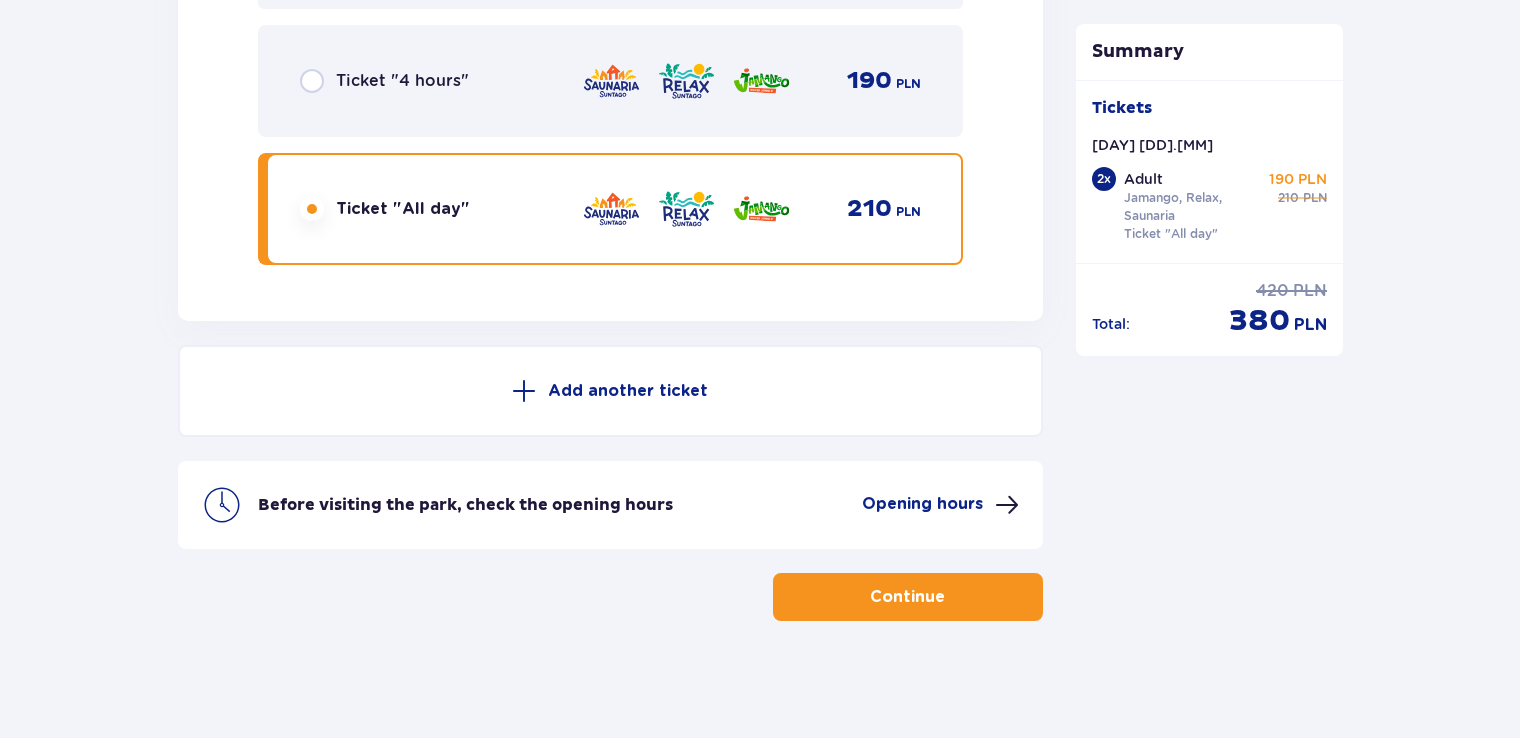 click on "Continue" at bounding box center (908, 597) 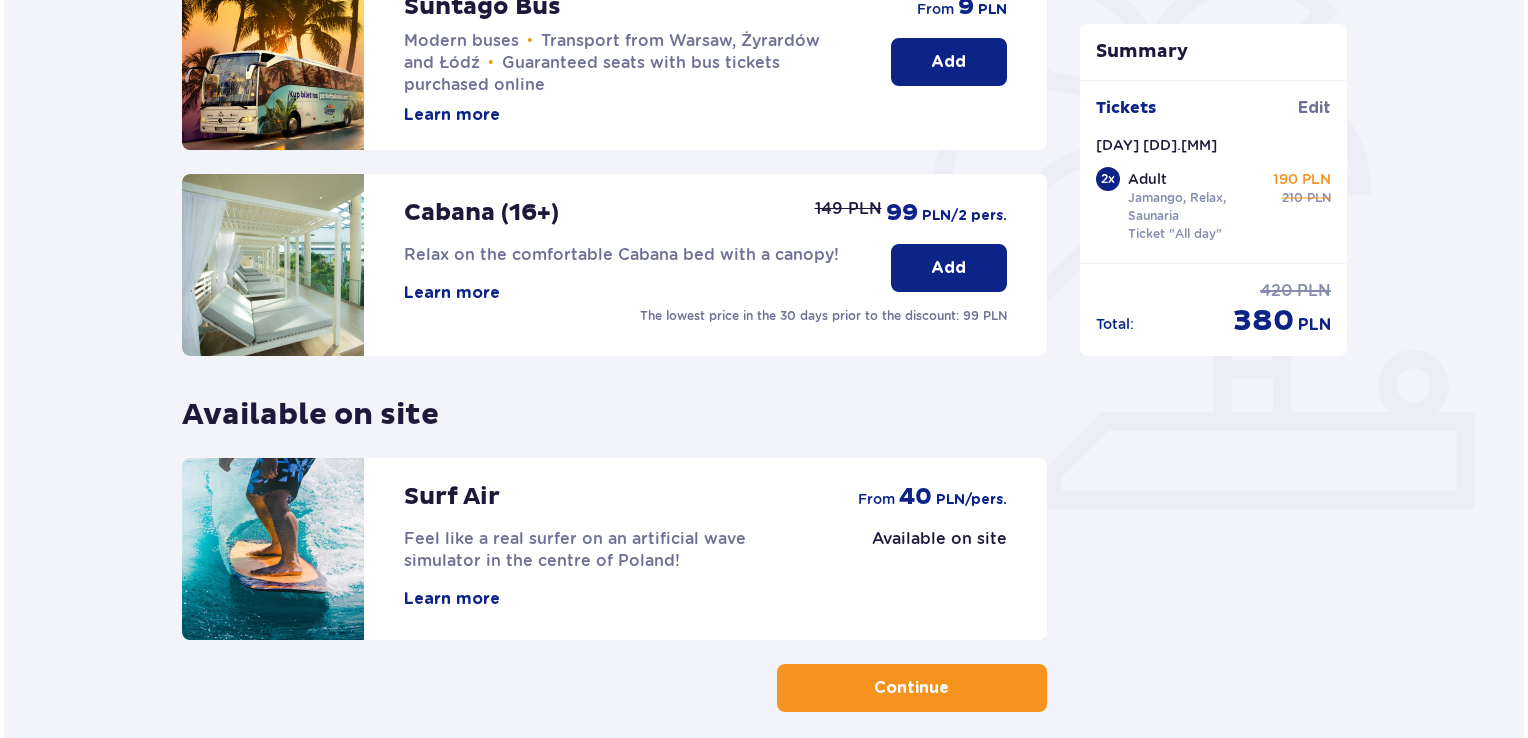 scroll, scrollTop: 536, scrollLeft: 0, axis: vertical 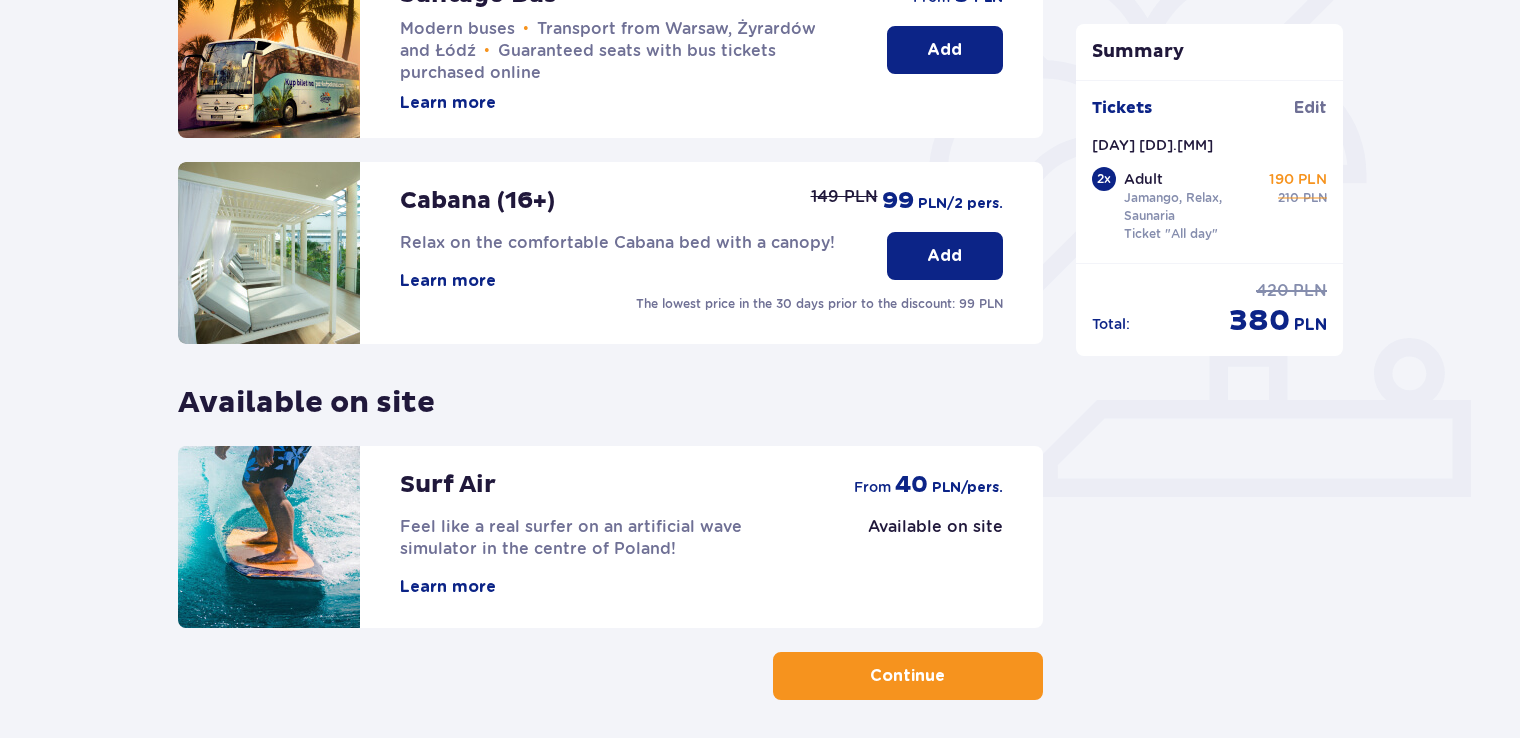 click on "Learn more" at bounding box center [448, 281] 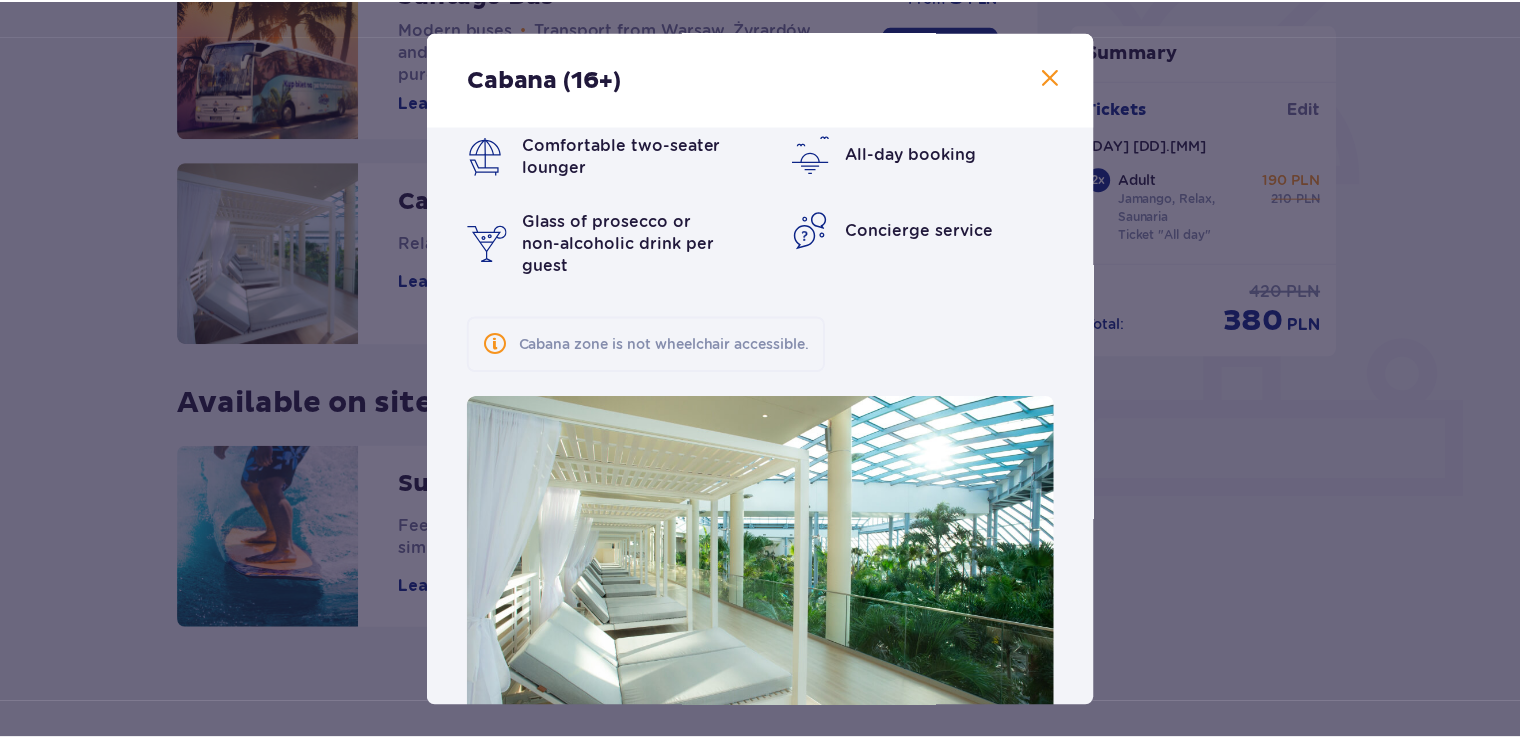 scroll, scrollTop: 58, scrollLeft: 0, axis: vertical 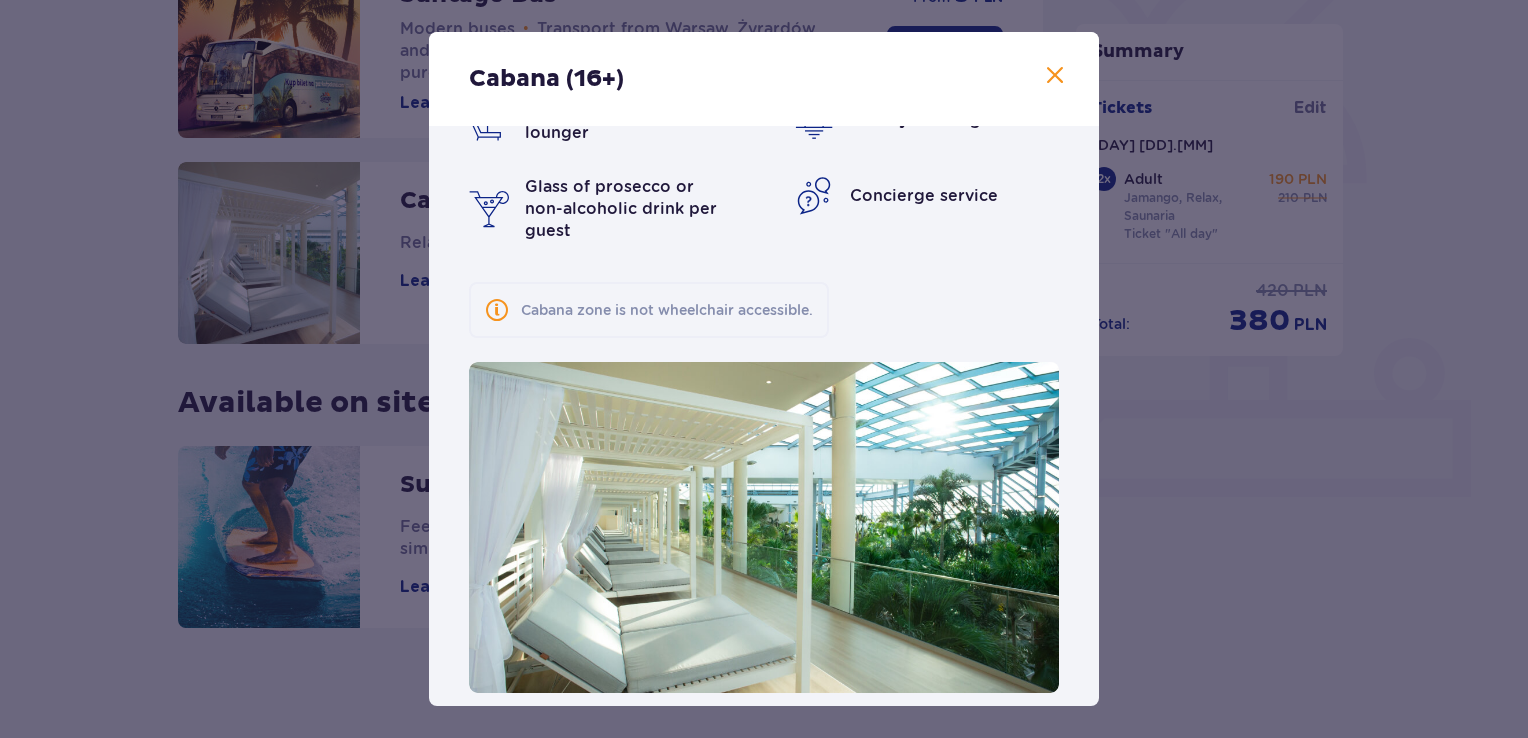 click at bounding box center (1055, 76) 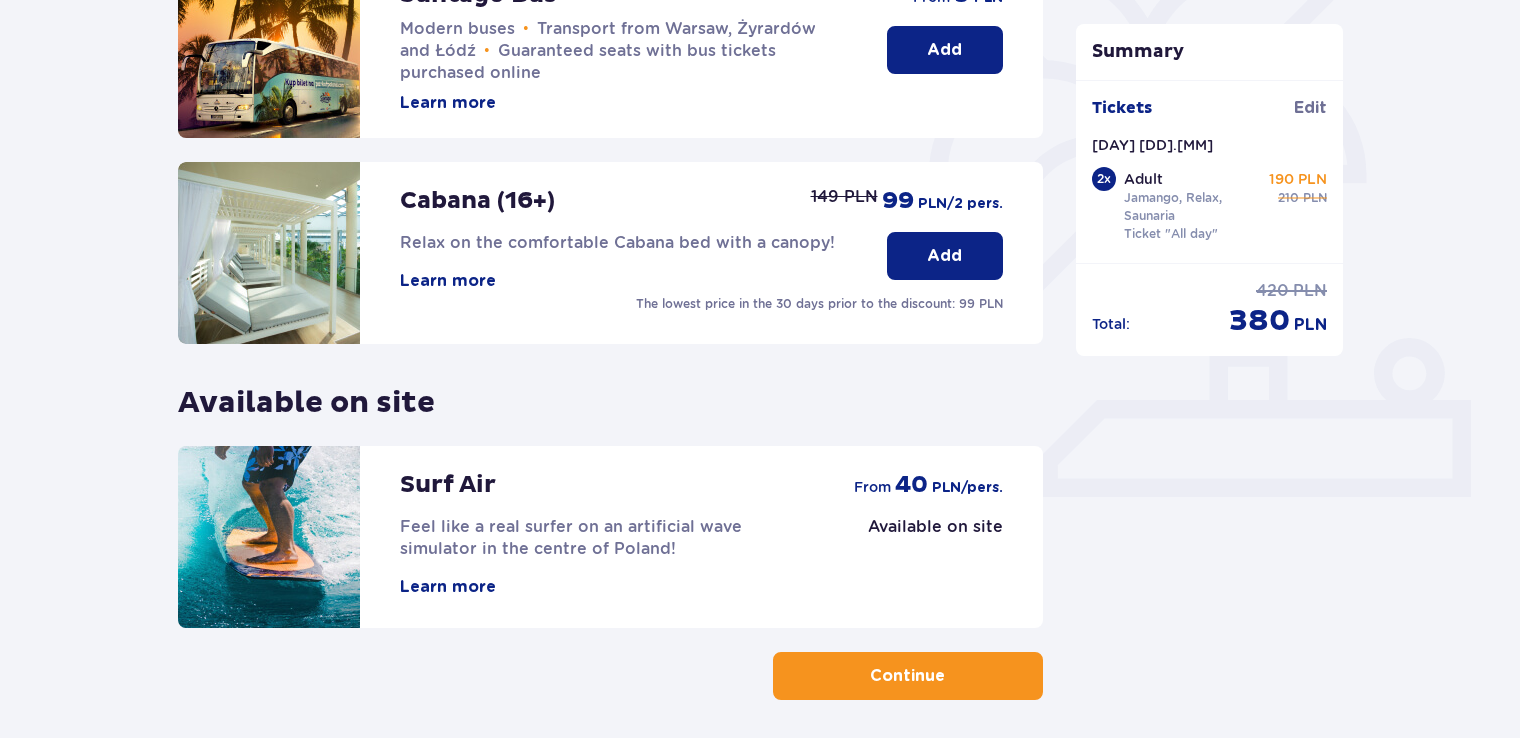 scroll, scrollTop: 617, scrollLeft: 0, axis: vertical 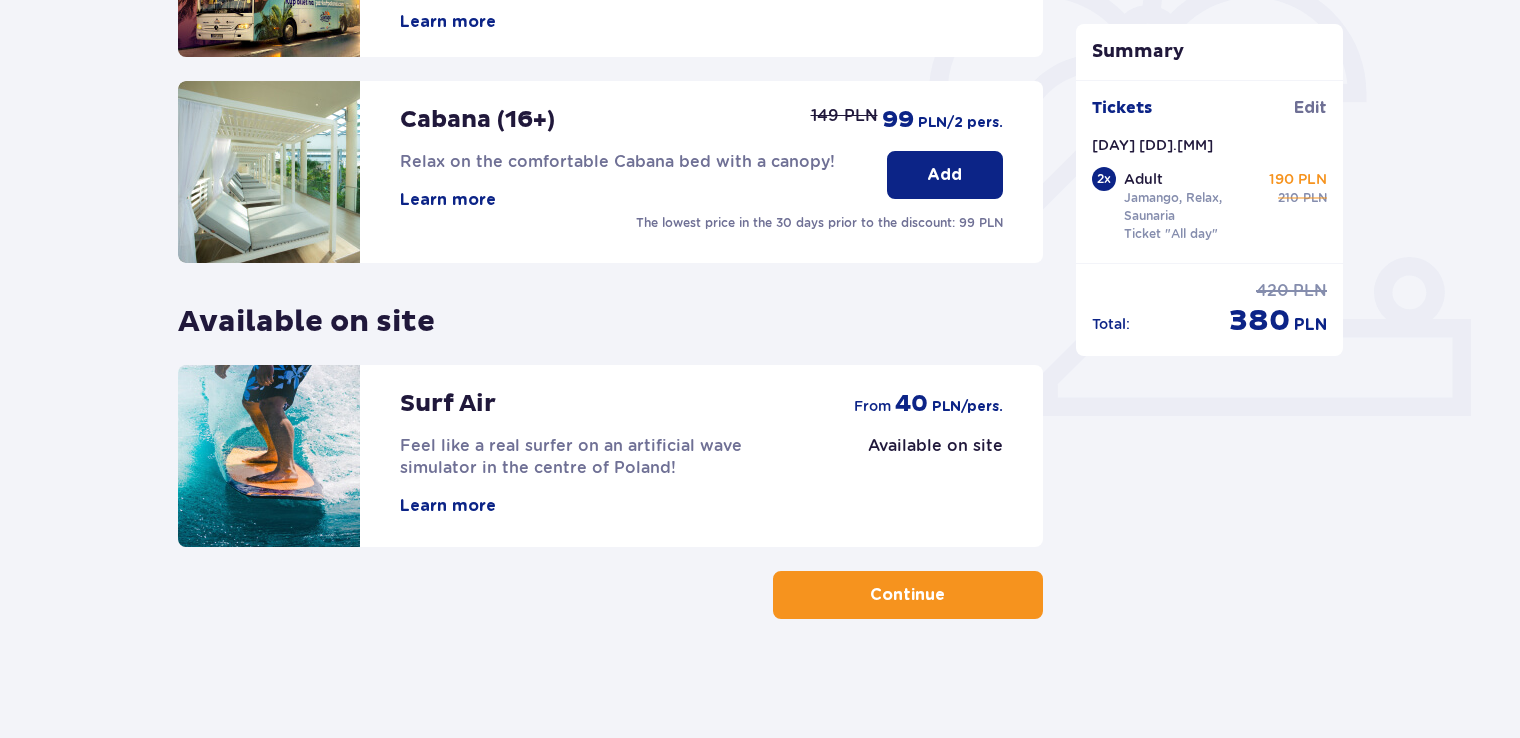 click on "Continue" at bounding box center (907, 595) 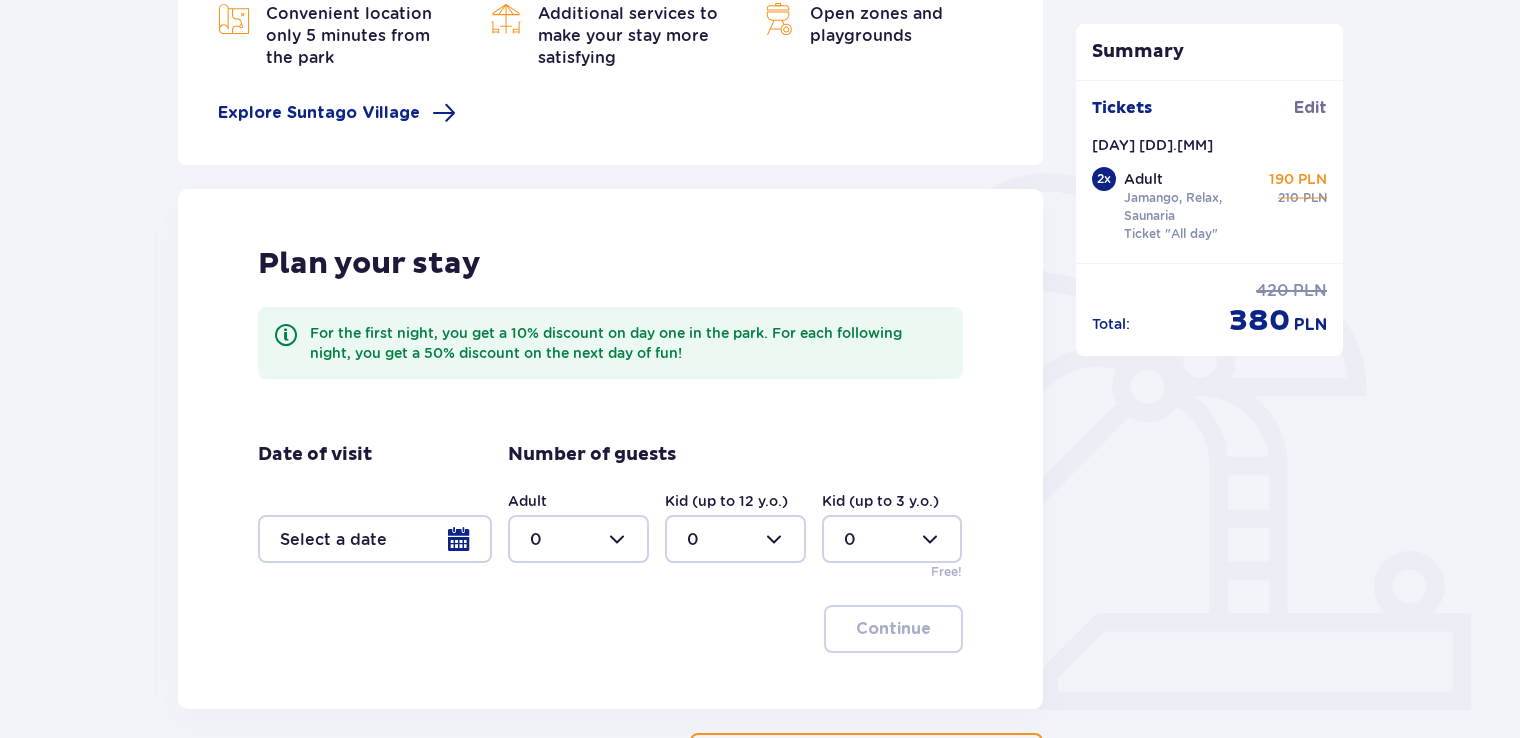 scroll, scrollTop: 358, scrollLeft: 0, axis: vertical 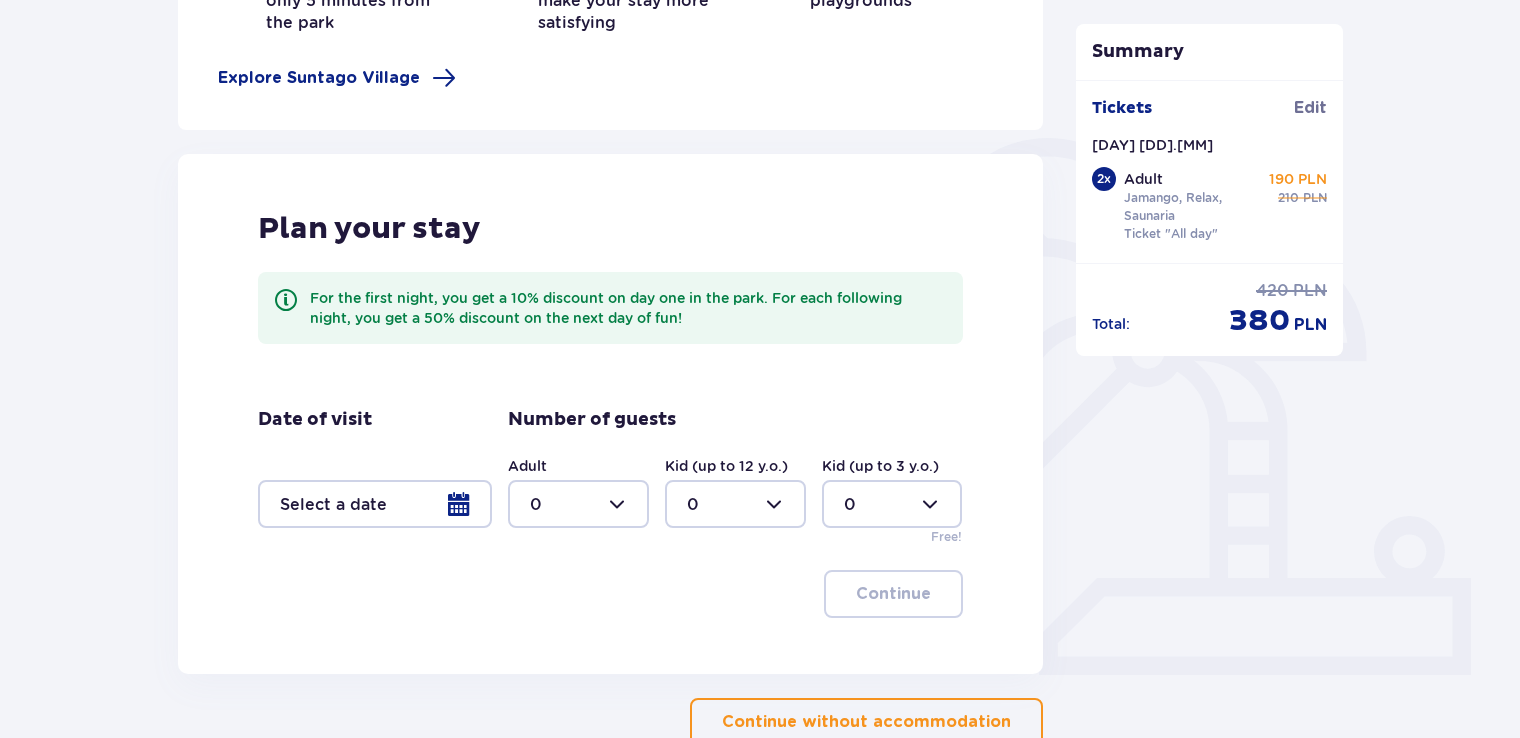 click at bounding box center [375, 504] 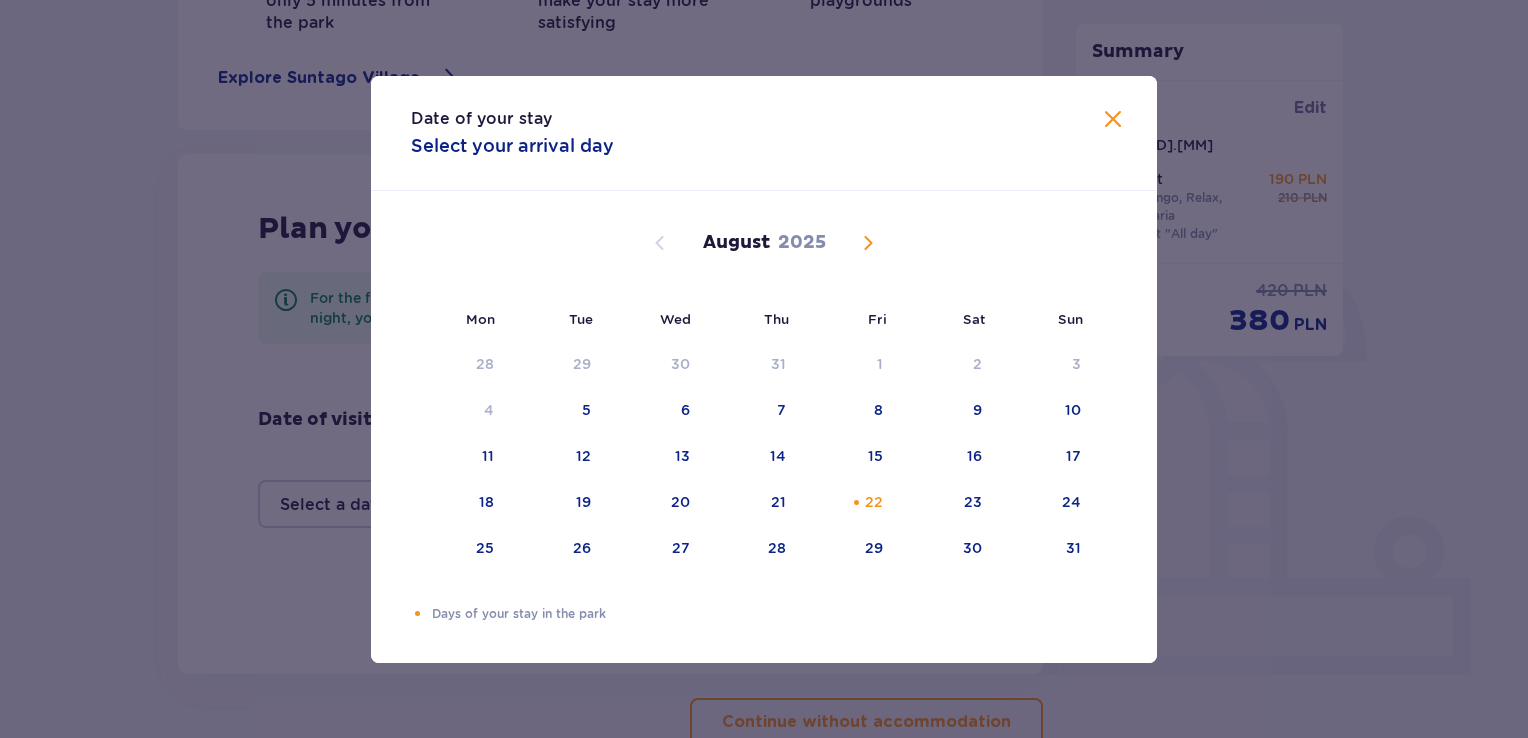 click on "Date of your stay Select your arrival day Mon Tue Wed Thu Fri Sat Sun July 2025 30 1 2 3 4 5 6 7 8 9 10 11 12 13 14 15 16 17 18 19 20 21 22 23 24 25 26 27 28 29 30 31 1 2 3 August 2025 28 29 30 31 1 2 3 4 5 6 7 8 9 10 11 12 13 14 15 16 17 18 19 20 21 22 23 24 25 26 27 28 29 30 31 September 2025 1 2 3 4 5 6 7 8 9 10 11 12 13 14 15 16 17 18 19 20 21 22 23 24 25 26 27 28 29 30 1 2 3 4 5 Days of your stay in the park" at bounding box center [764, 369] 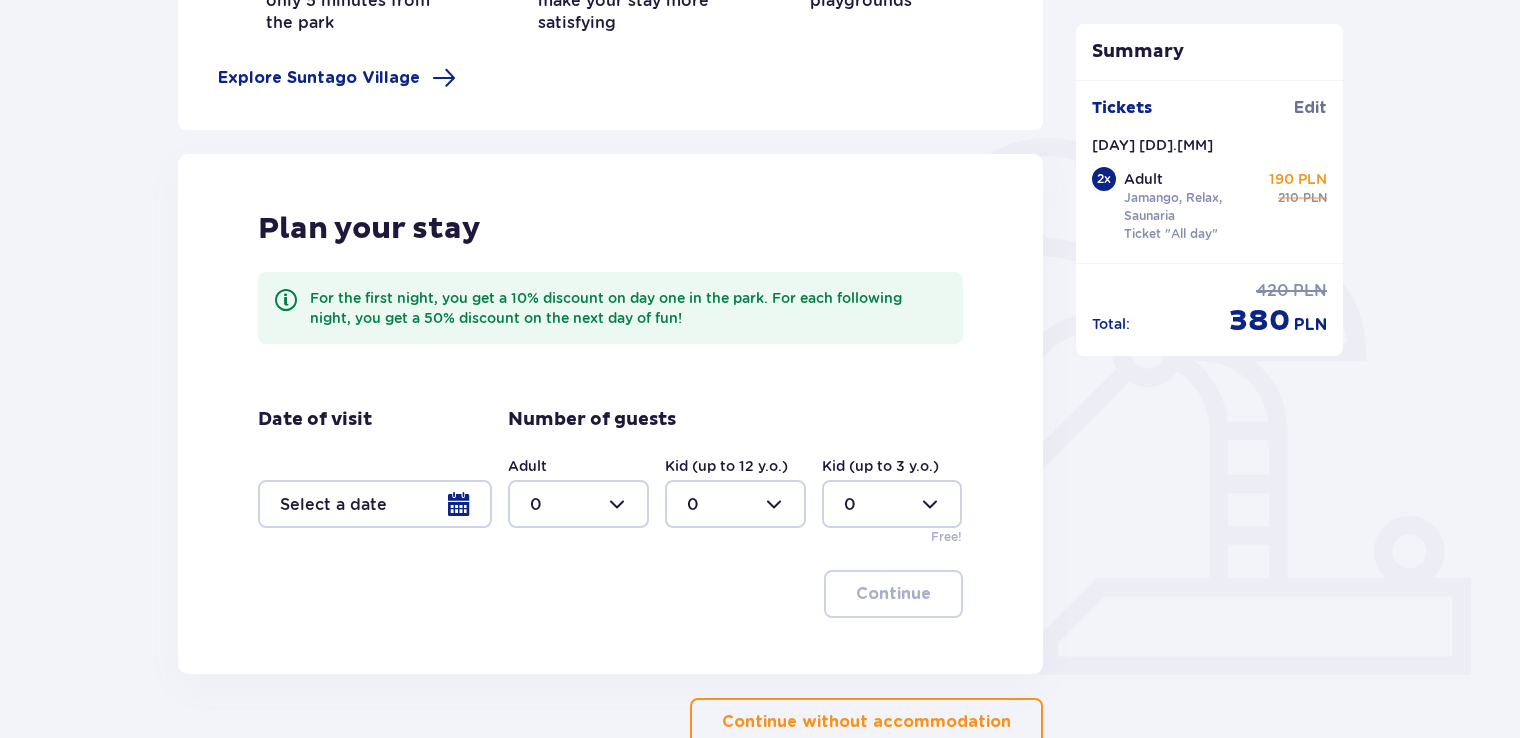click at bounding box center (375, 504) 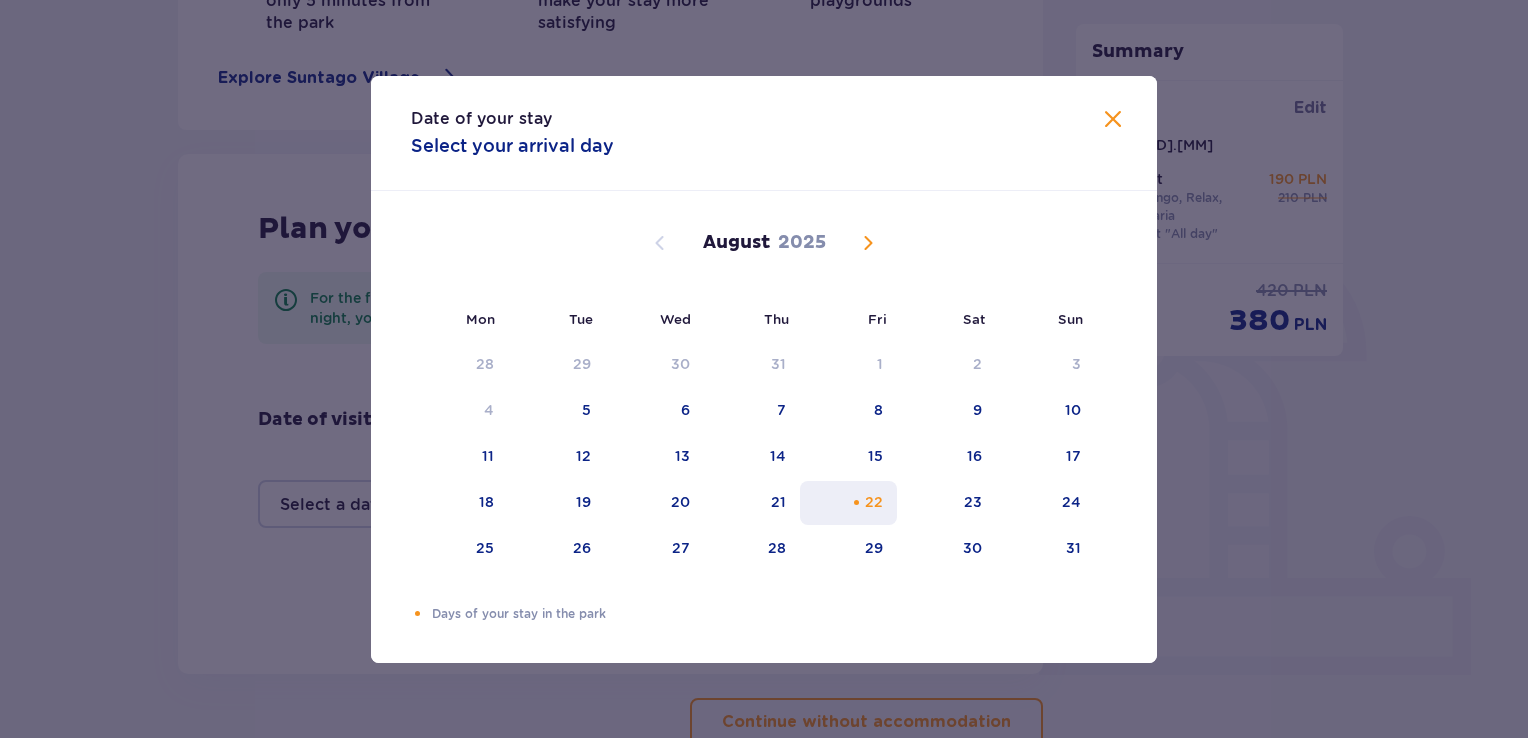 click on "22" at bounding box center [874, 502] 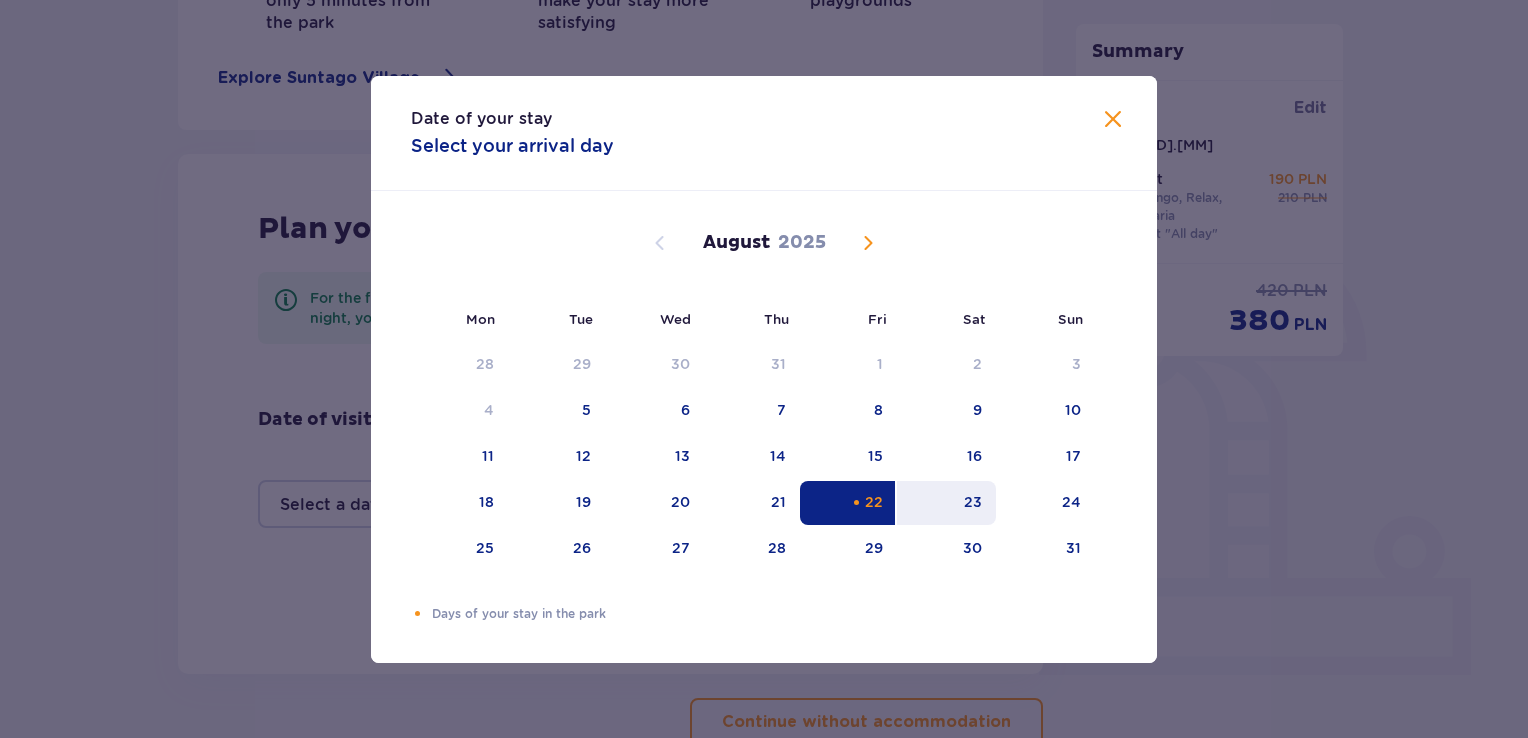 click on "23" at bounding box center [946, 503] 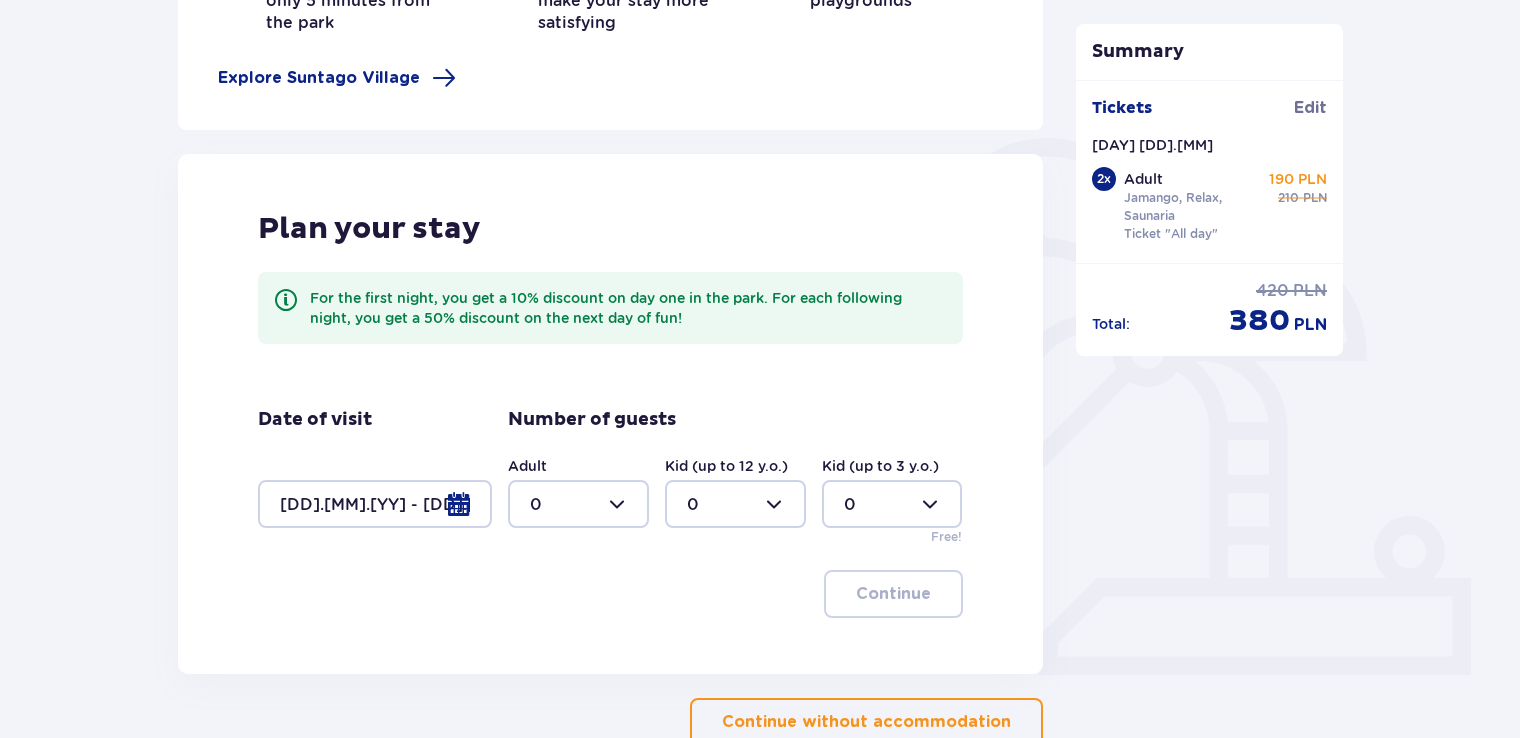 click at bounding box center (578, 504) 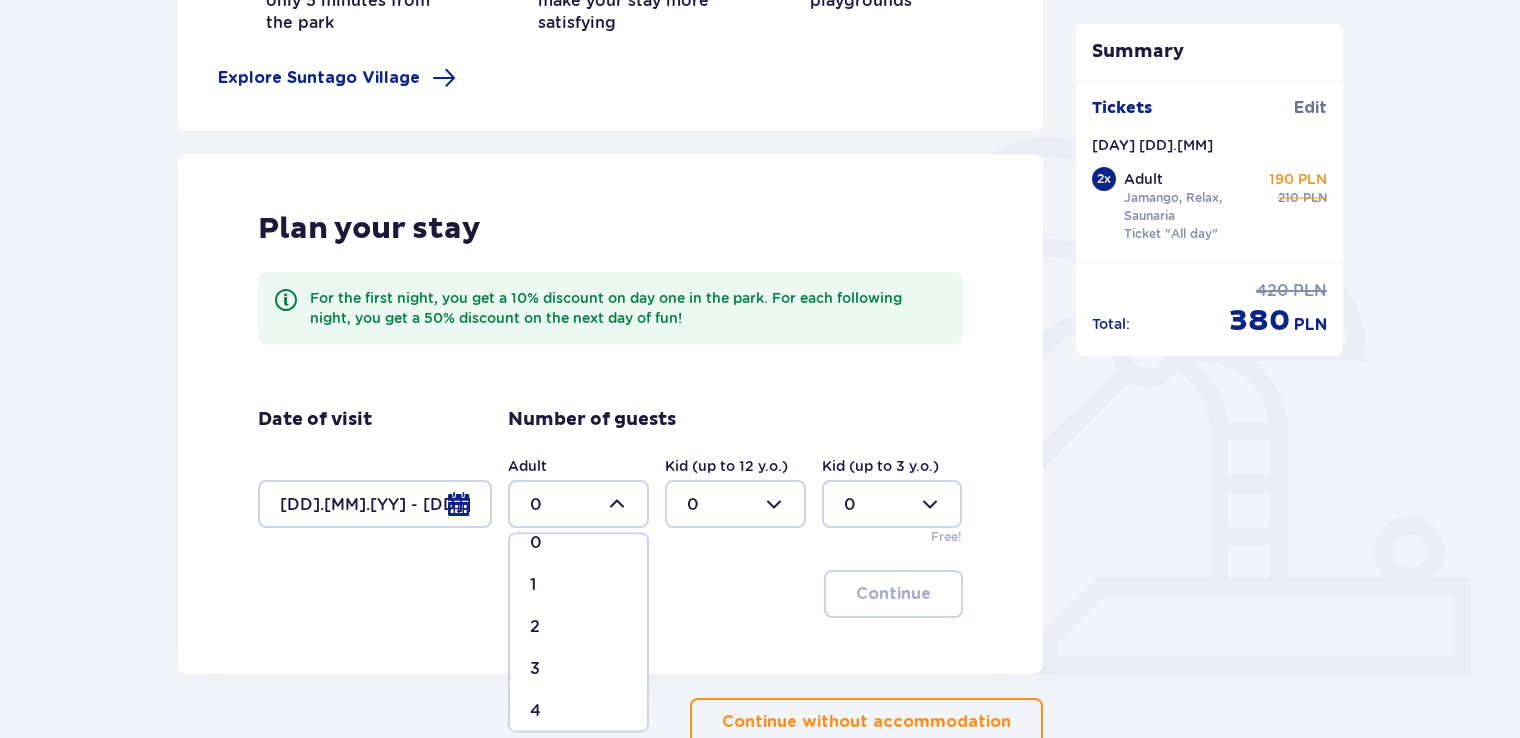 scroll, scrollTop: 24, scrollLeft: 0, axis: vertical 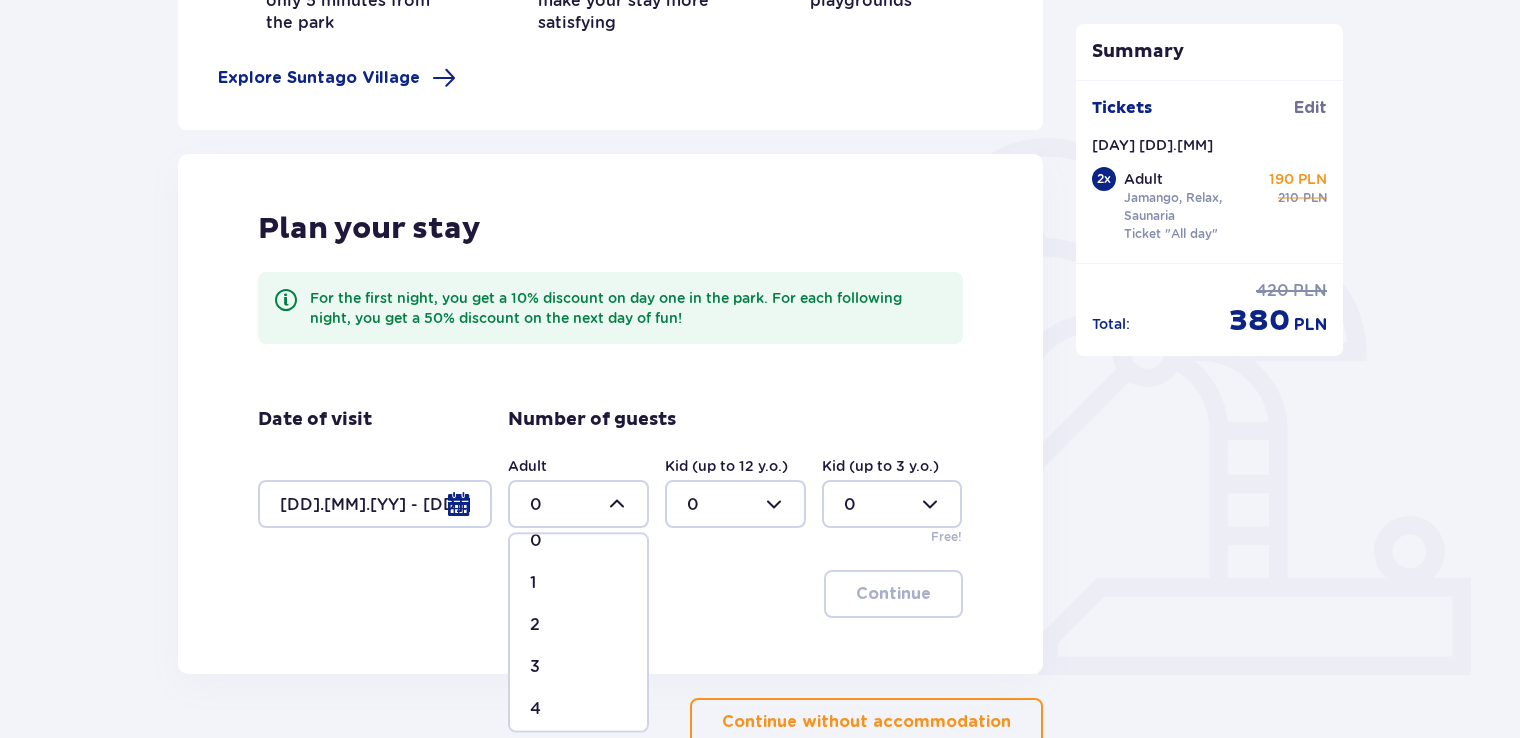 click on "2" at bounding box center (578, 625) 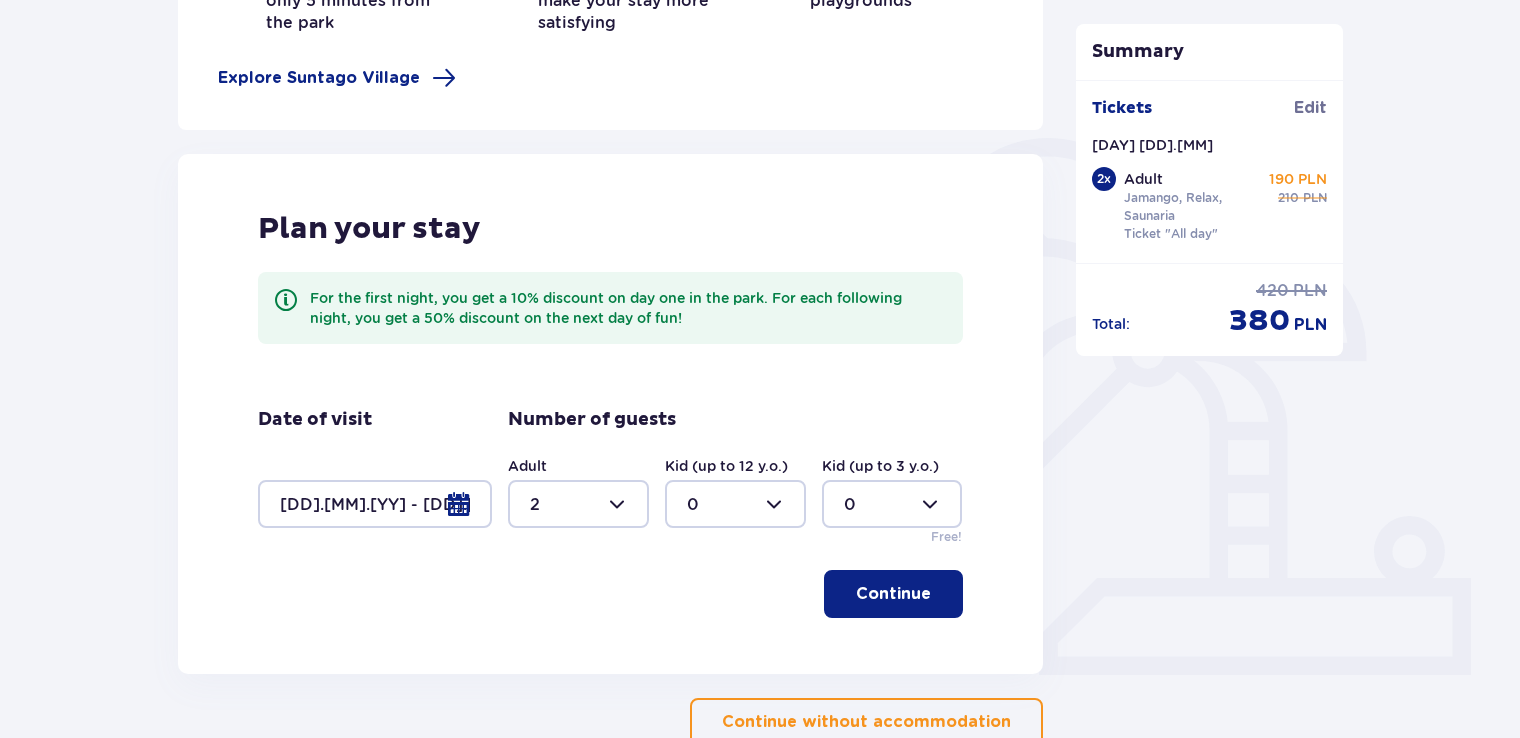 click on "Continue" at bounding box center (893, 594) 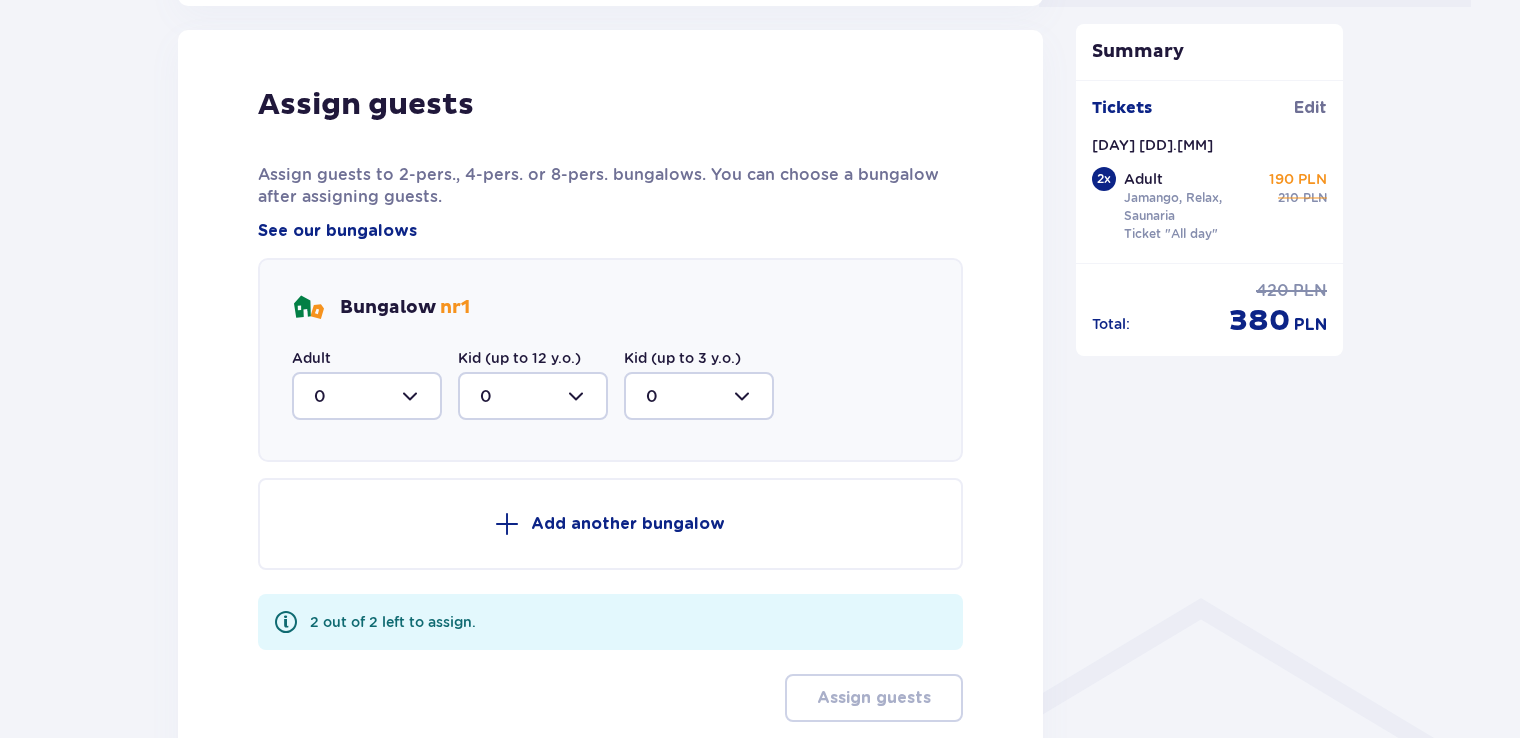 scroll, scrollTop: 1032, scrollLeft: 0, axis: vertical 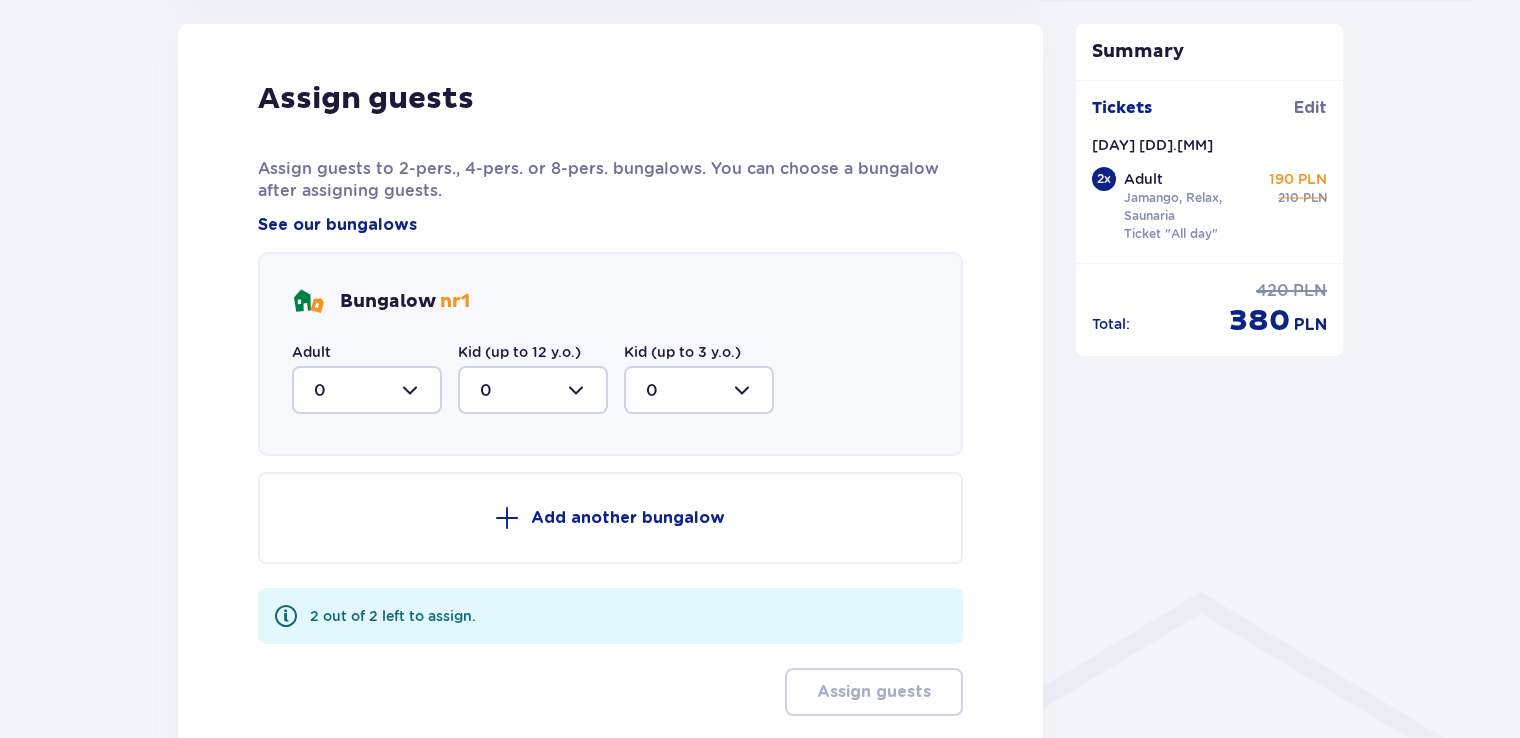 click at bounding box center [367, 390] 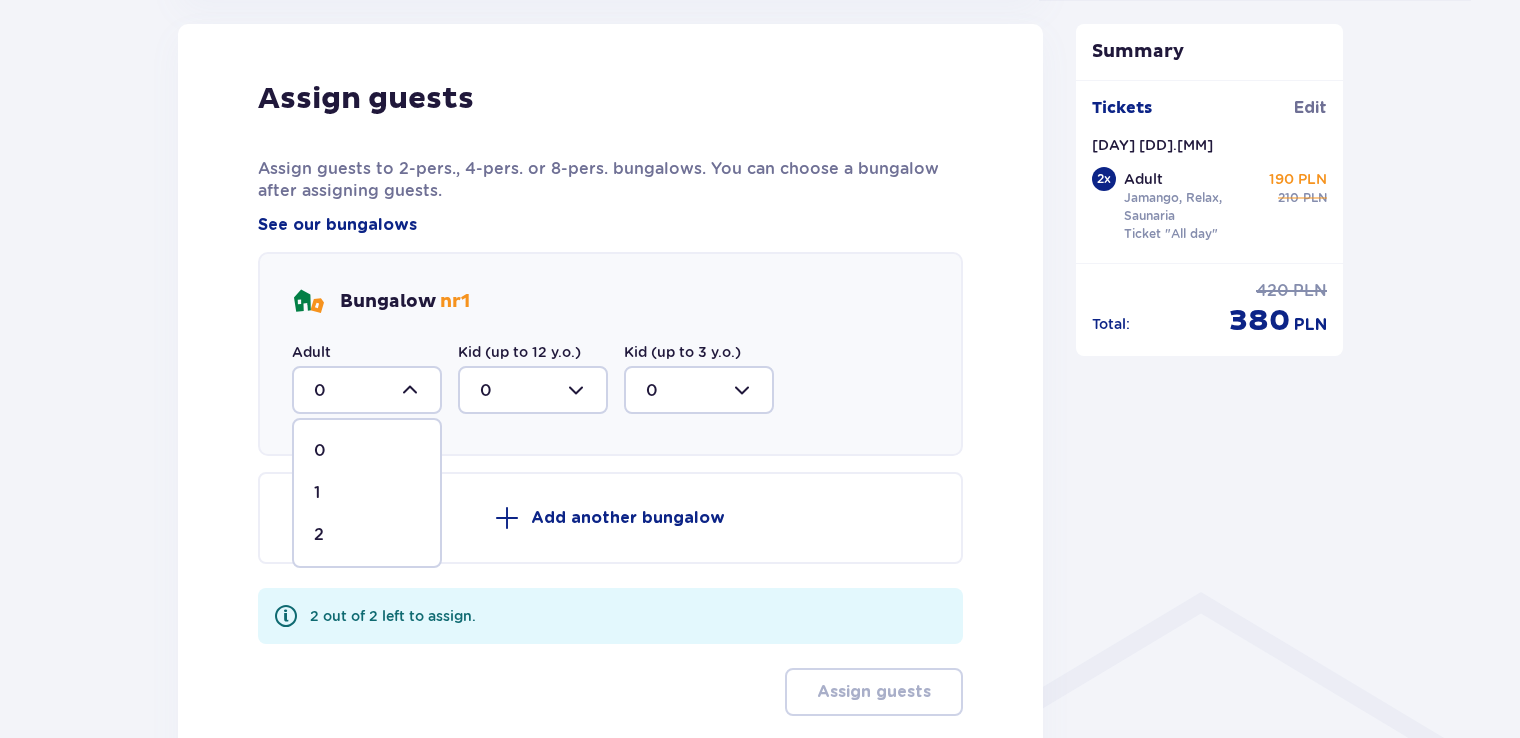 click on "2" at bounding box center (367, 535) 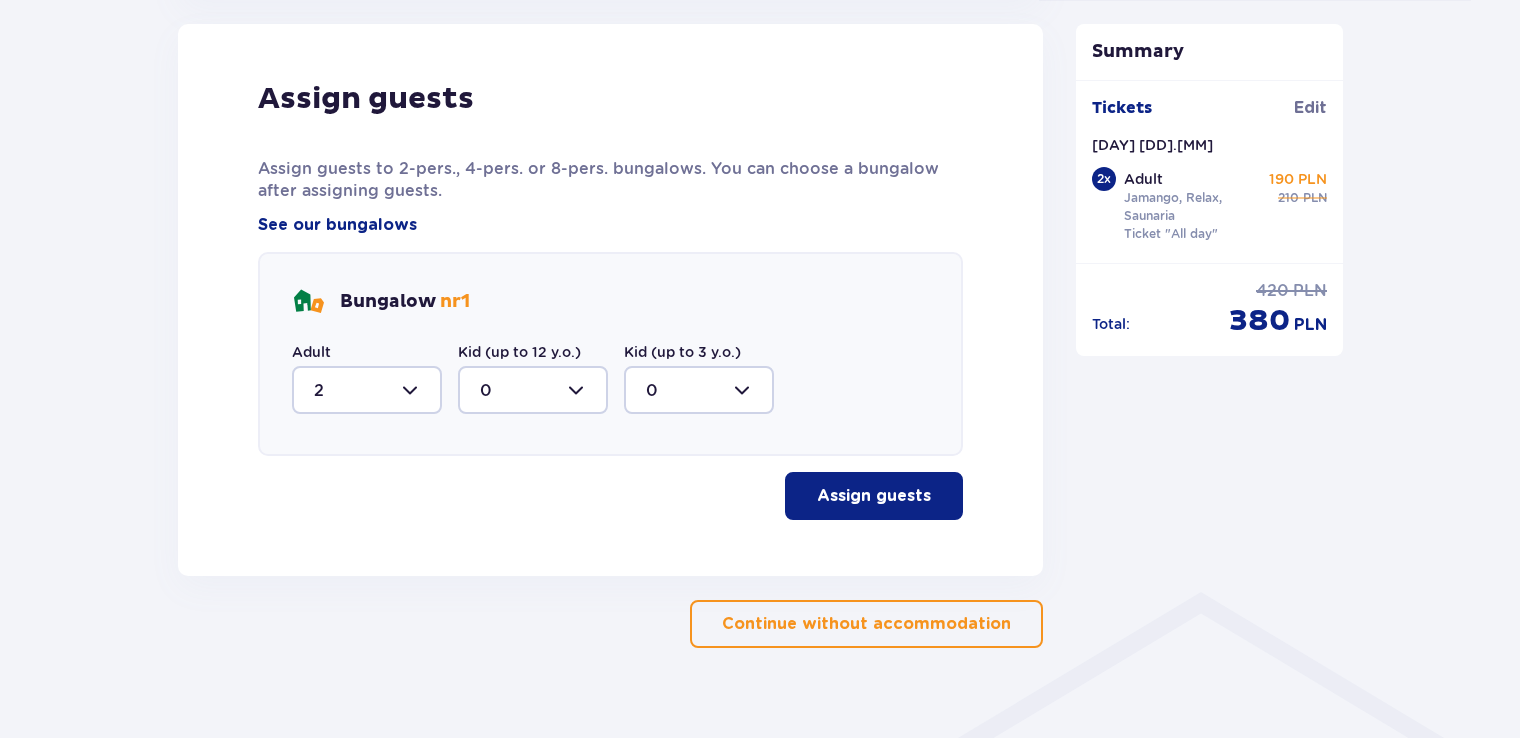 click on "Assign guests" at bounding box center (874, 496) 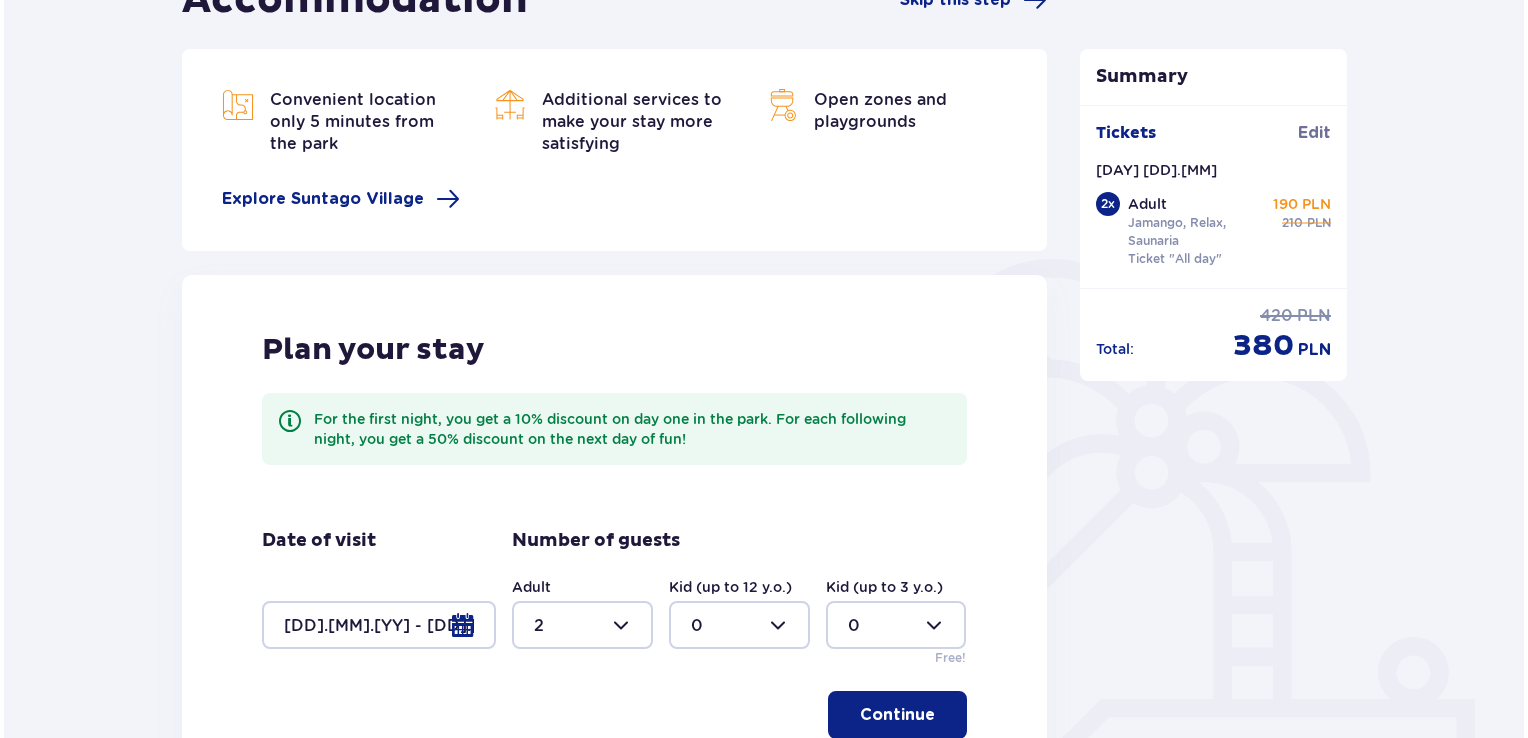 scroll, scrollTop: 0, scrollLeft: 0, axis: both 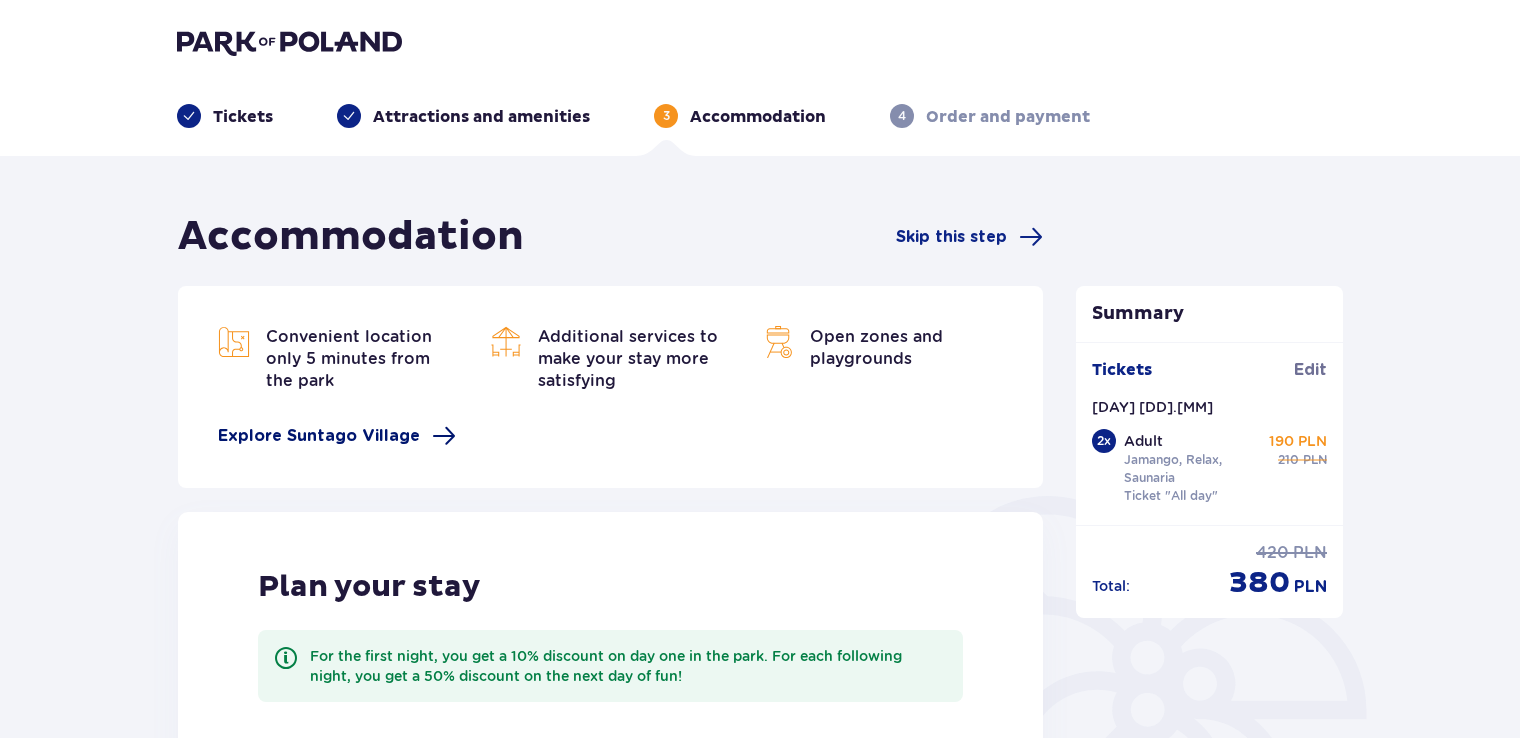 click on "Explore Suntago Village" at bounding box center [319, 436] 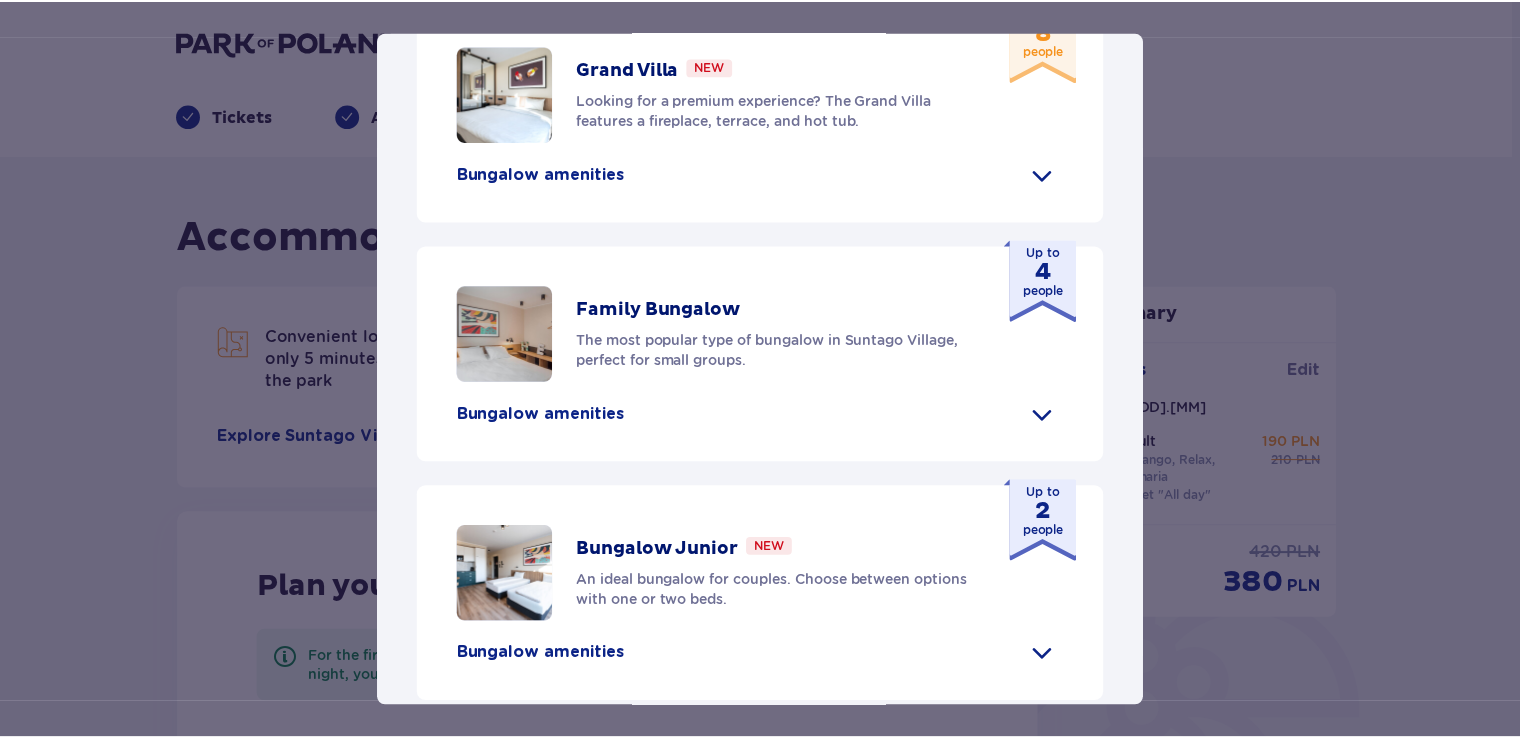 scroll, scrollTop: 599, scrollLeft: 0, axis: vertical 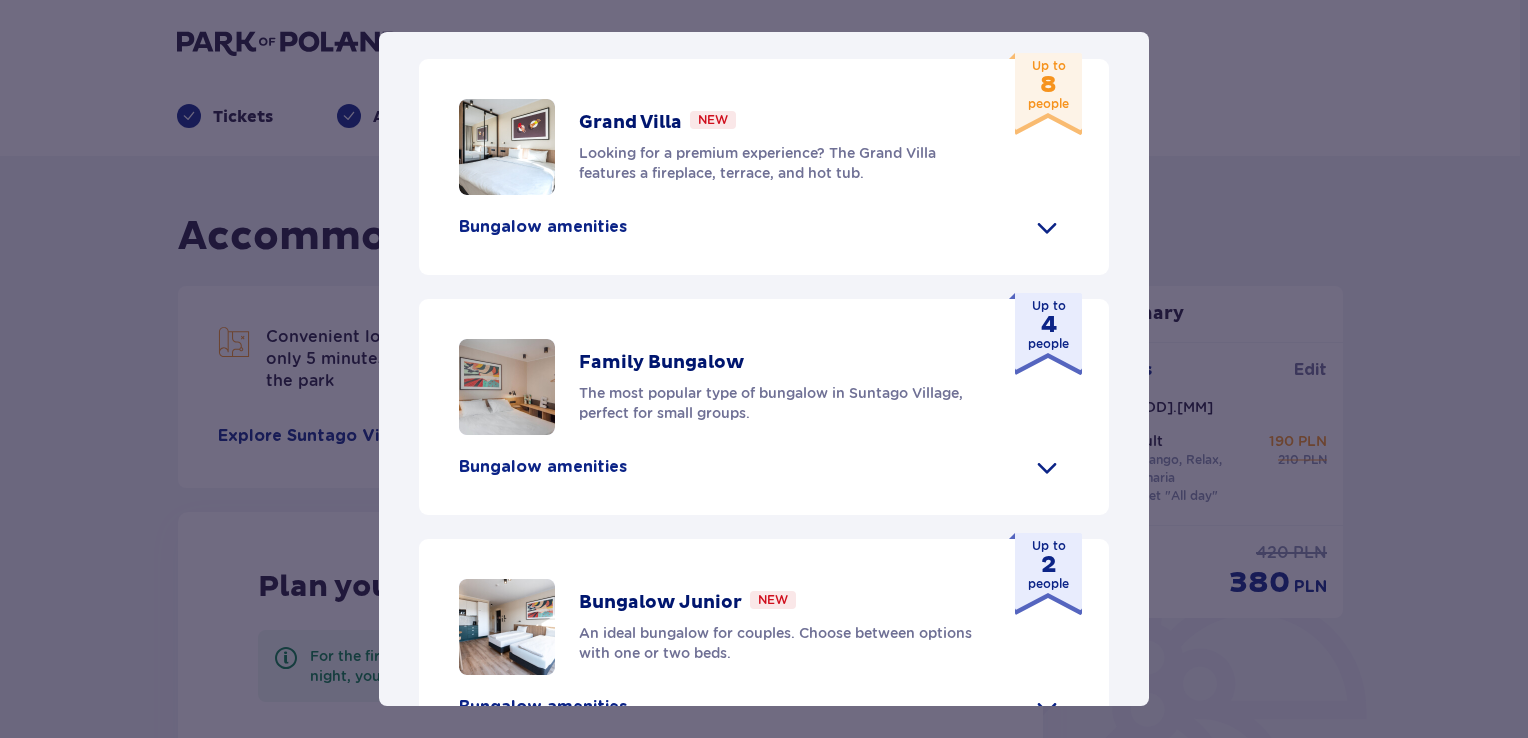 click on "Suntago Village Suntago Village is the perfect place for fans tropical climate and holiday atmosphere who wish to enjoy their stay in Suntago for longer. Amenities Shop with fresh products and ready-made meals   Water park attractions   (additional fee) Eco-friendly bus to and from Suntago   Bike rental   Communal bonfire and grill area   Pet-friendly   Children’s playground   Children up to 3 y.o. free of charge   (baby crib on request) Our bungalows Grand Villa New Looking for a premium experience? The Grand Villa features a fireplace, terrace, and hot tub. Up to  8  people Bungalow amenities Kitchenette   2 bedrooms with double beds   1 bedroom with two single beds   Sofa bed   Safety deposit box   Free WiFi   Baby crib   (on request) Hair dryer   Air conditioning   2x Smart TV   Hotel slippers   Ironing set   (on request) Bathrobe   (on request) Hot tub with hydro-massage   Fireplace   Glass-enclosed terrace   Coffee machine   Welcome wine or prosecco   Family Bungalow Up to  4  people Kitchenette" at bounding box center [764, 369] 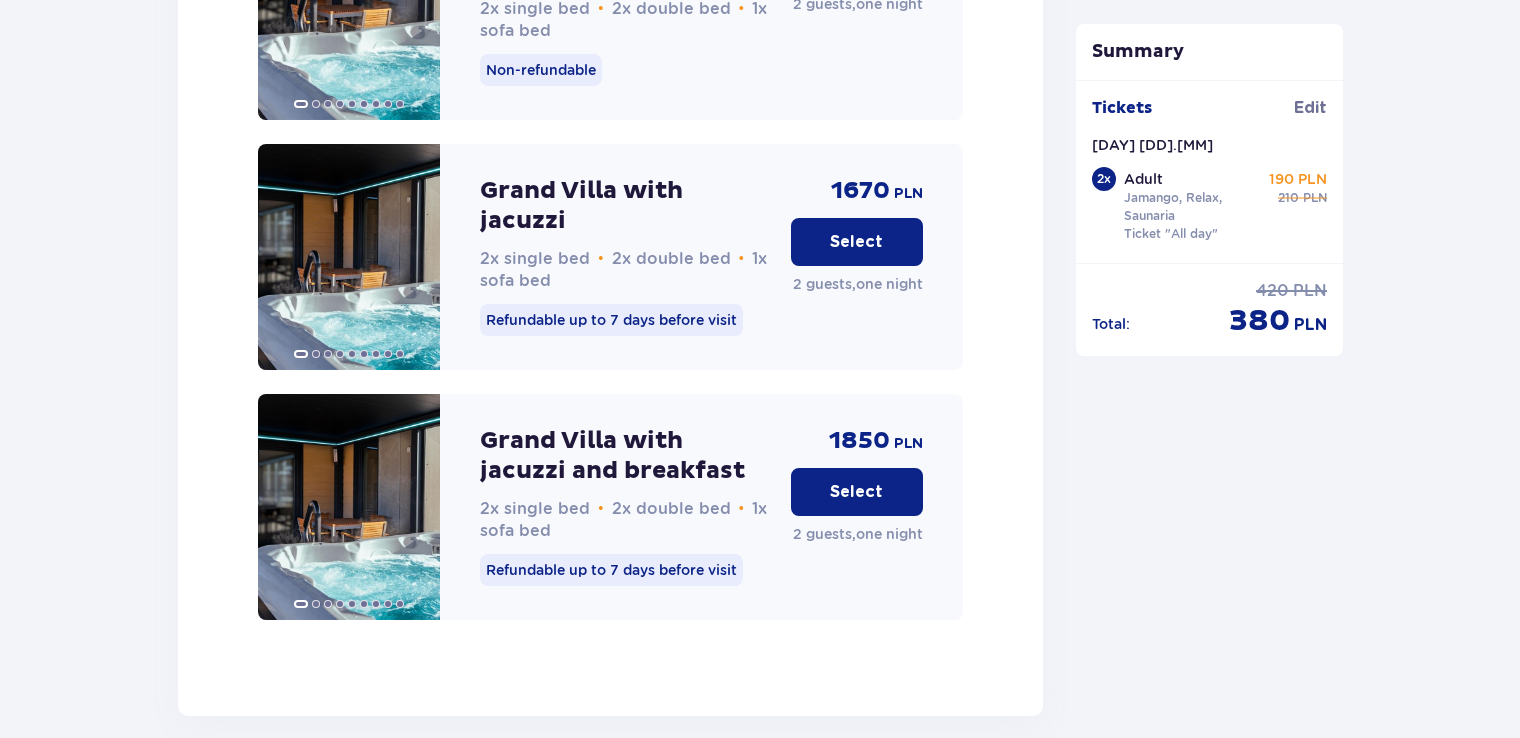 scroll, scrollTop: 2492, scrollLeft: 0, axis: vertical 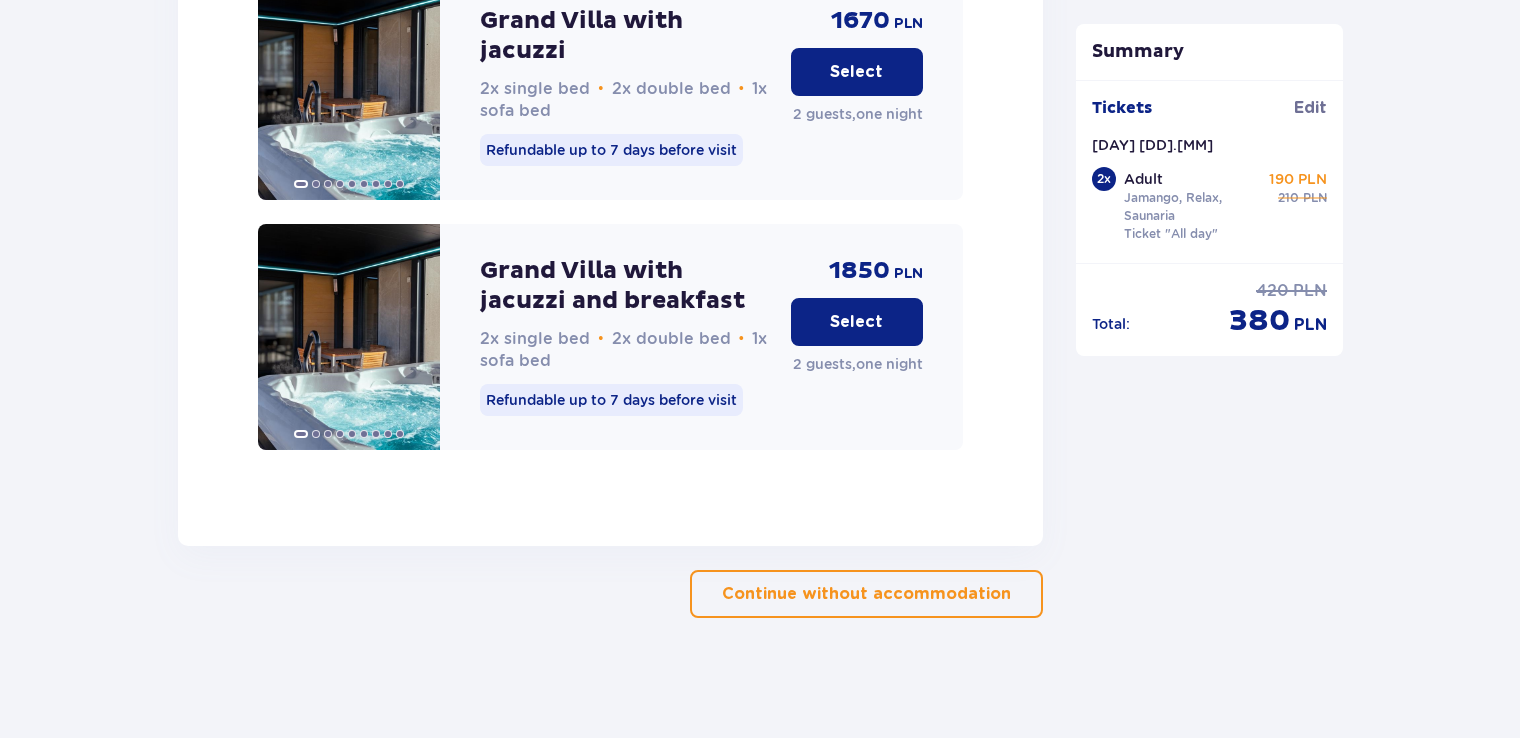 click on "Continue without accommodation" at bounding box center [866, 594] 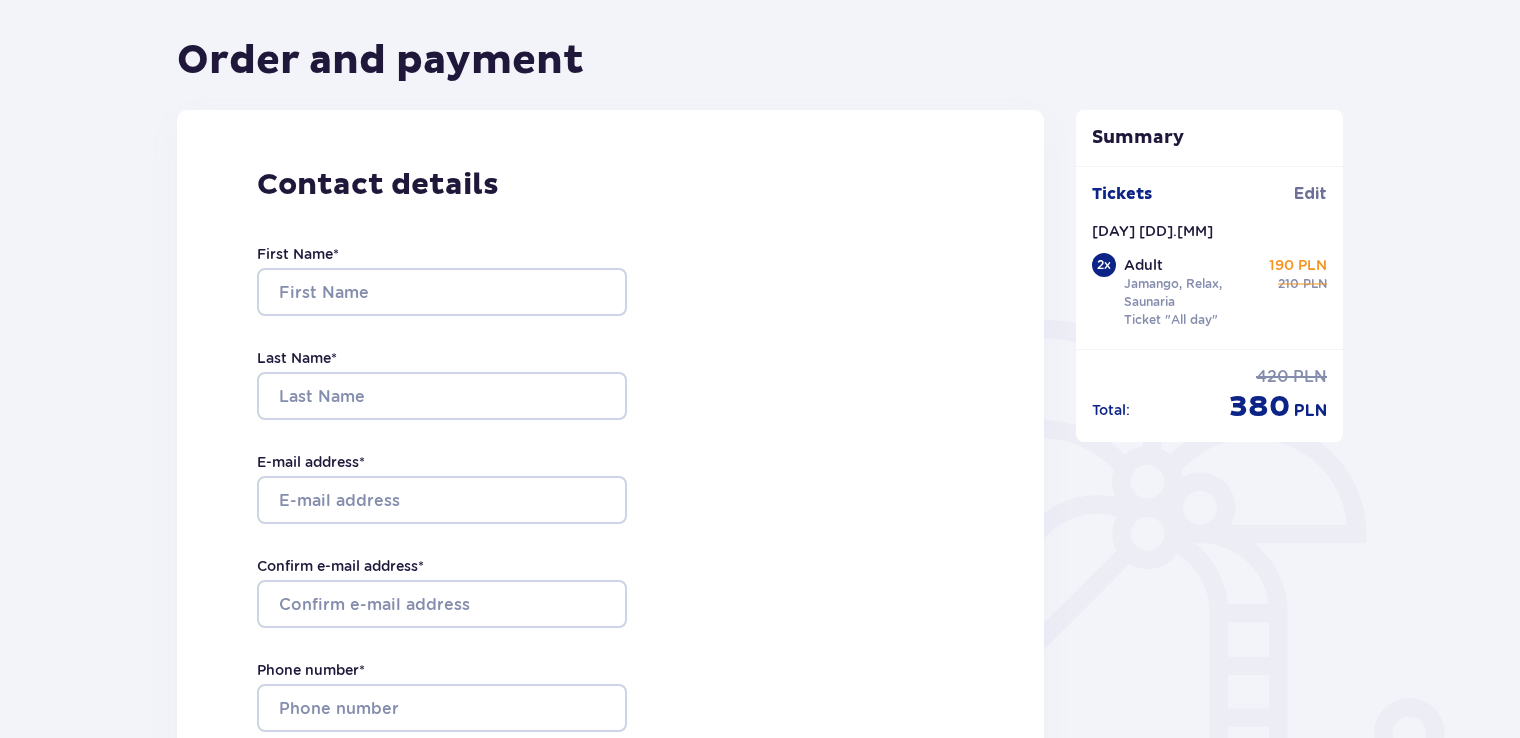 scroll, scrollTop: 0, scrollLeft: 0, axis: both 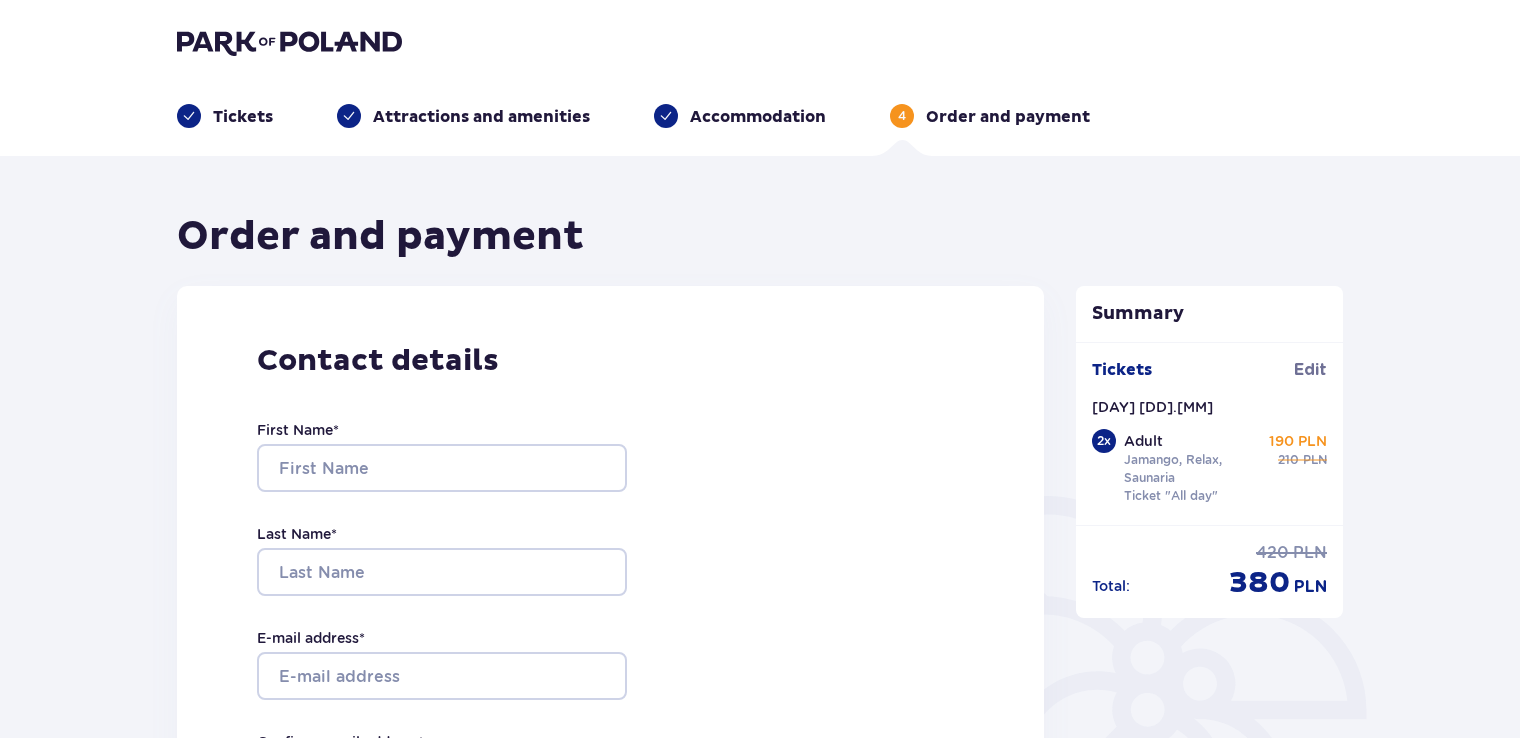 click at bounding box center (189, 116) 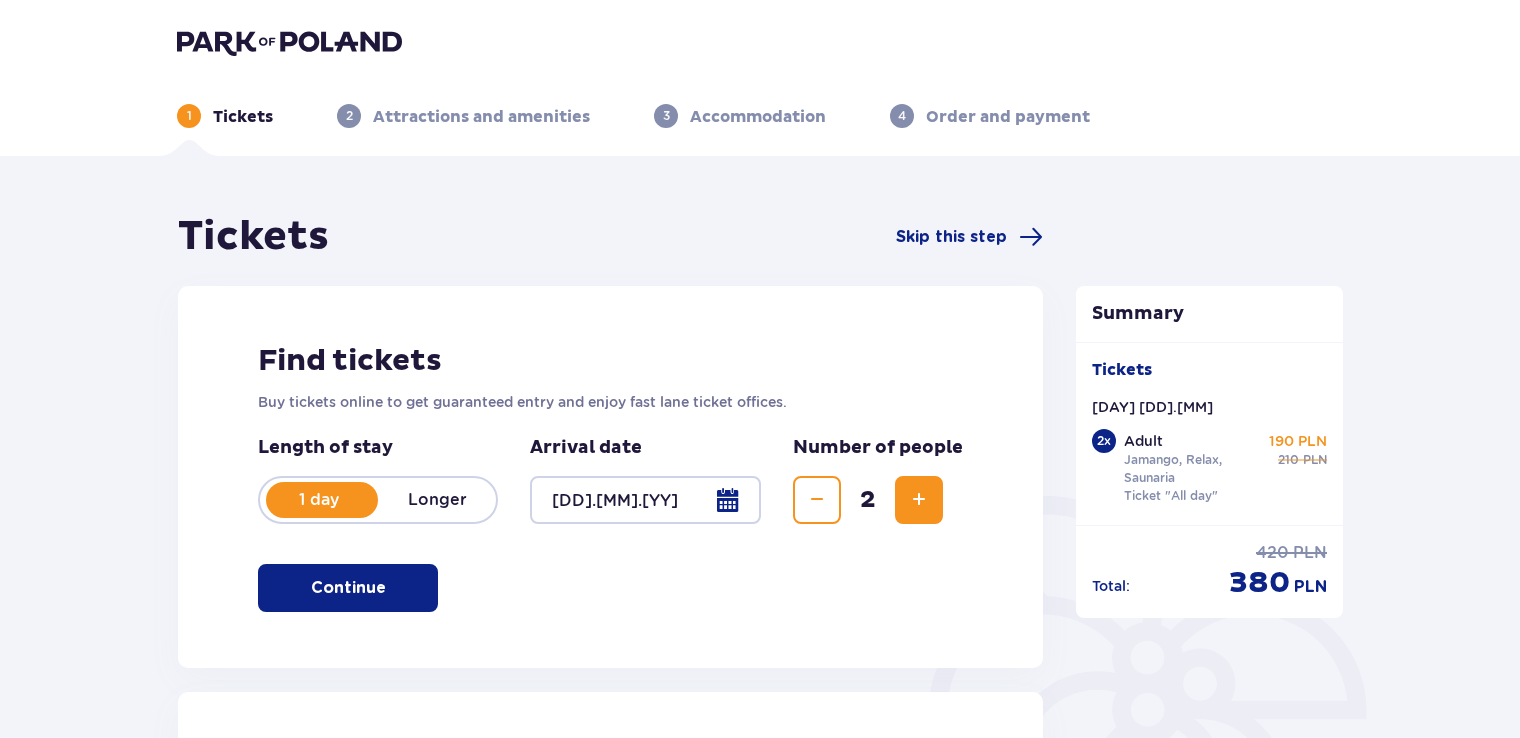 click at bounding box center [645, 500] 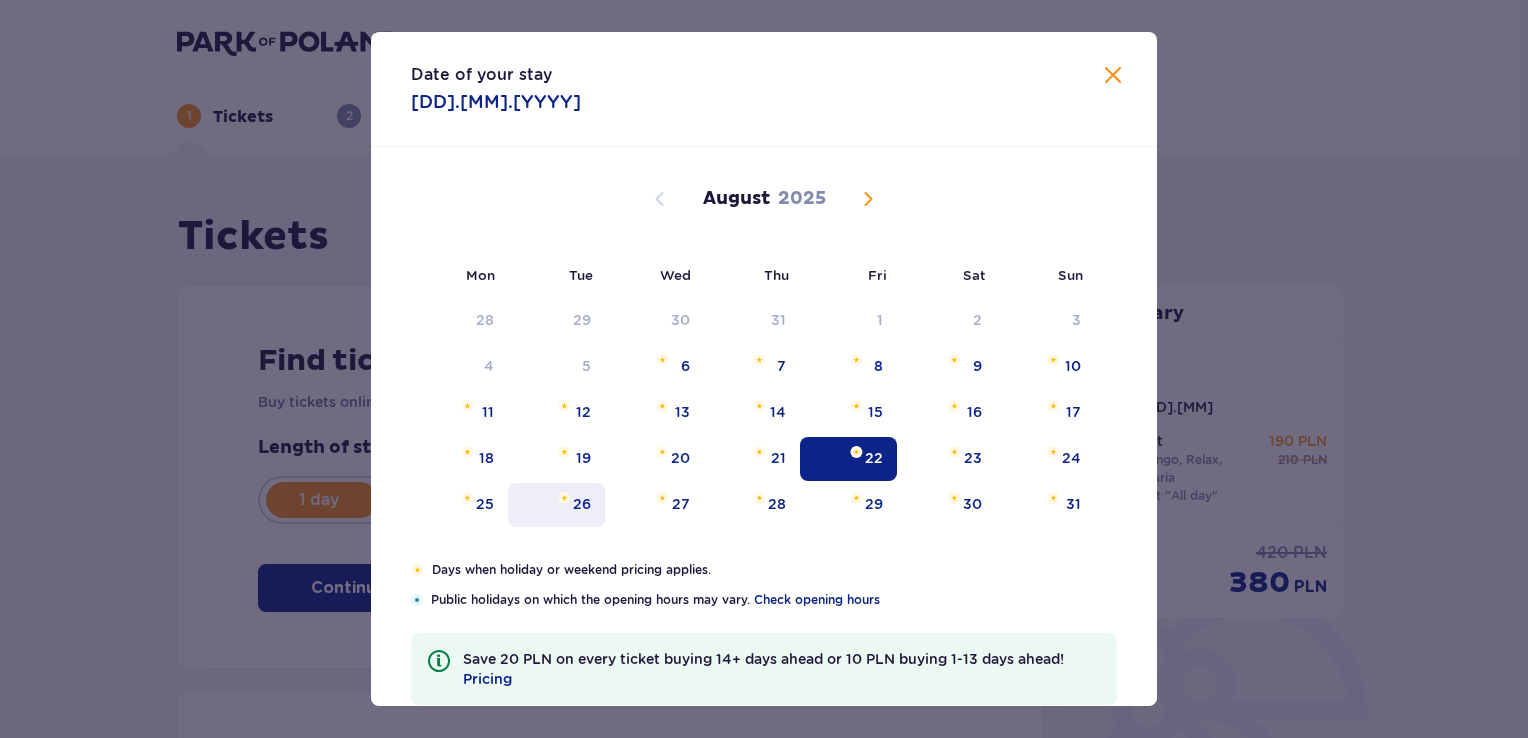 click on "26" at bounding box center [556, 505] 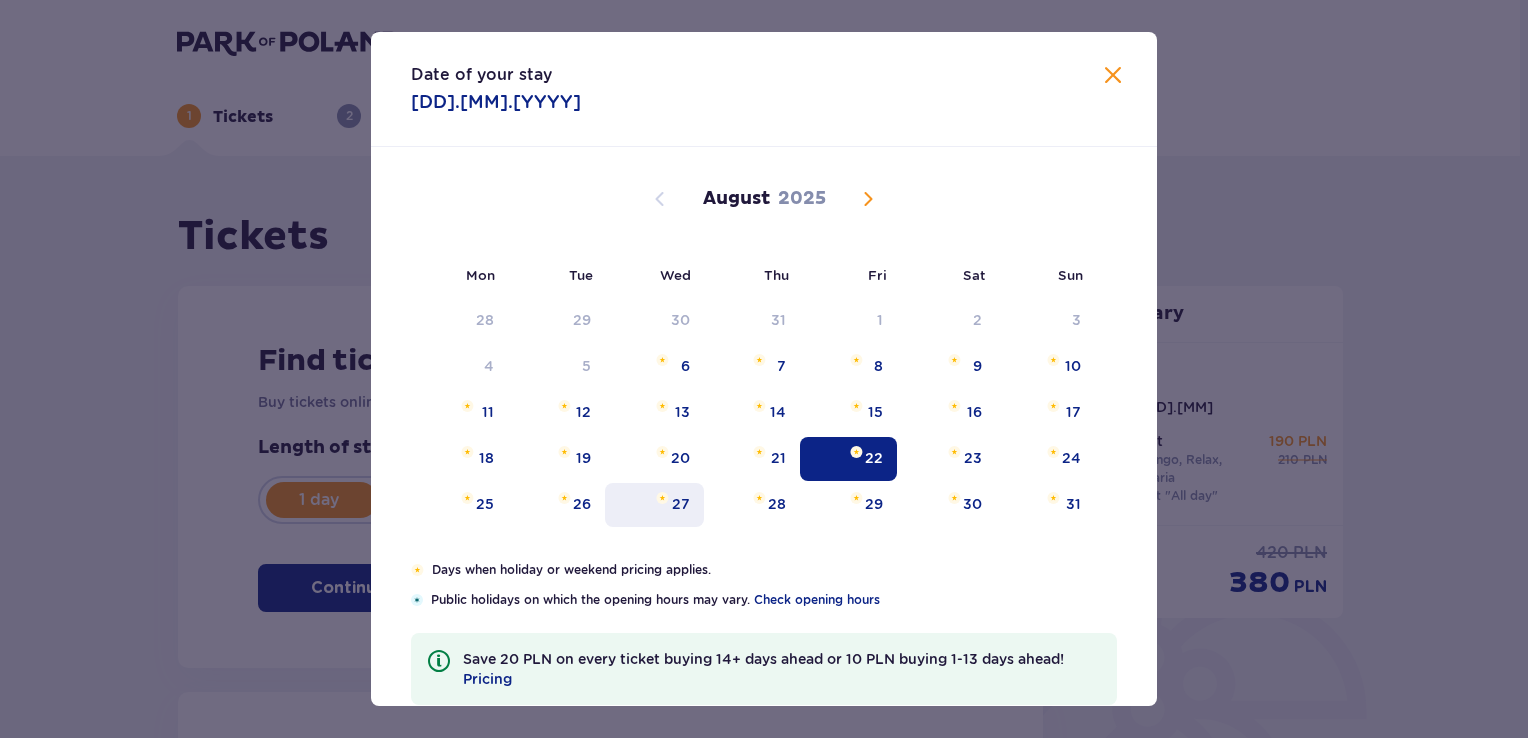 type on "[DD].[MM].[YY]" 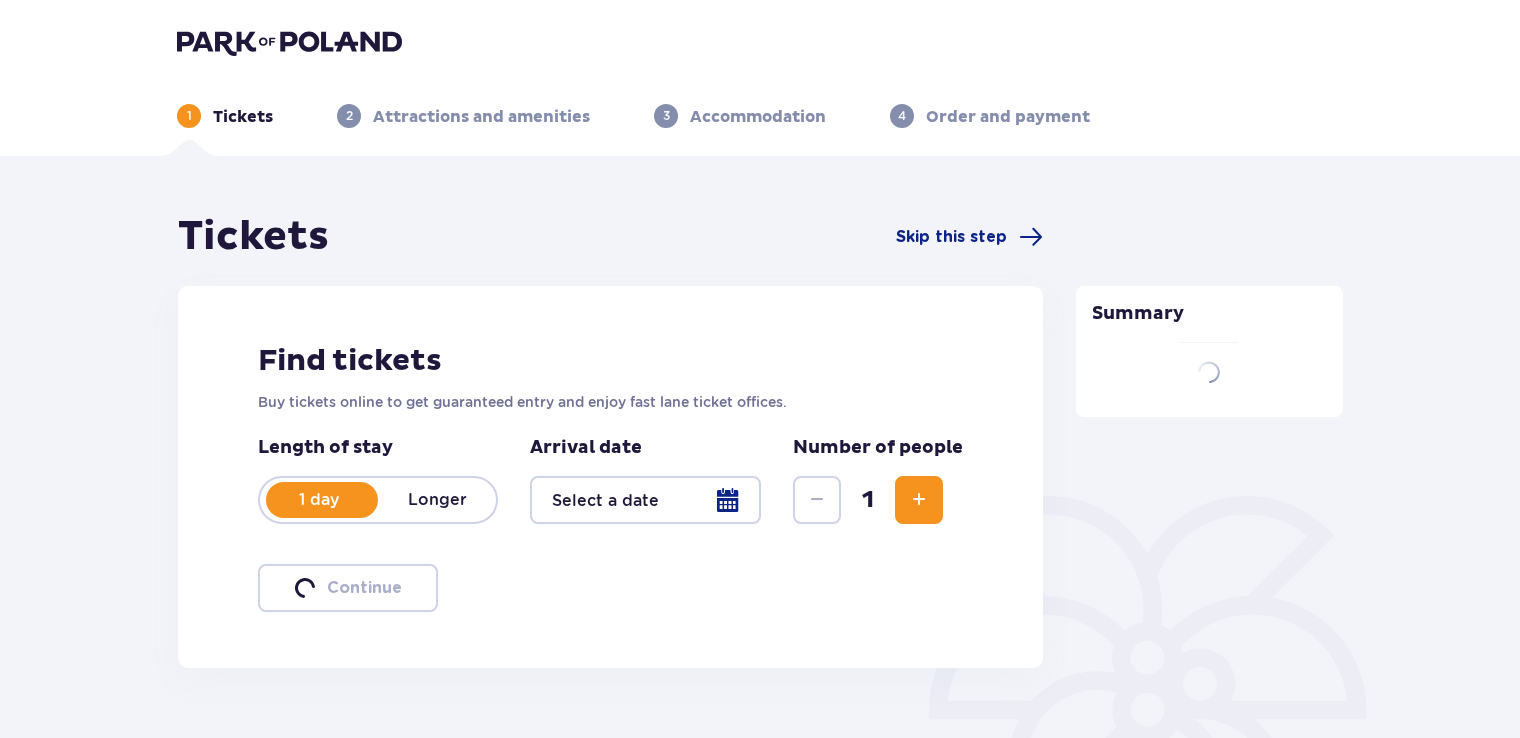 click at bounding box center [645, 500] 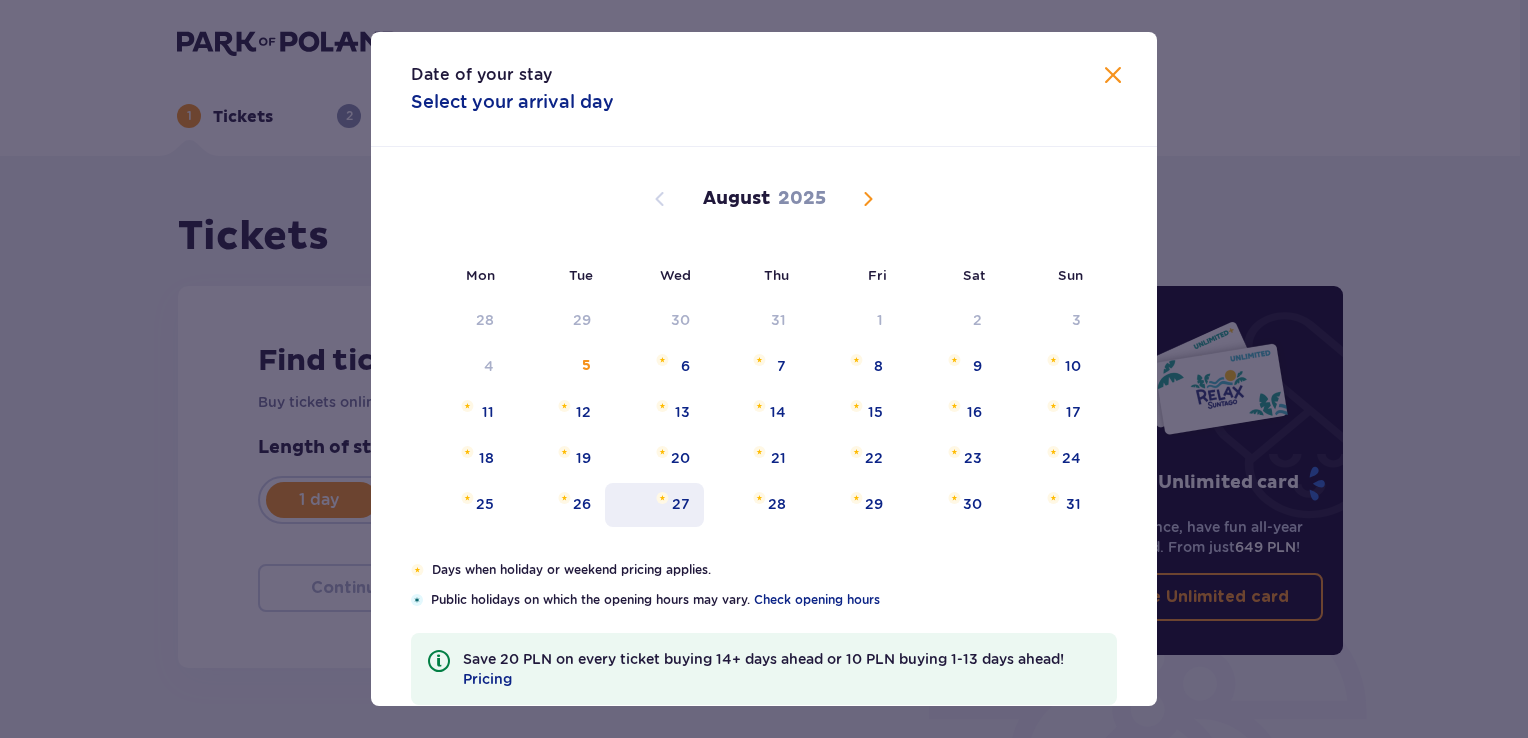click on "27" at bounding box center [681, 504] 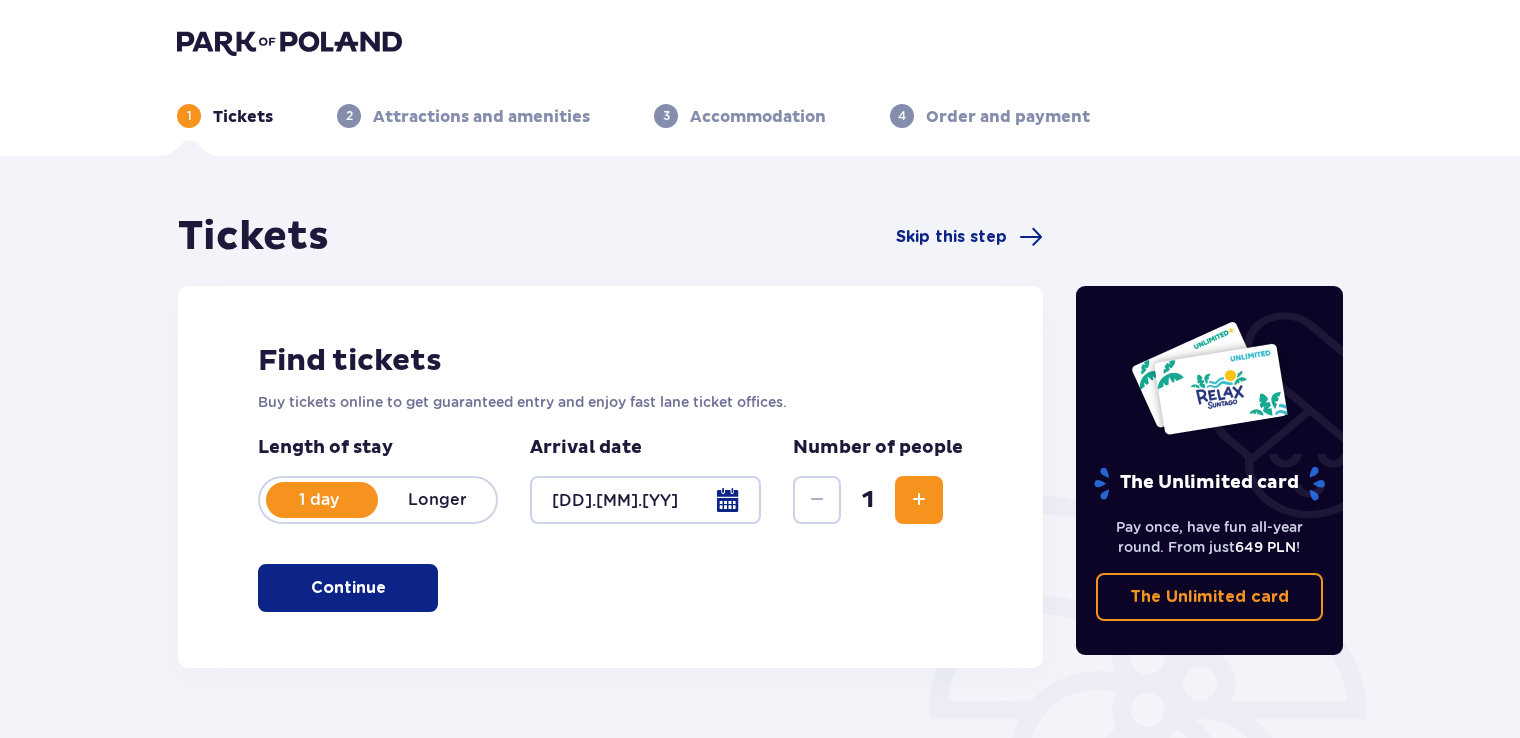 click at bounding box center [645, 500] 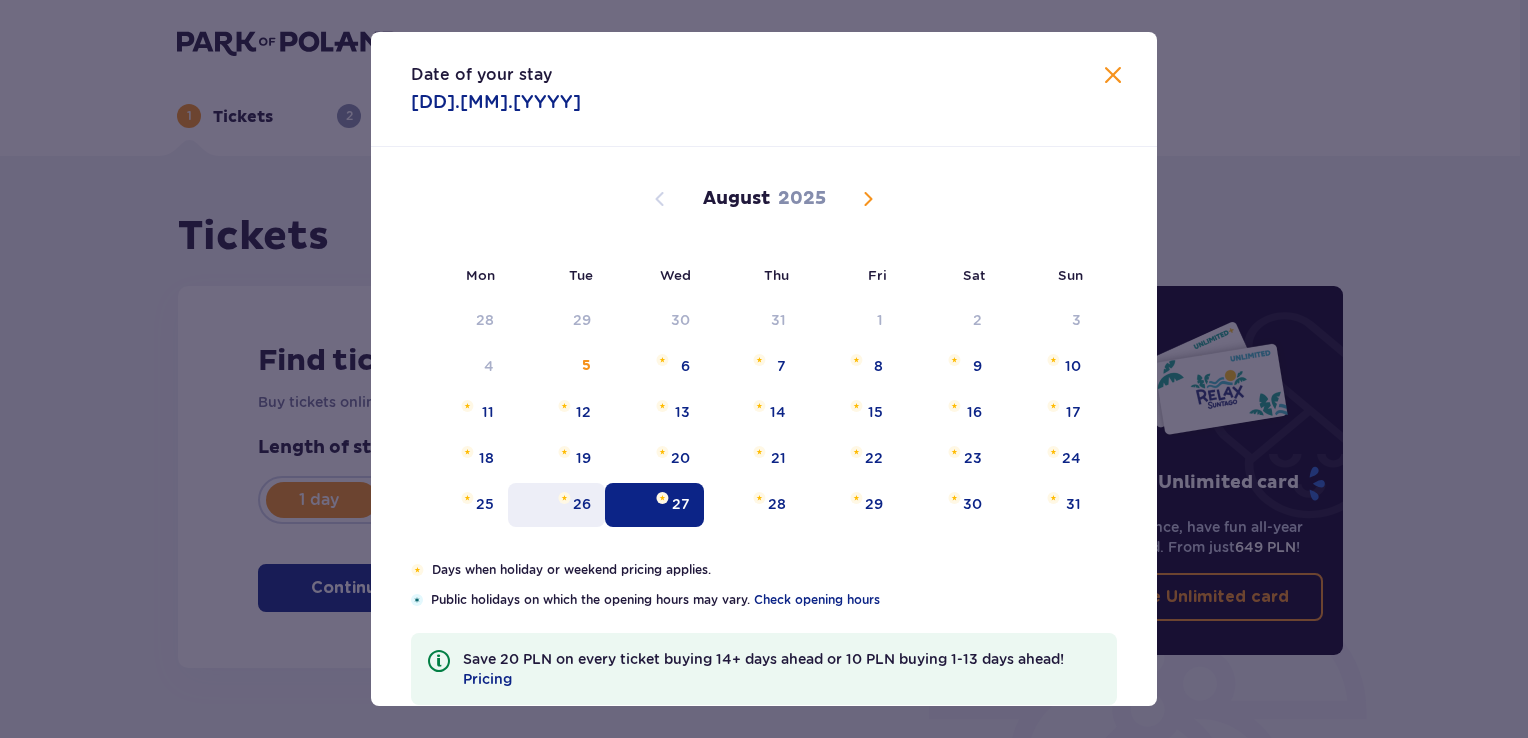 click on "26" at bounding box center (582, 504) 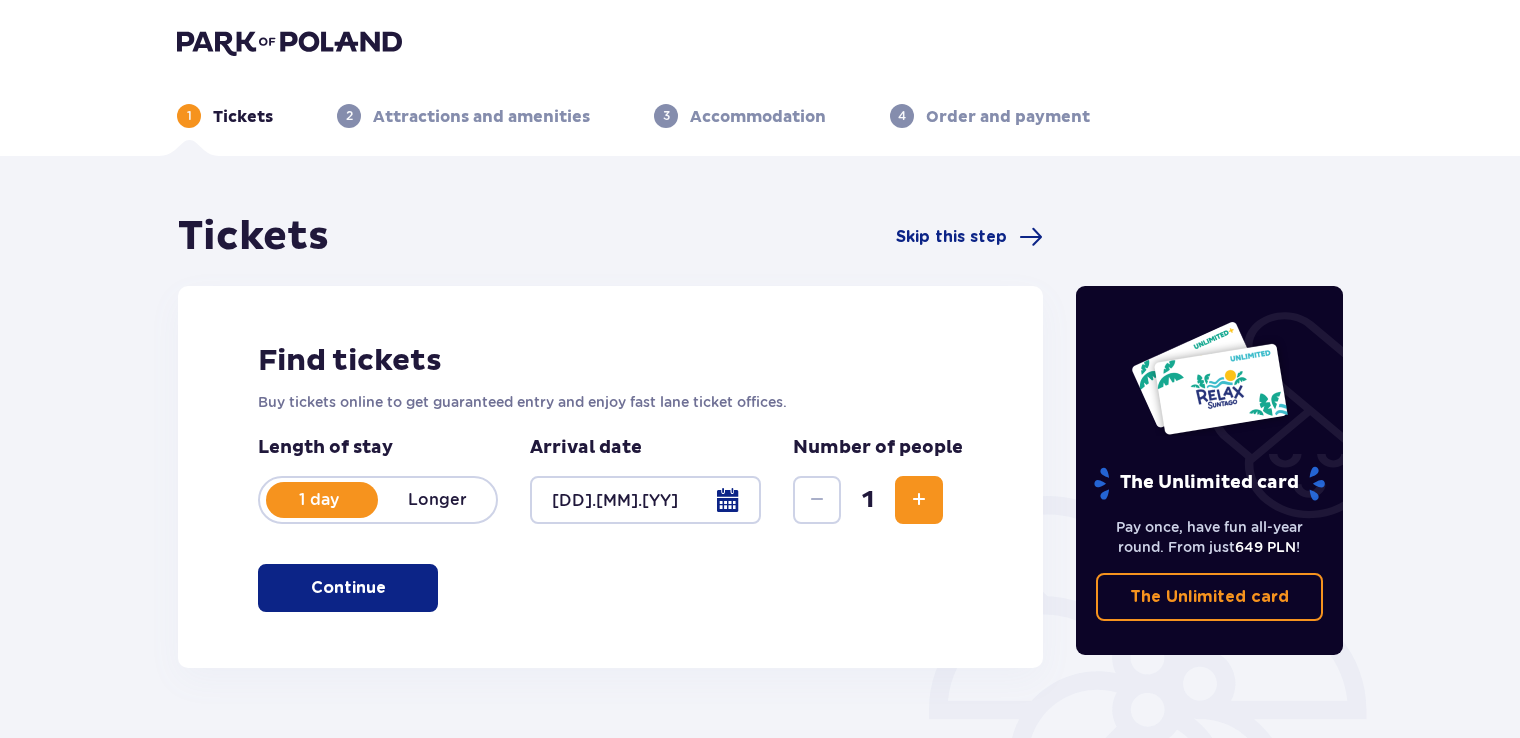 click on "Longer" at bounding box center [437, 500] 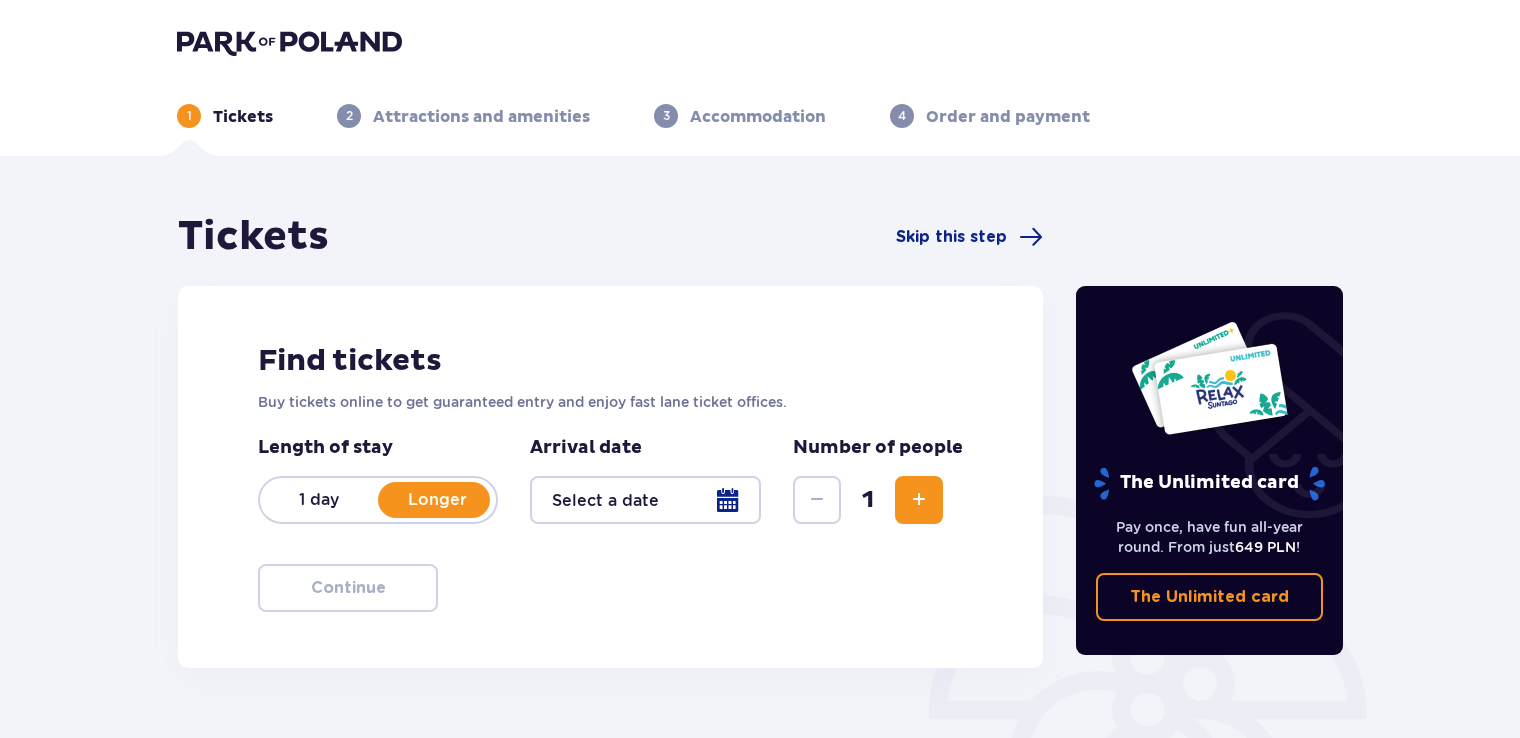click at bounding box center (645, 500) 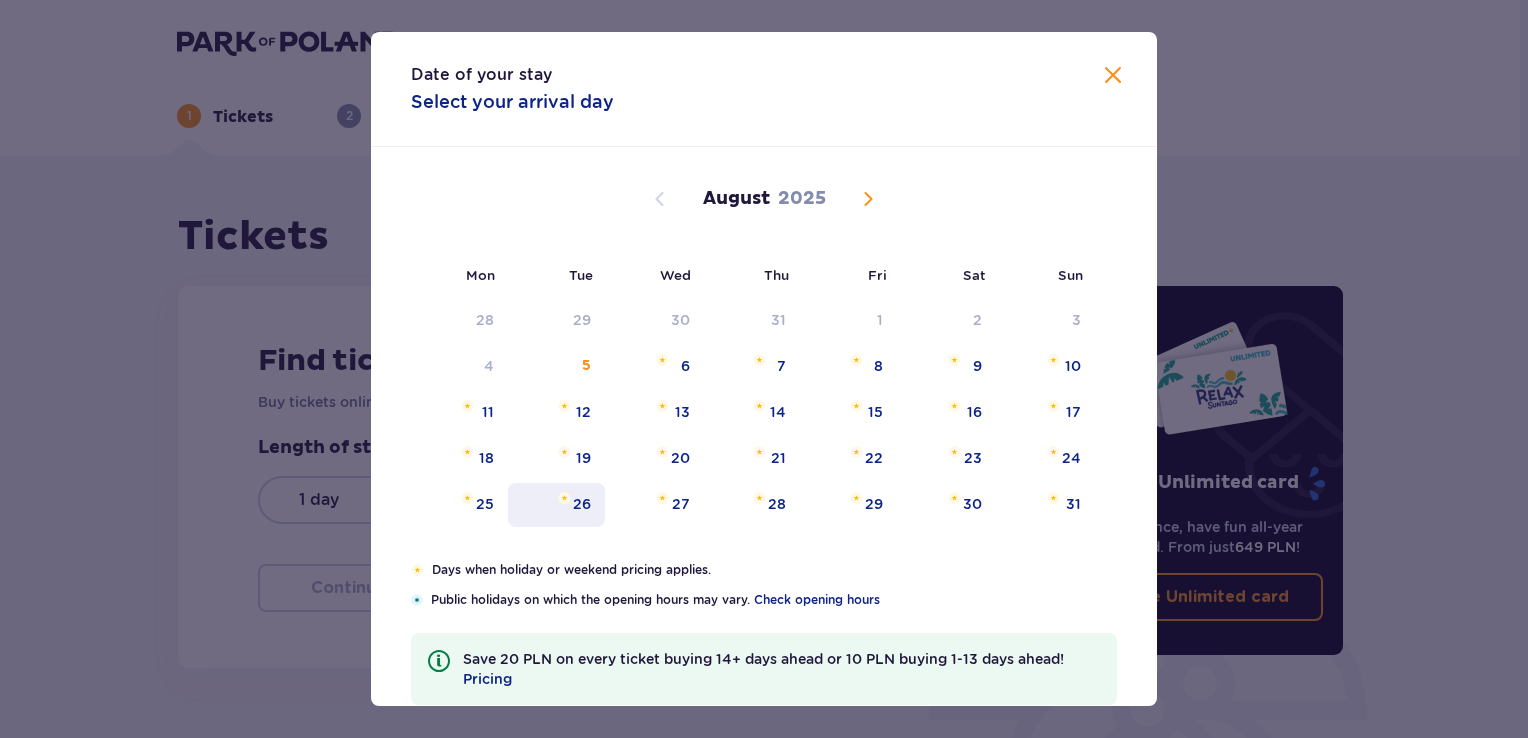 click on "26" at bounding box center [556, 505] 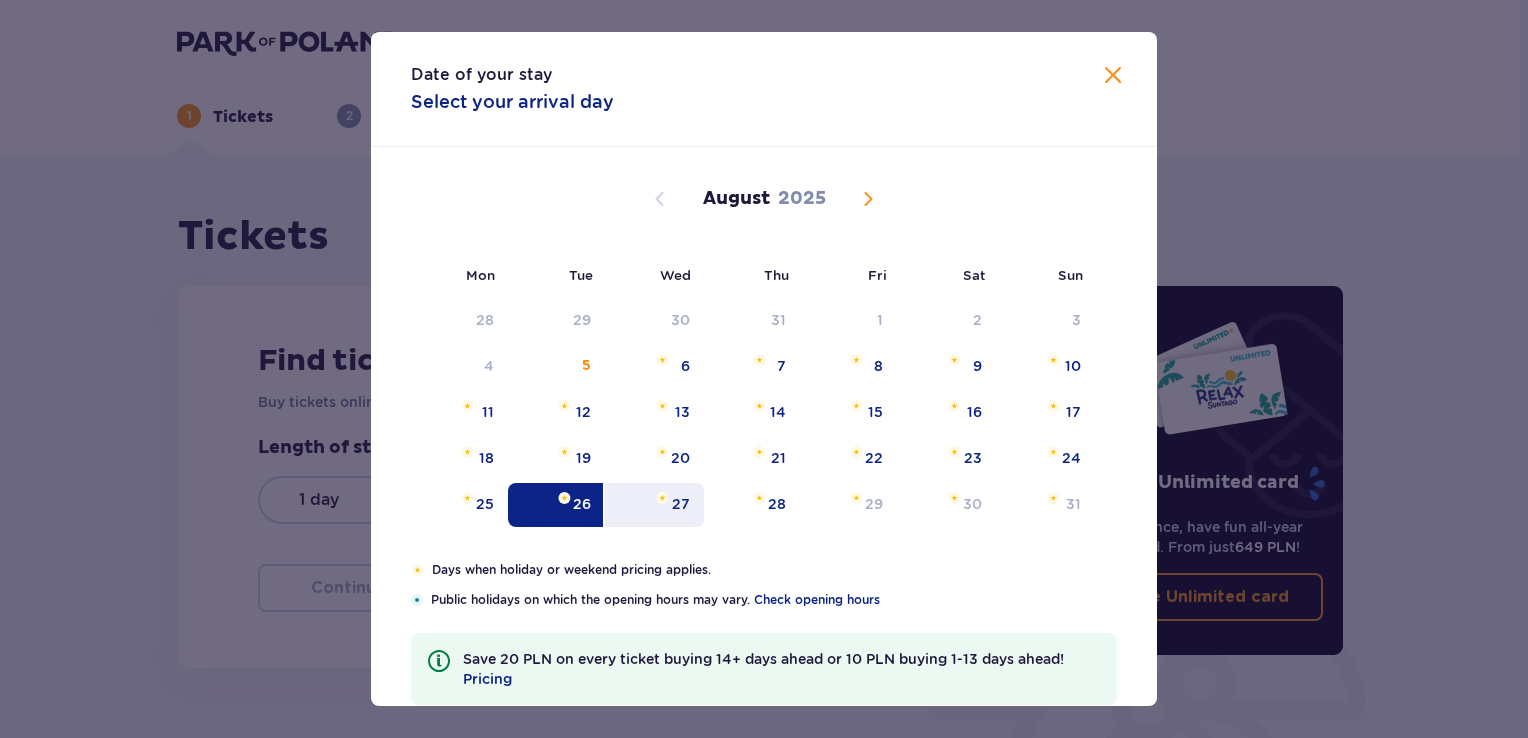 click on "27" at bounding box center (654, 505) 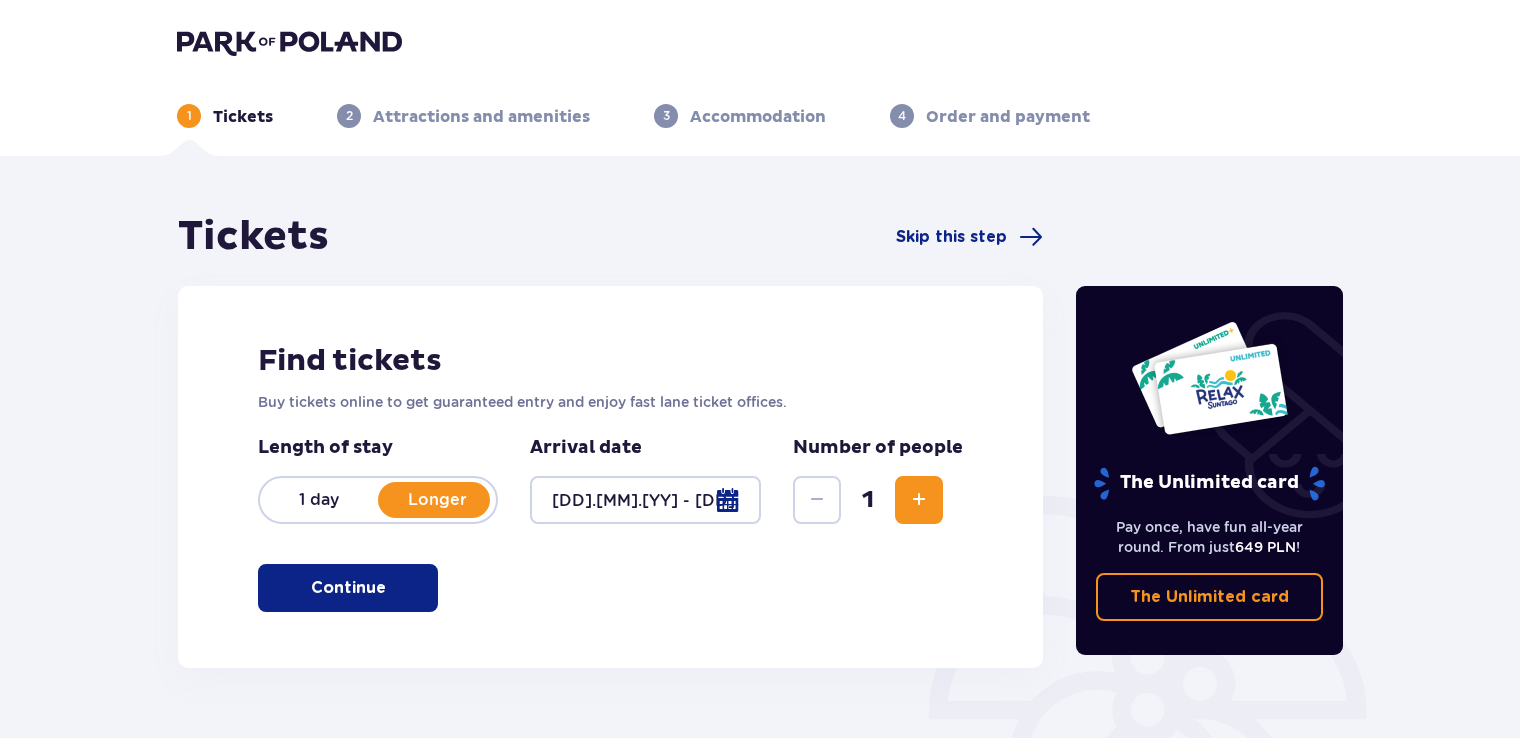 click at bounding box center (919, 500) 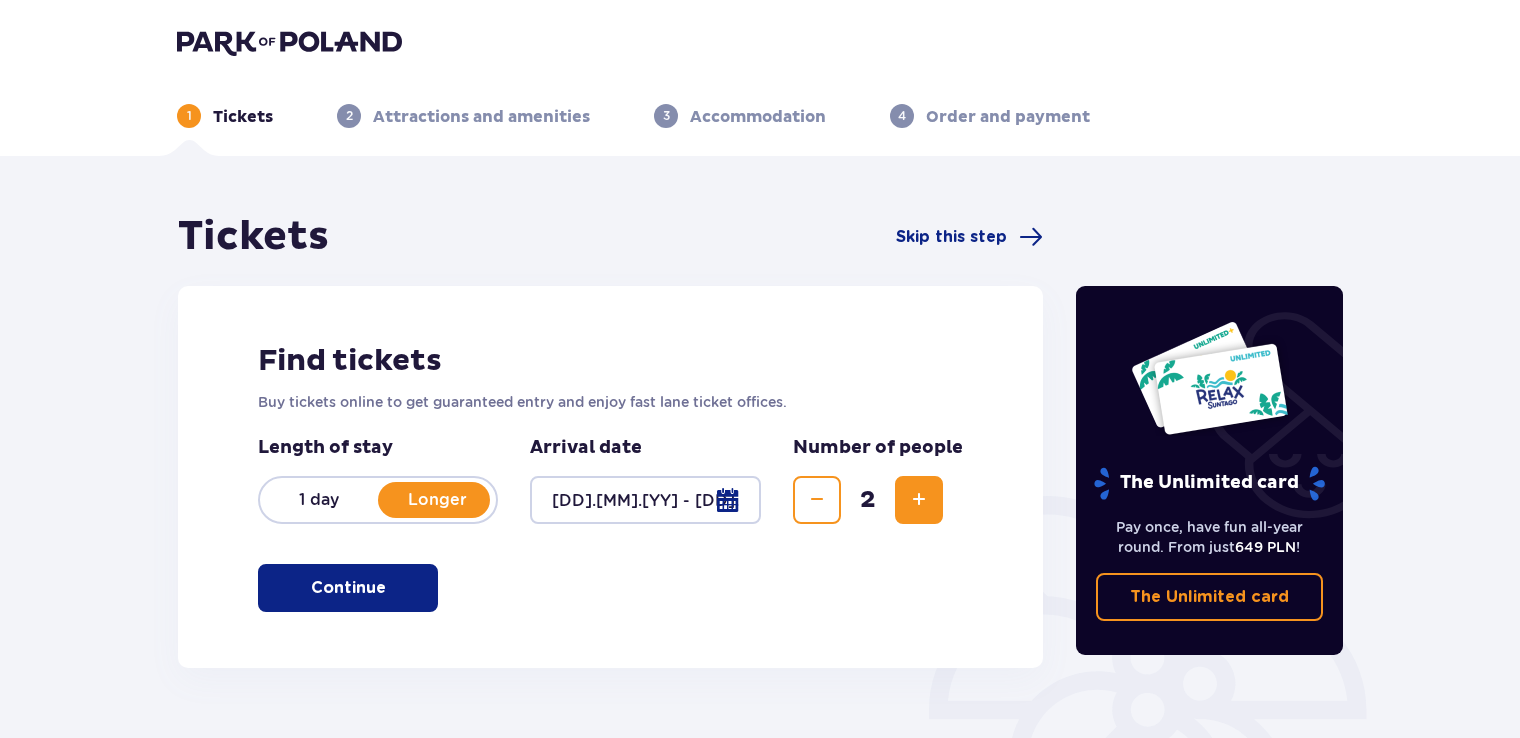 click at bounding box center [390, 588] 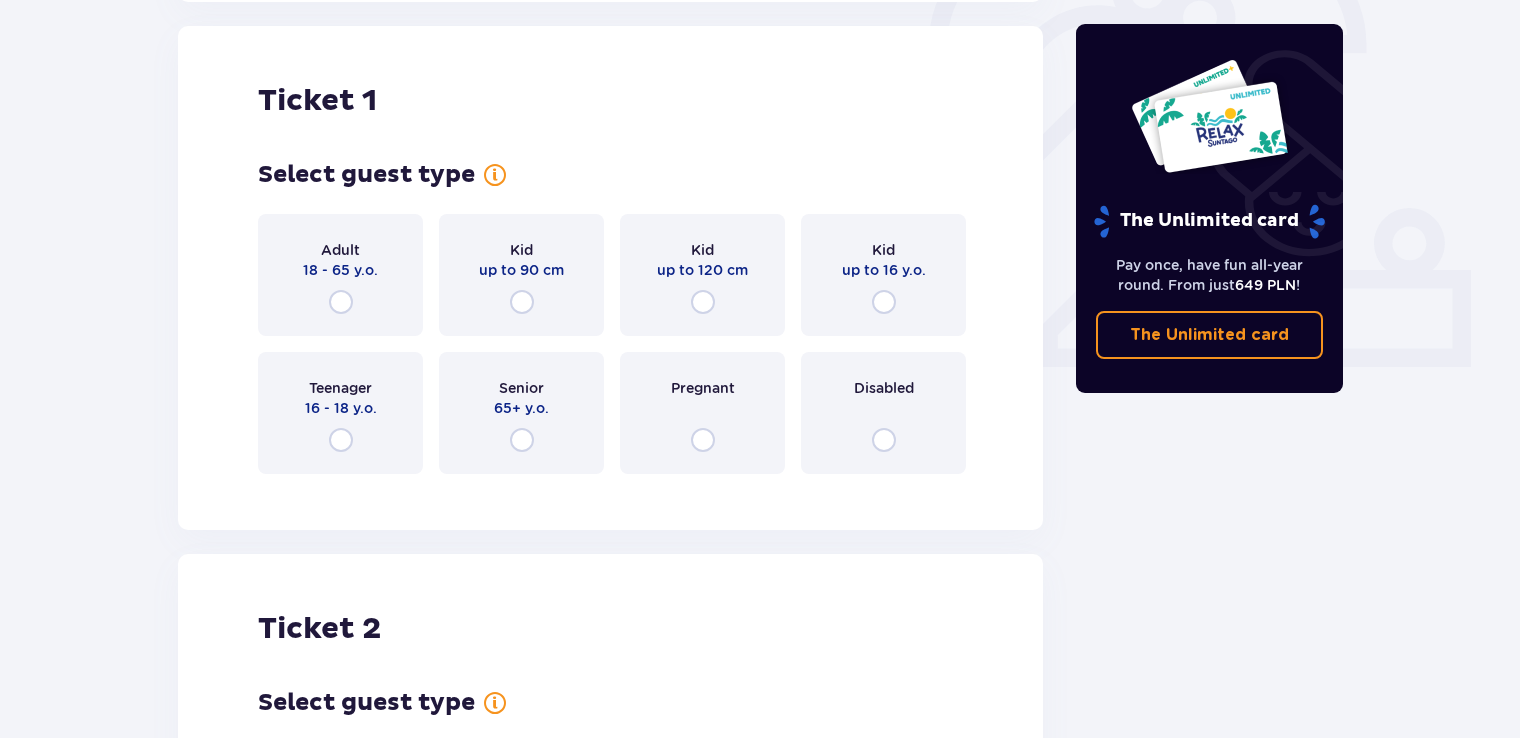 scroll, scrollTop: 668, scrollLeft: 0, axis: vertical 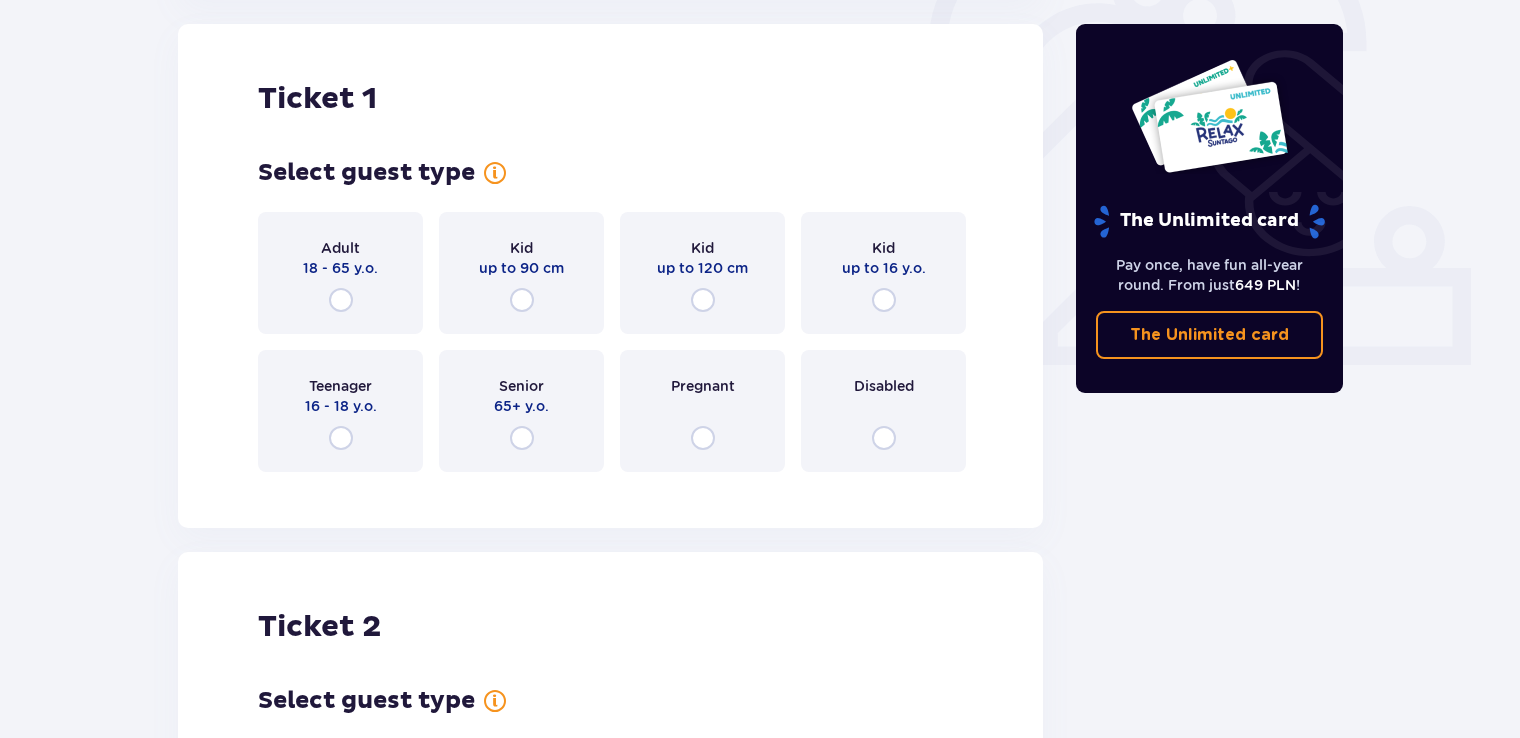 click on "Adult 18 - 65 y.o." at bounding box center (340, 273) 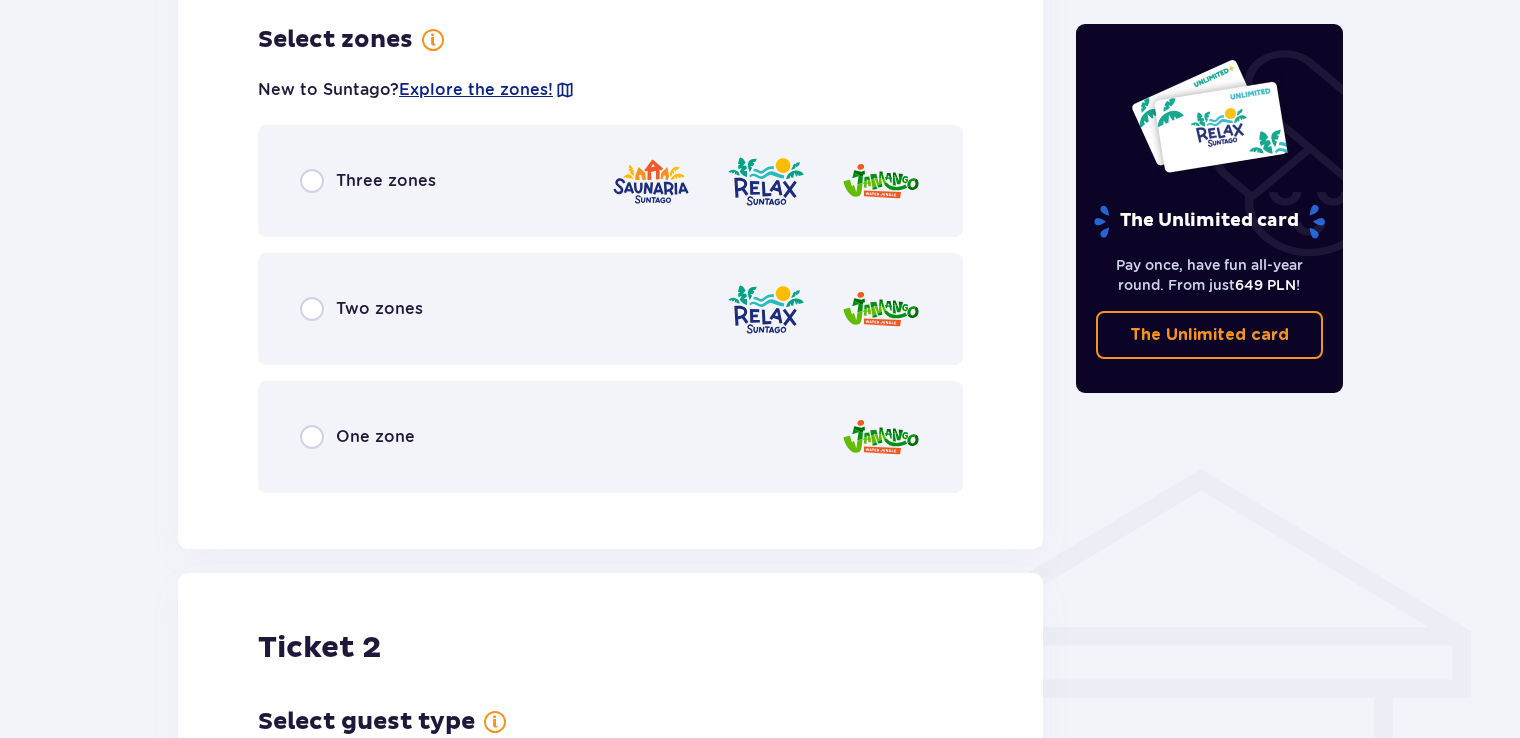 scroll, scrollTop: 1156, scrollLeft: 0, axis: vertical 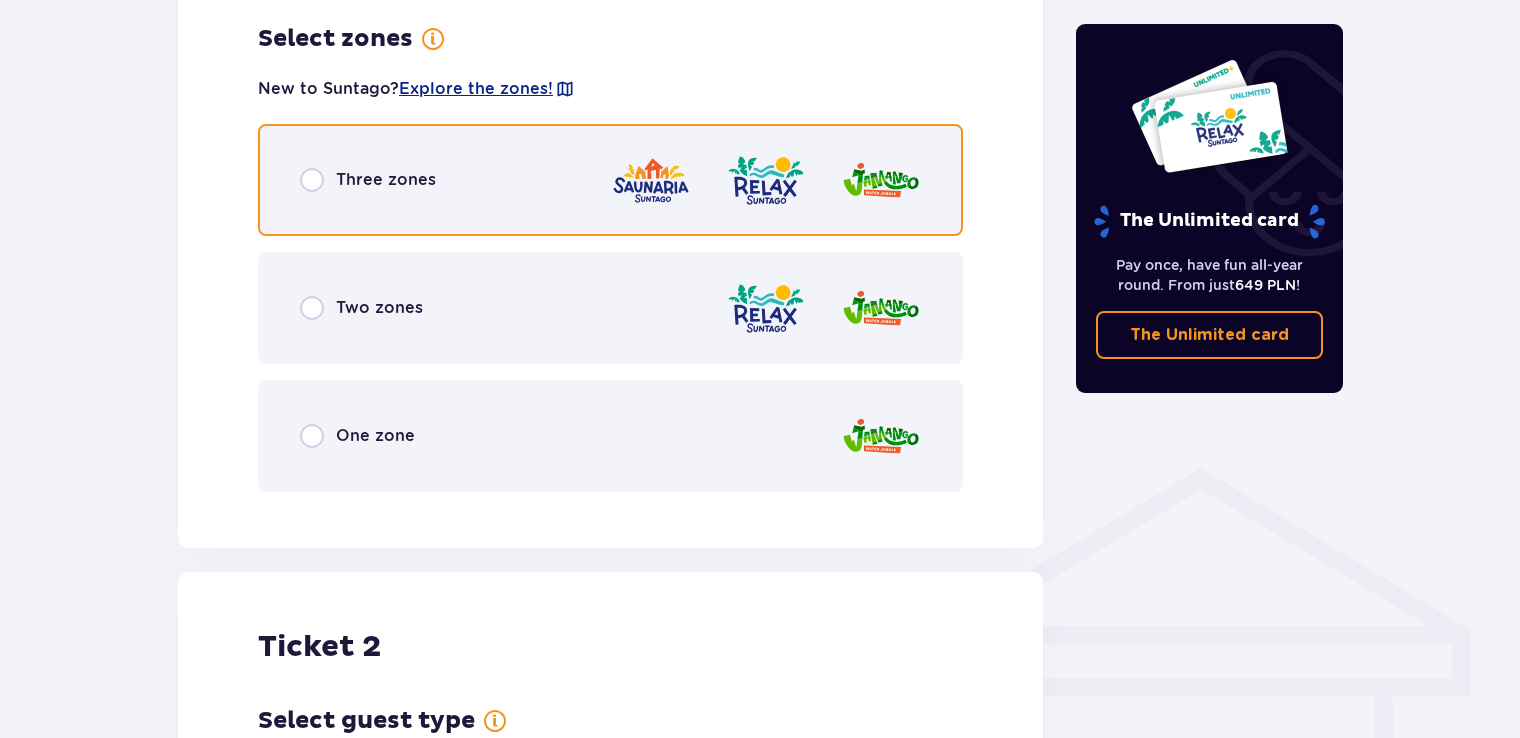 click at bounding box center [312, 180] 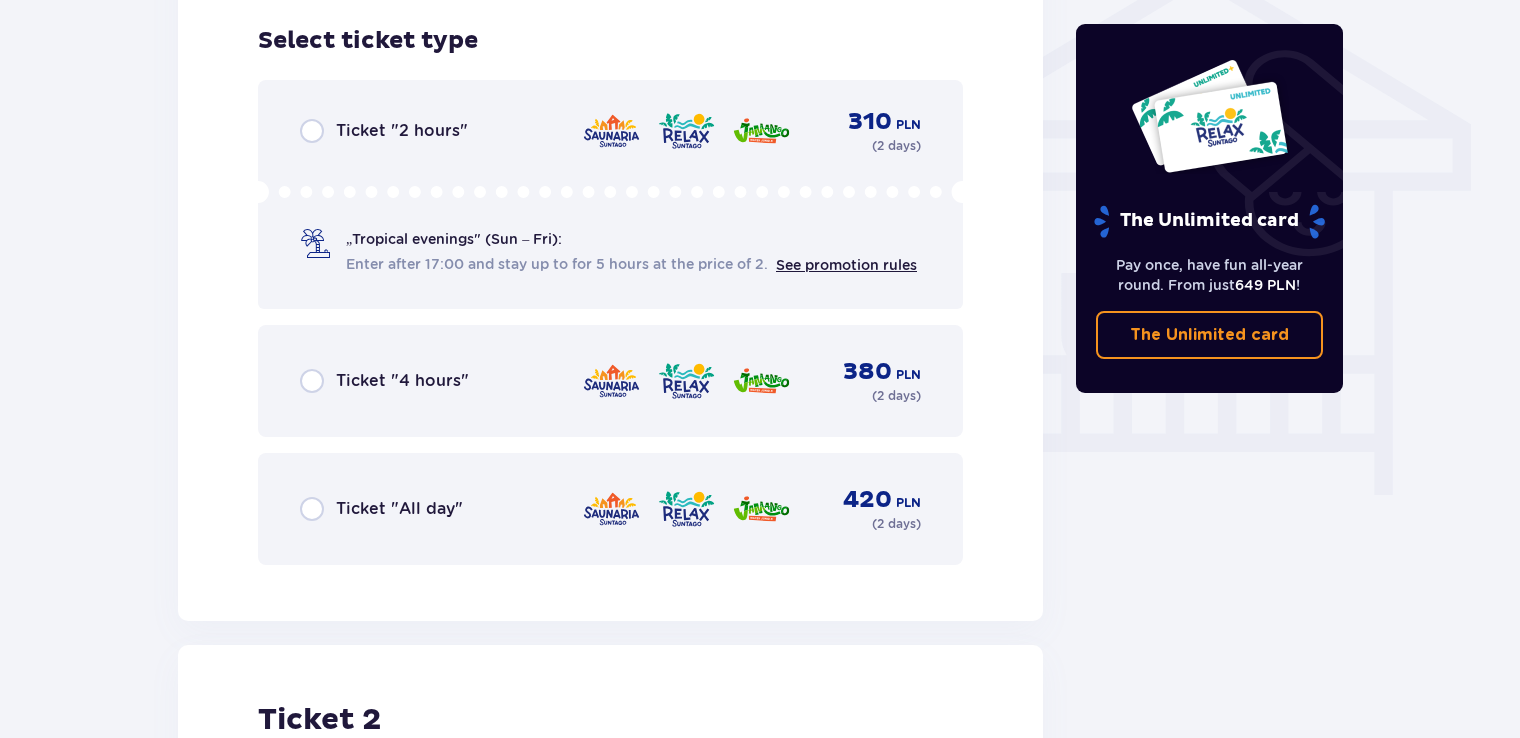 scroll, scrollTop: 1664, scrollLeft: 0, axis: vertical 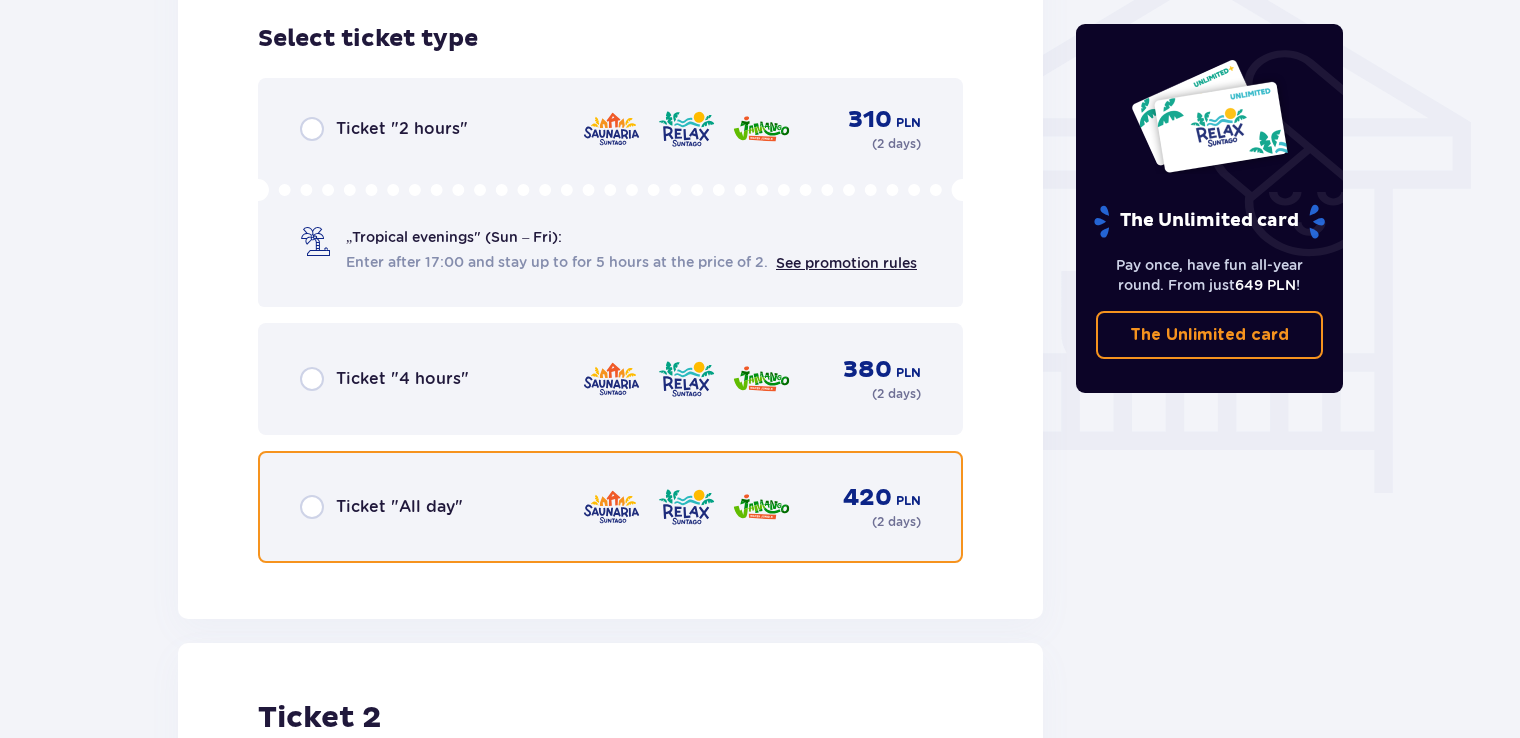 click at bounding box center [312, 507] 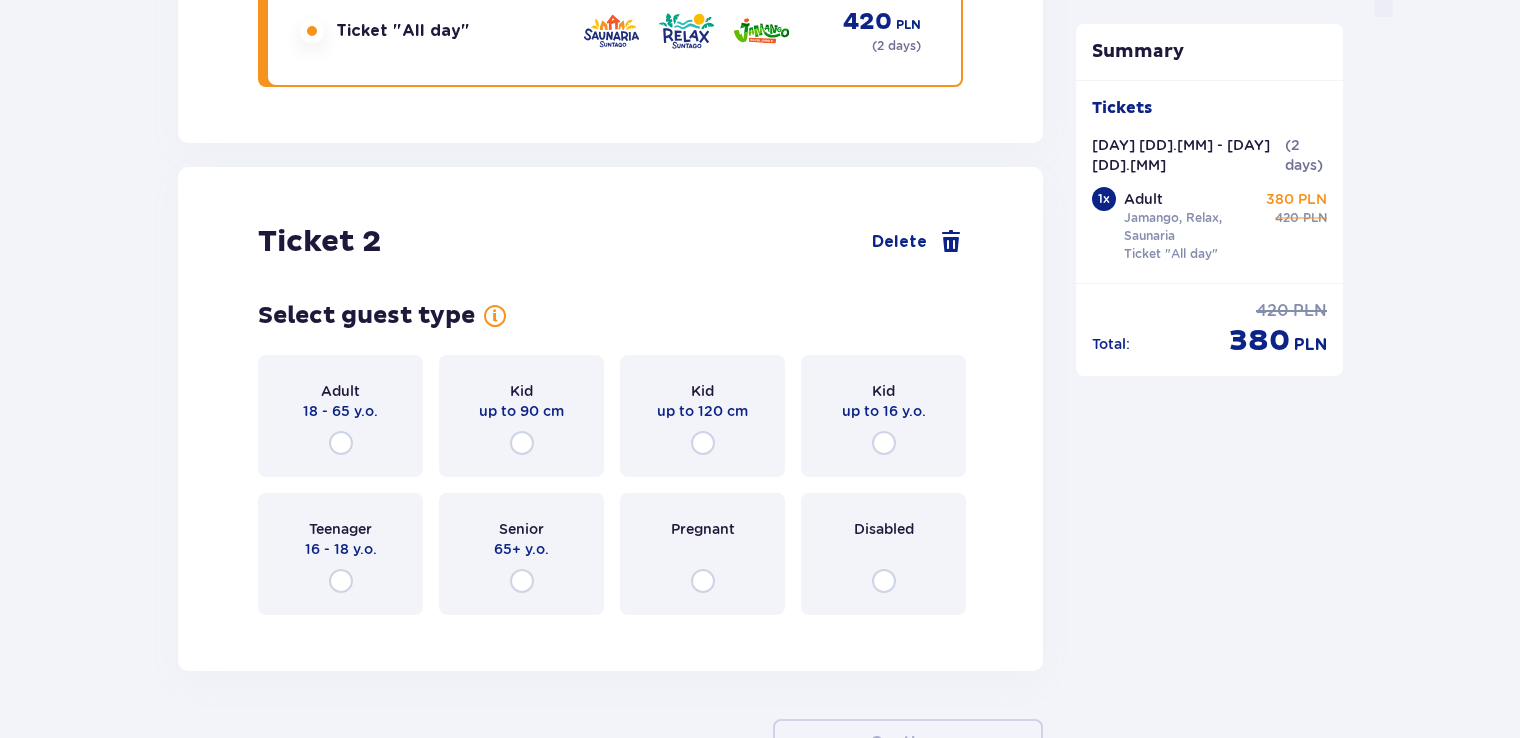 scroll, scrollTop: 2226, scrollLeft: 0, axis: vertical 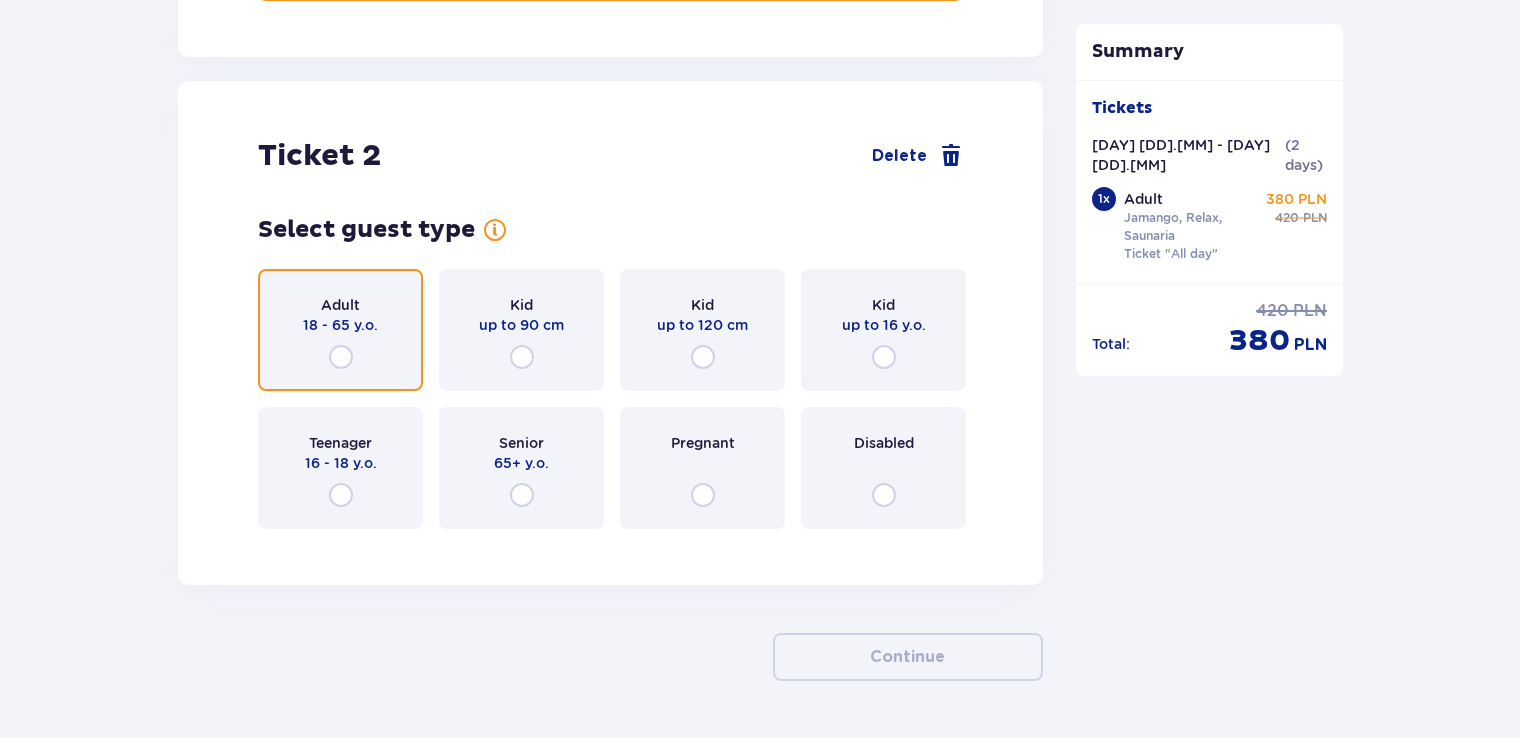 click at bounding box center (341, 357) 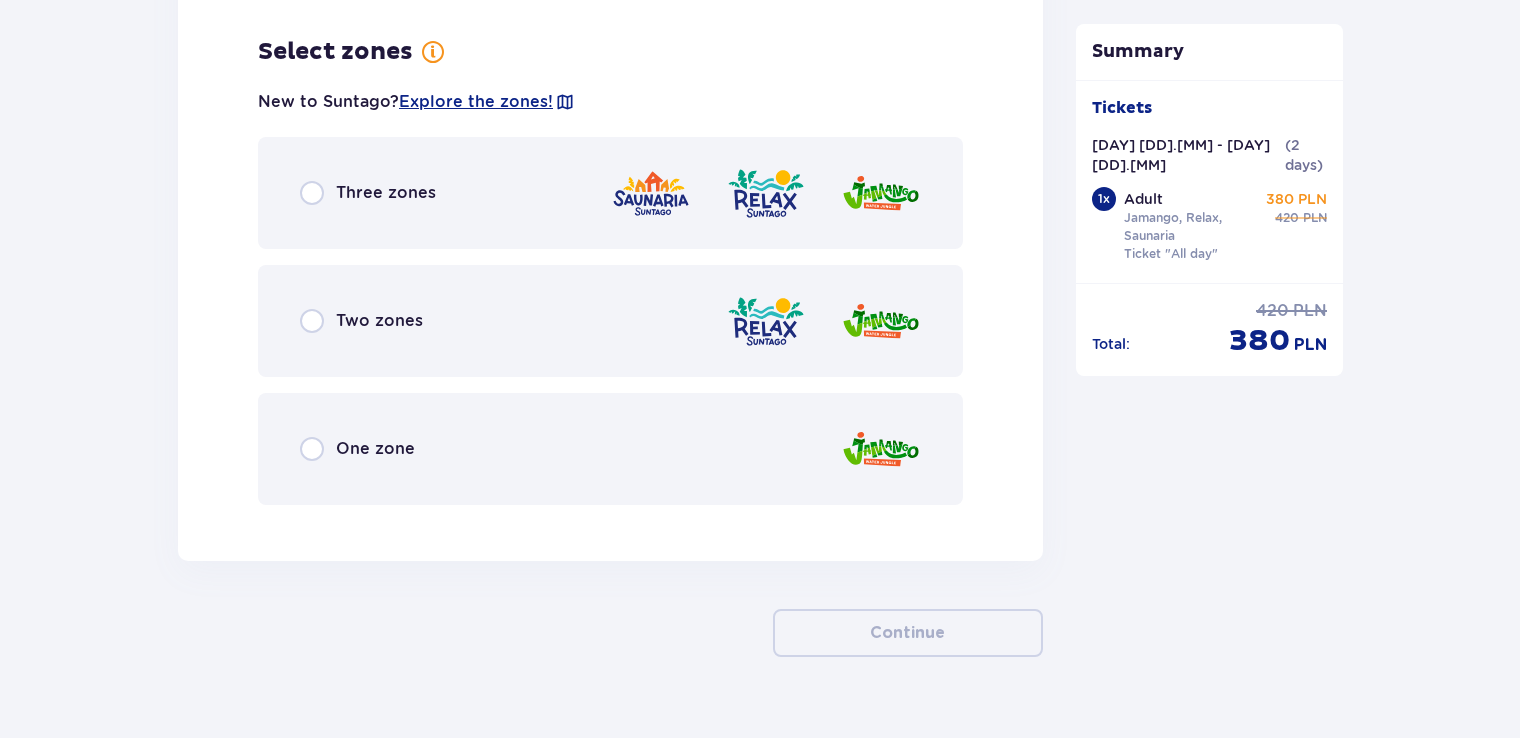scroll, scrollTop: 2770, scrollLeft: 0, axis: vertical 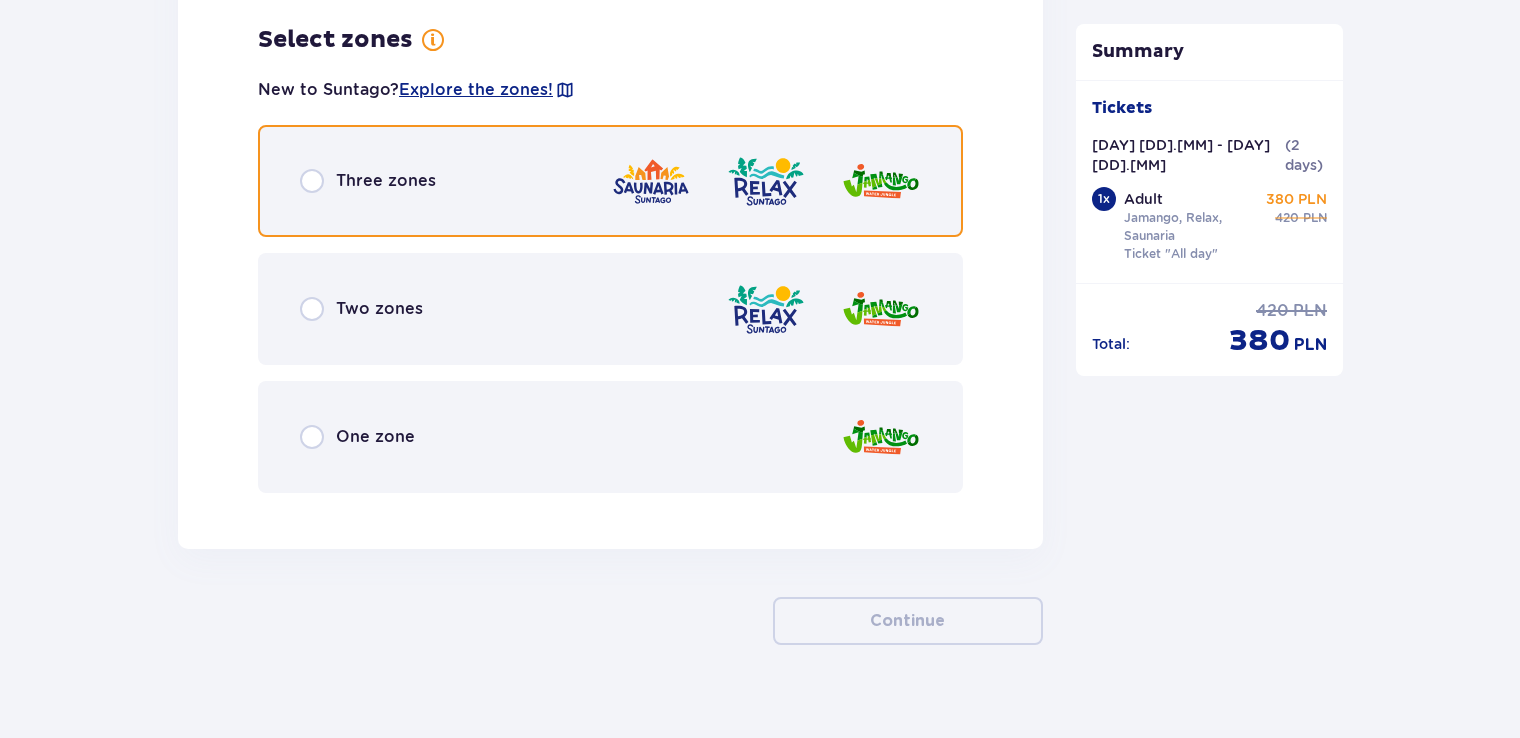click at bounding box center [312, 181] 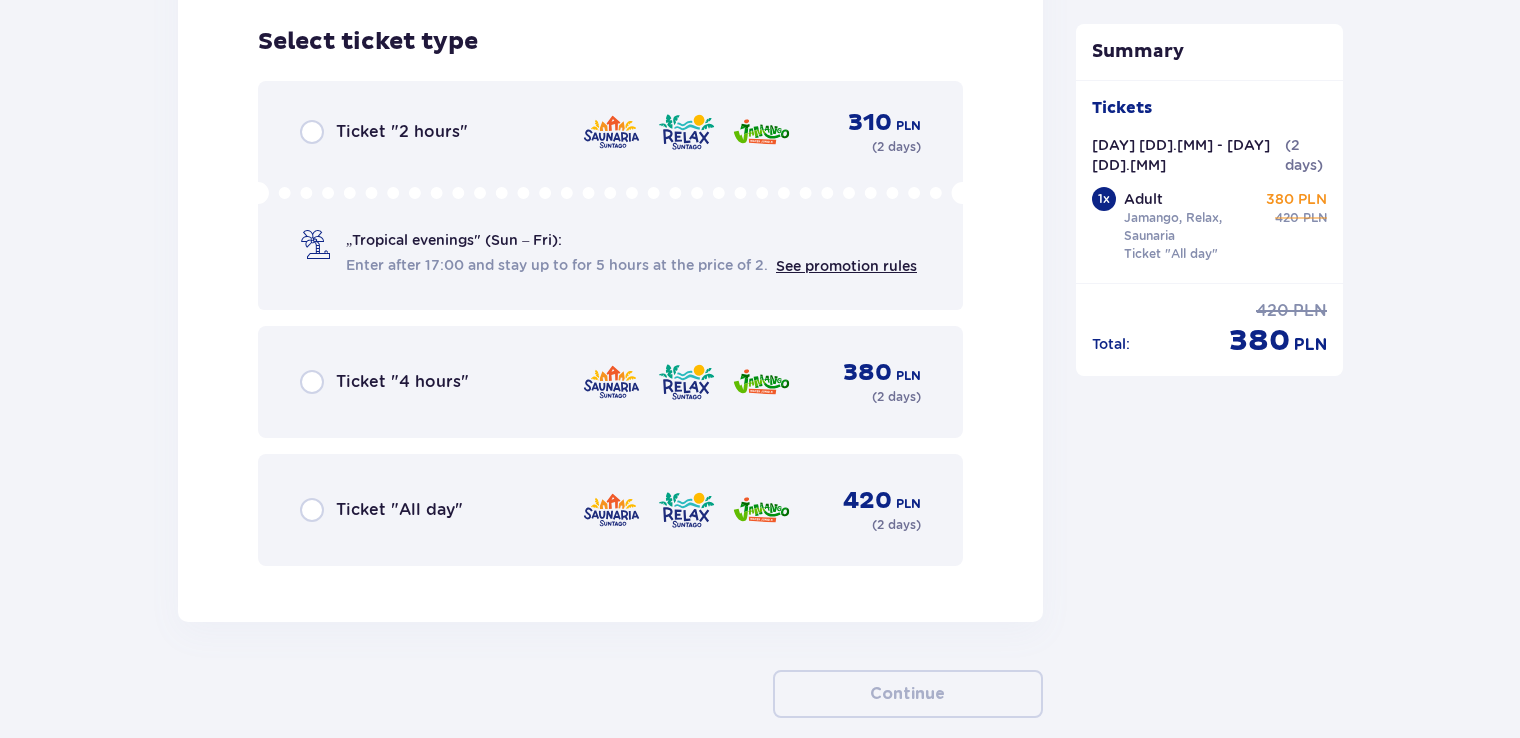 scroll, scrollTop: 3278, scrollLeft: 0, axis: vertical 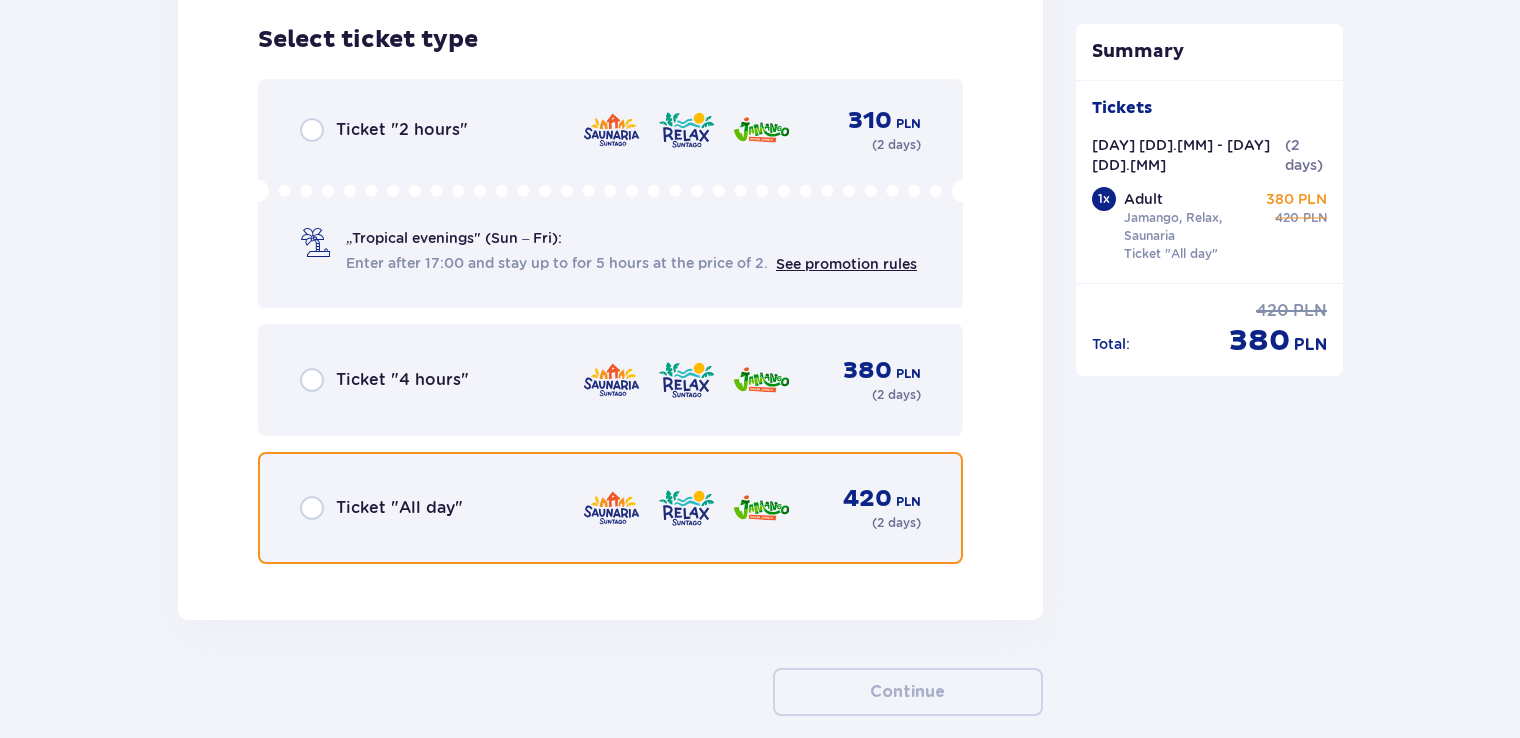 click at bounding box center (312, 508) 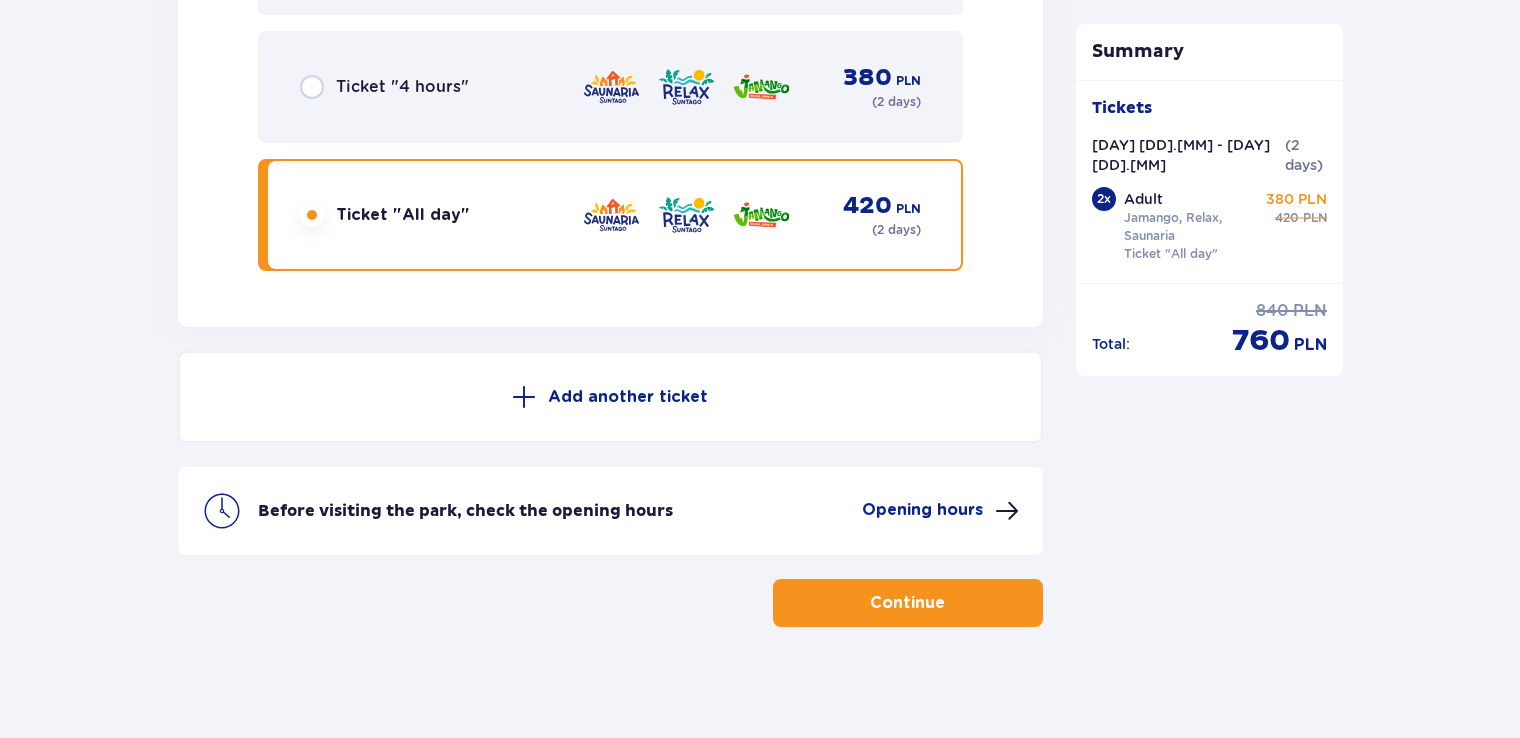 scroll, scrollTop: 3577, scrollLeft: 0, axis: vertical 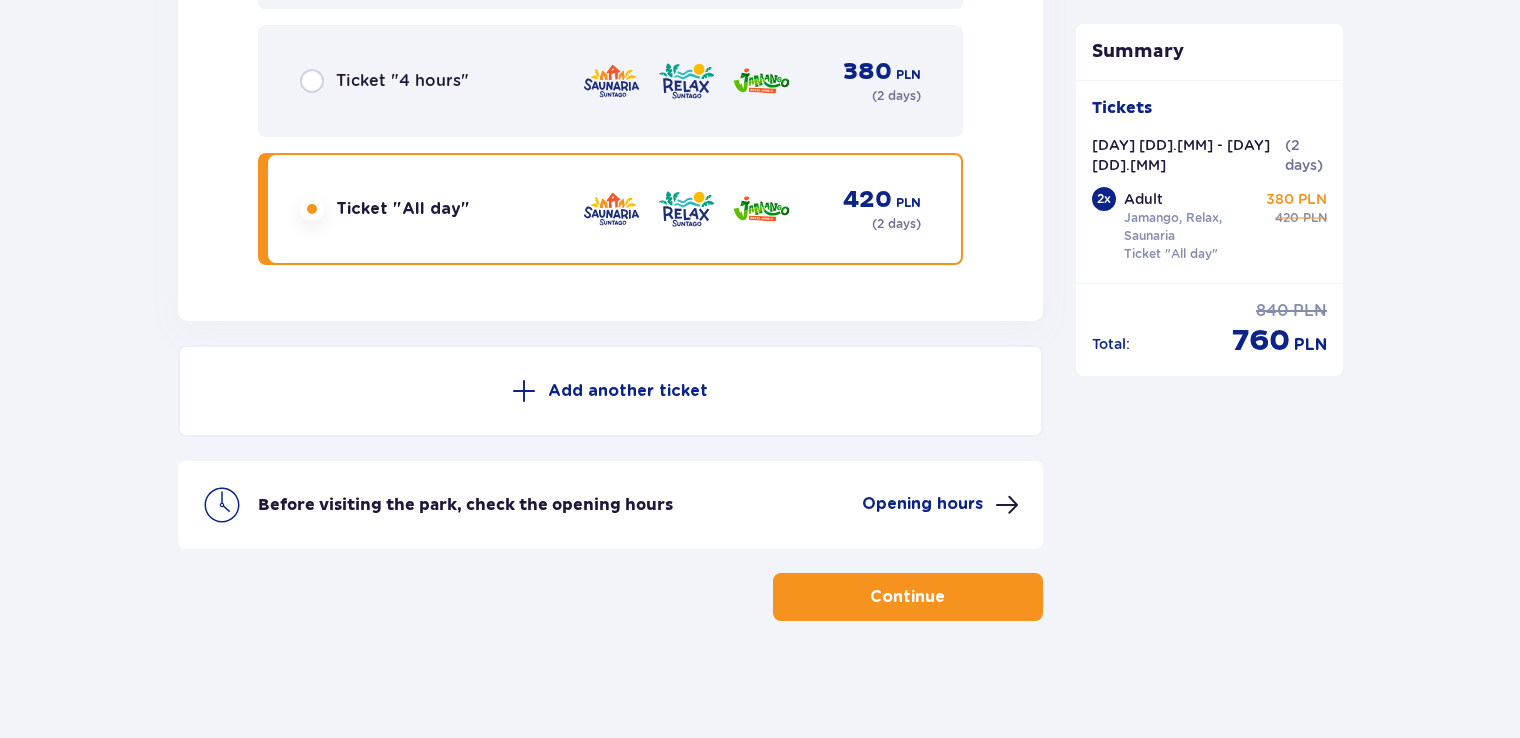 click on "Continue" at bounding box center [907, 597] 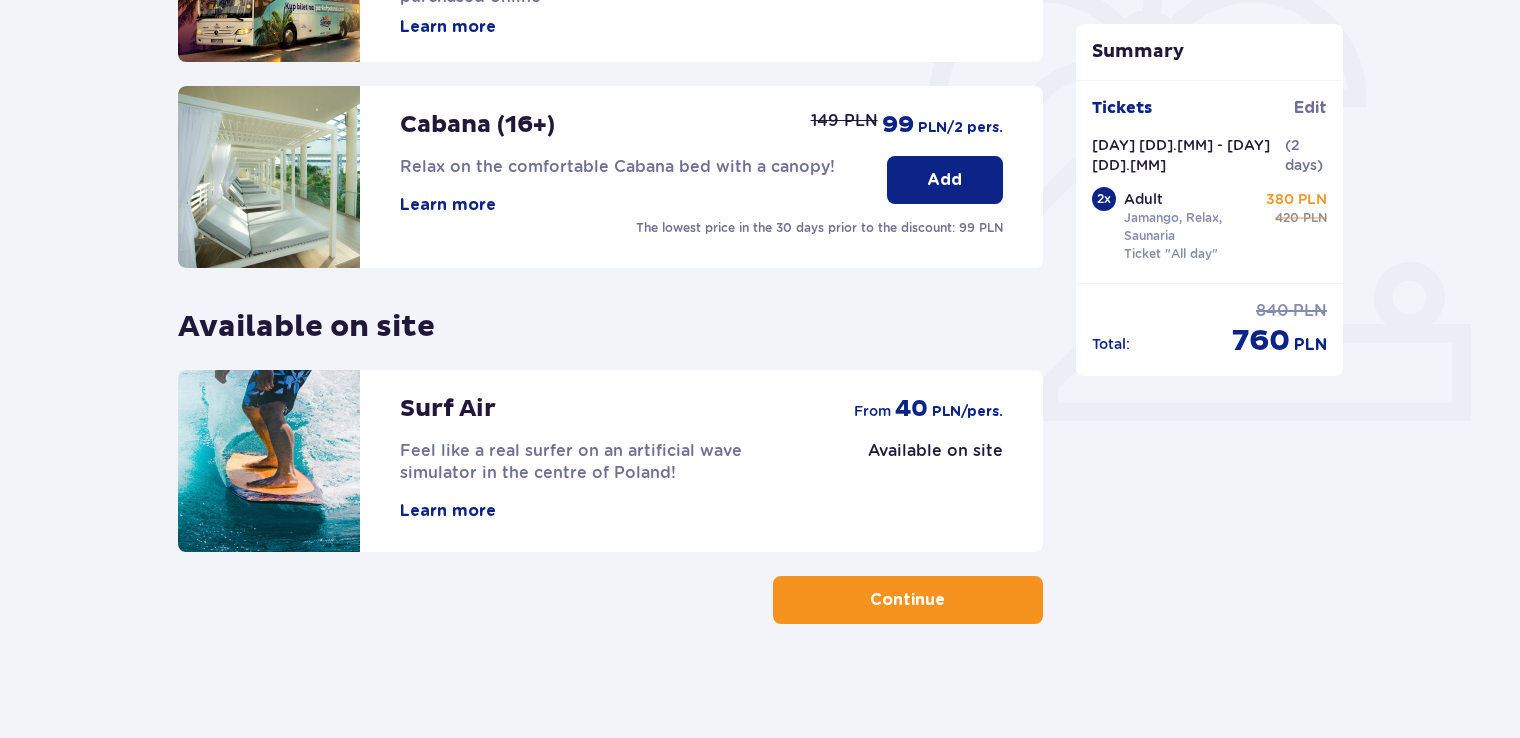 scroll, scrollTop: 617, scrollLeft: 0, axis: vertical 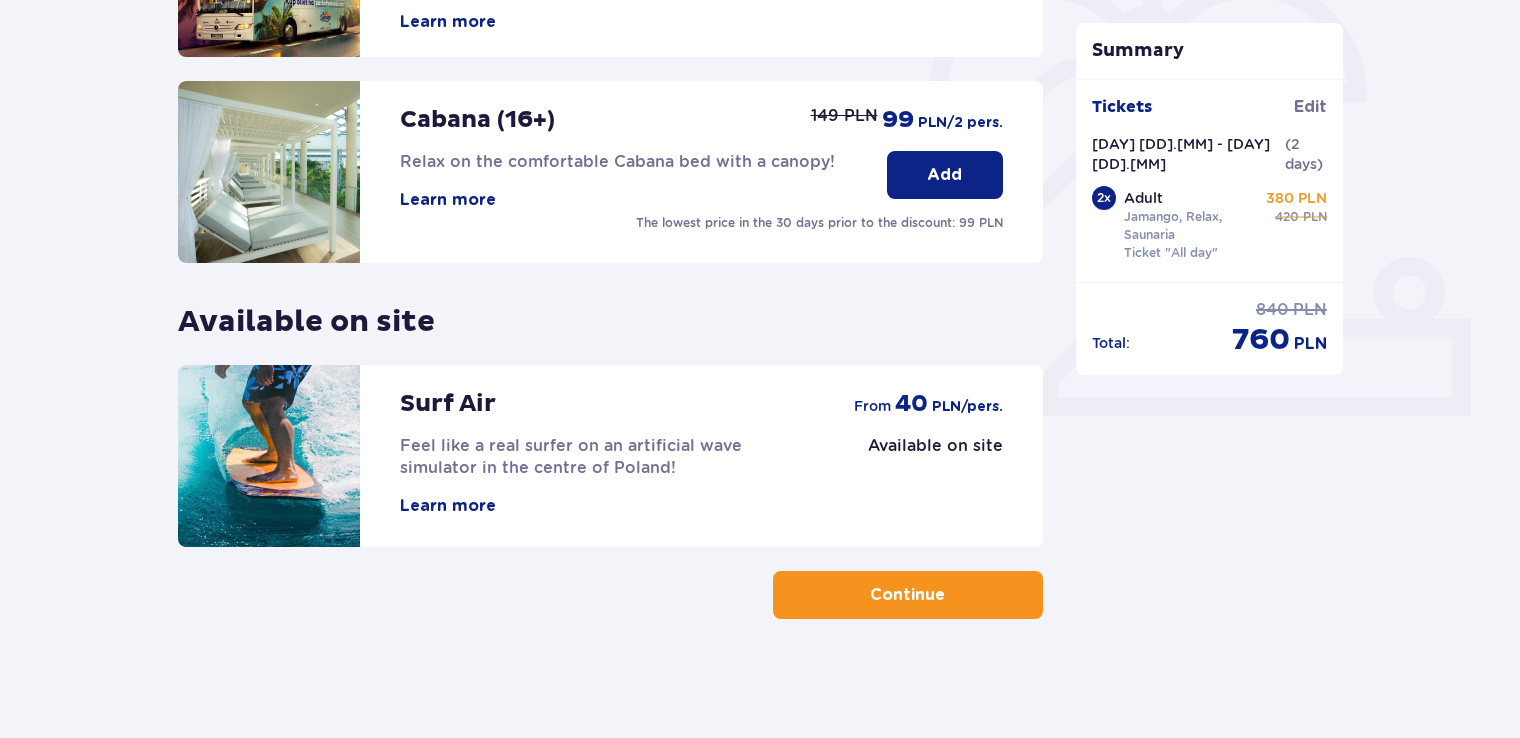 click on "Continue" at bounding box center (907, 595) 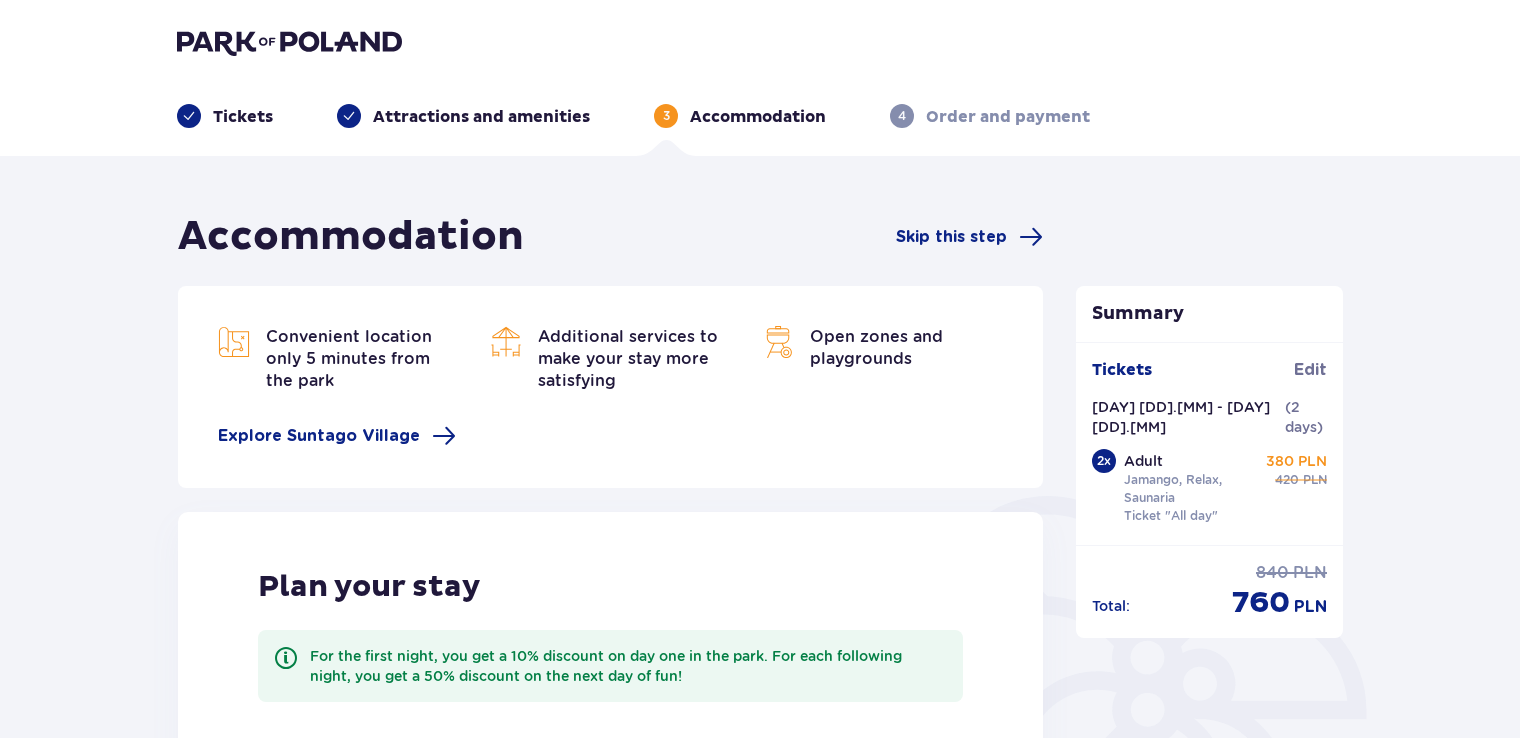 scroll, scrollTop: 485, scrollLeft: 0, axis: vertical 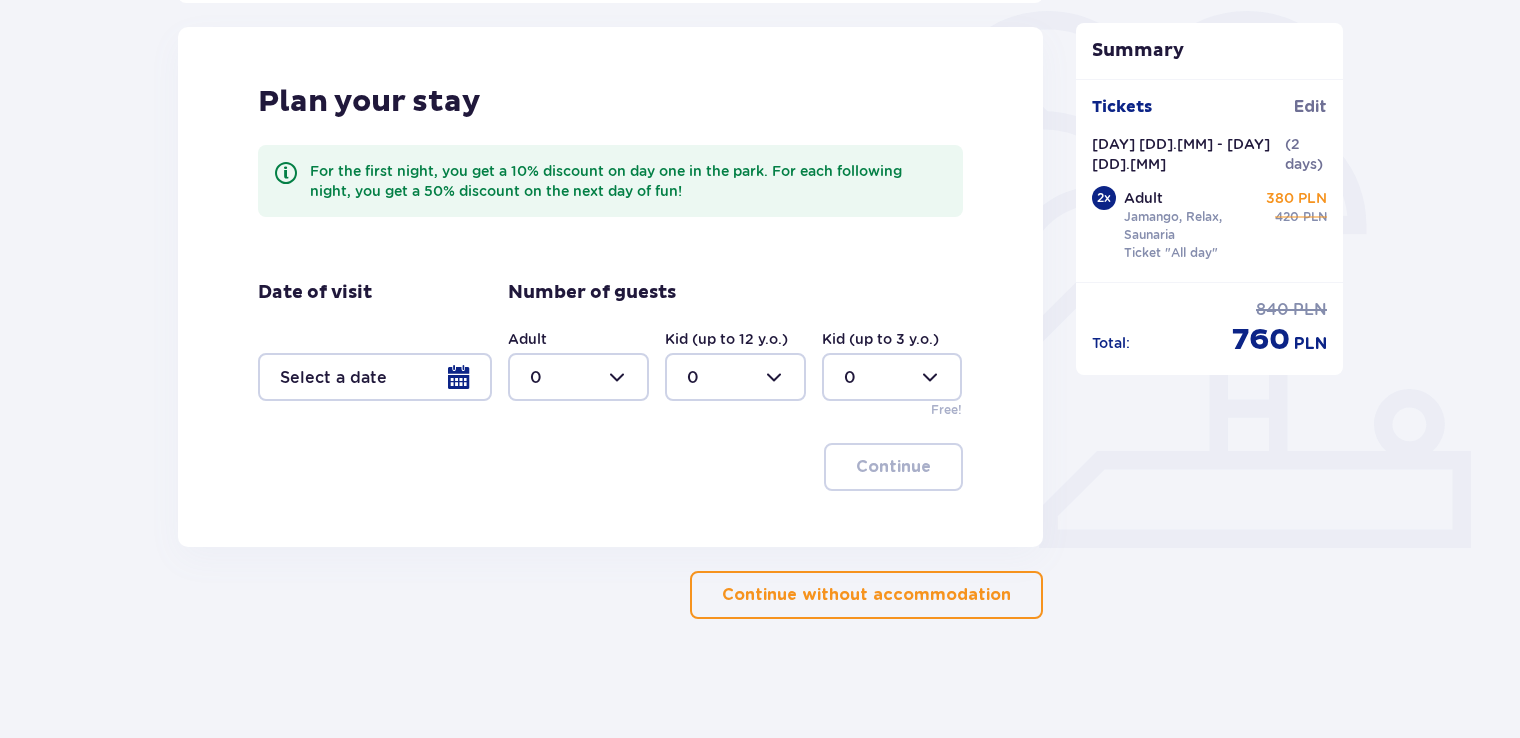 click on "Continue without accommodation" at bounding box center [866, 595] 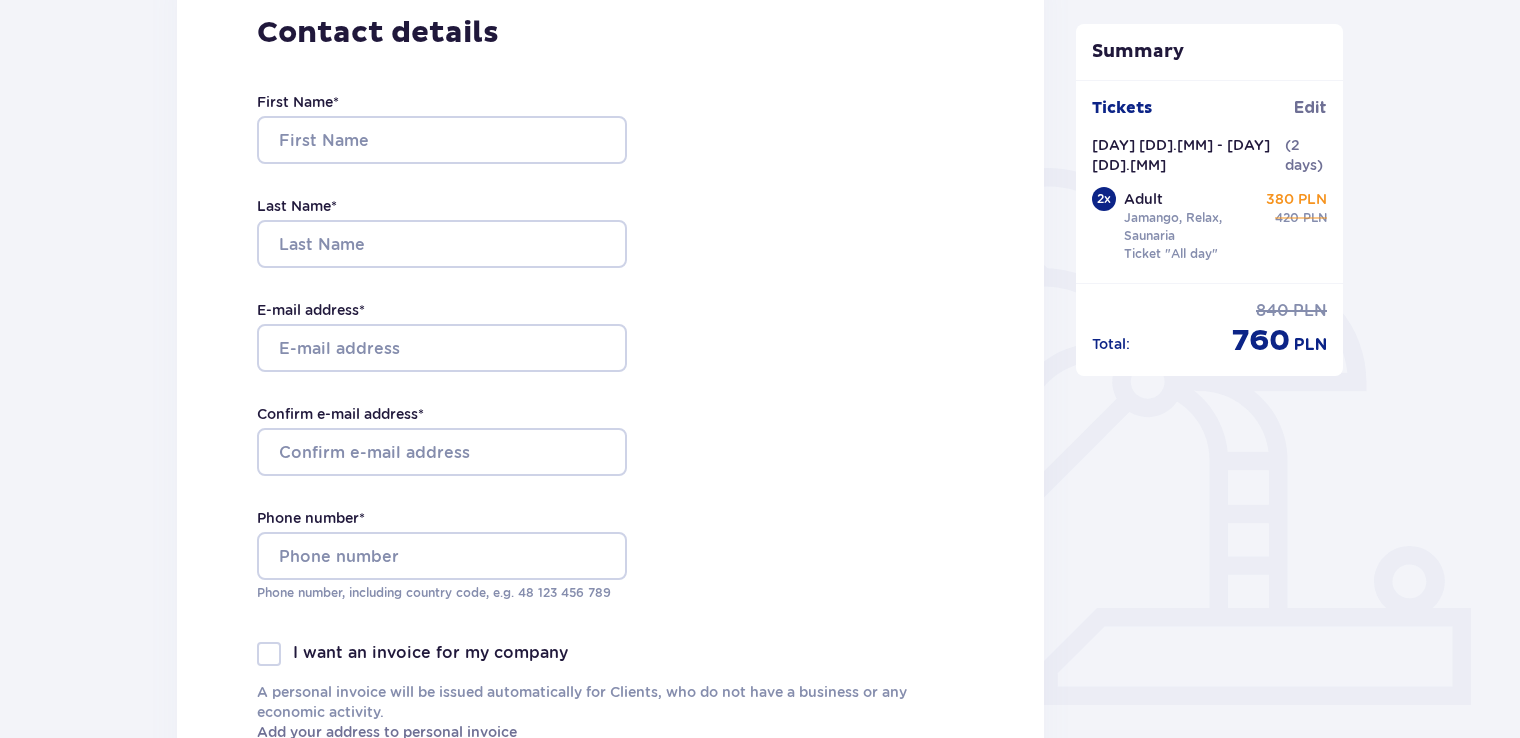 scroll, scrollTop: 0, scrollLeft: 0, axis: both 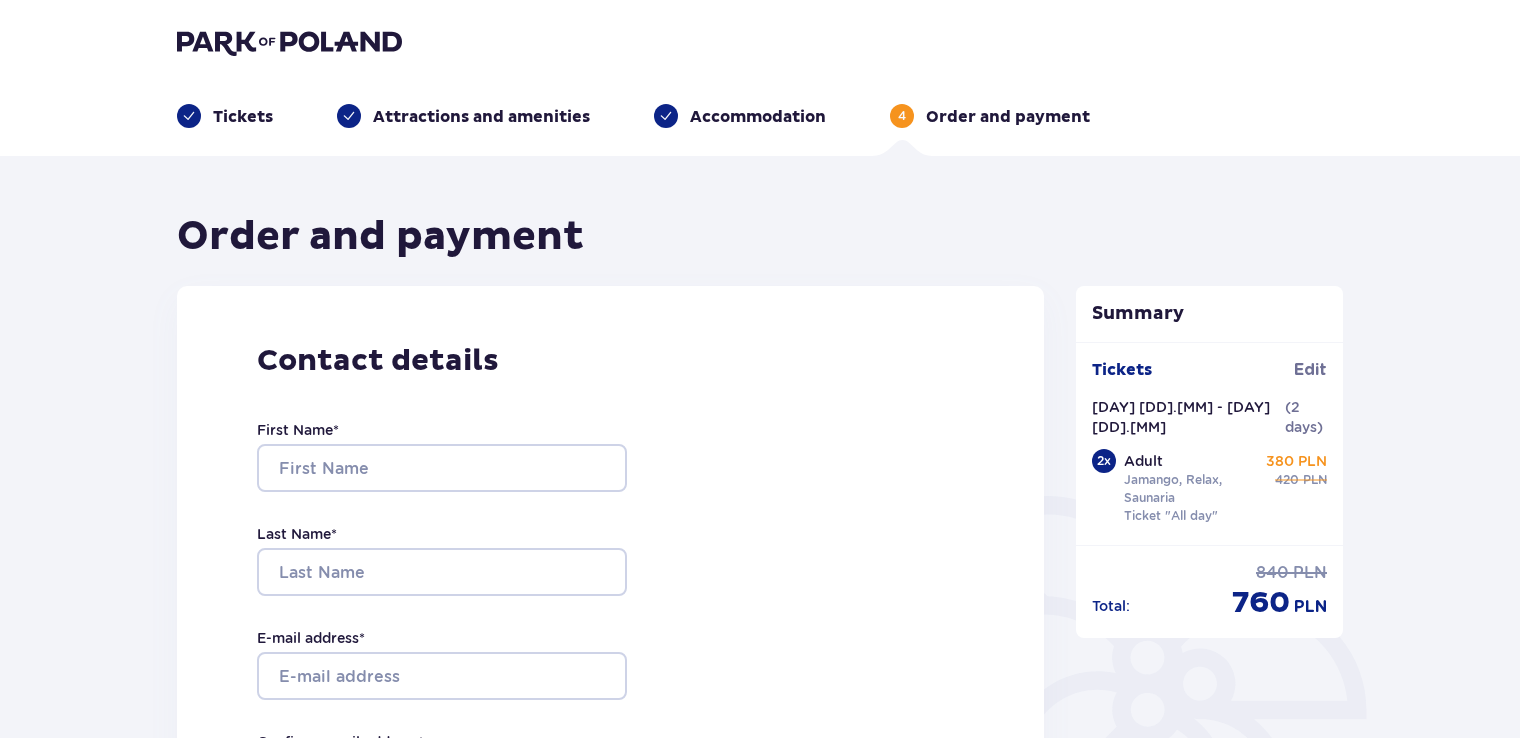 click on "Tickets" at bounding box center (225, 116) 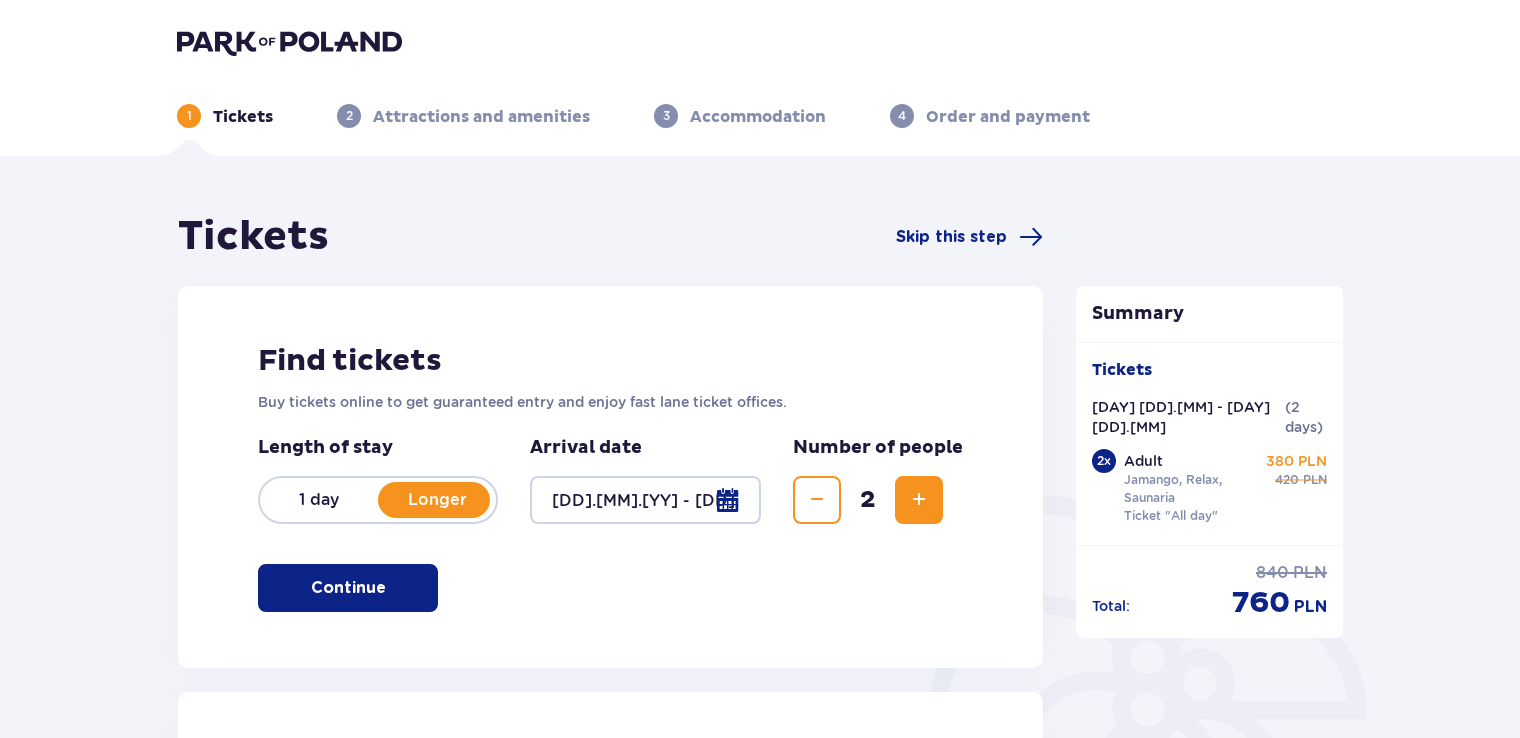 click at bounding box center (645, 500) 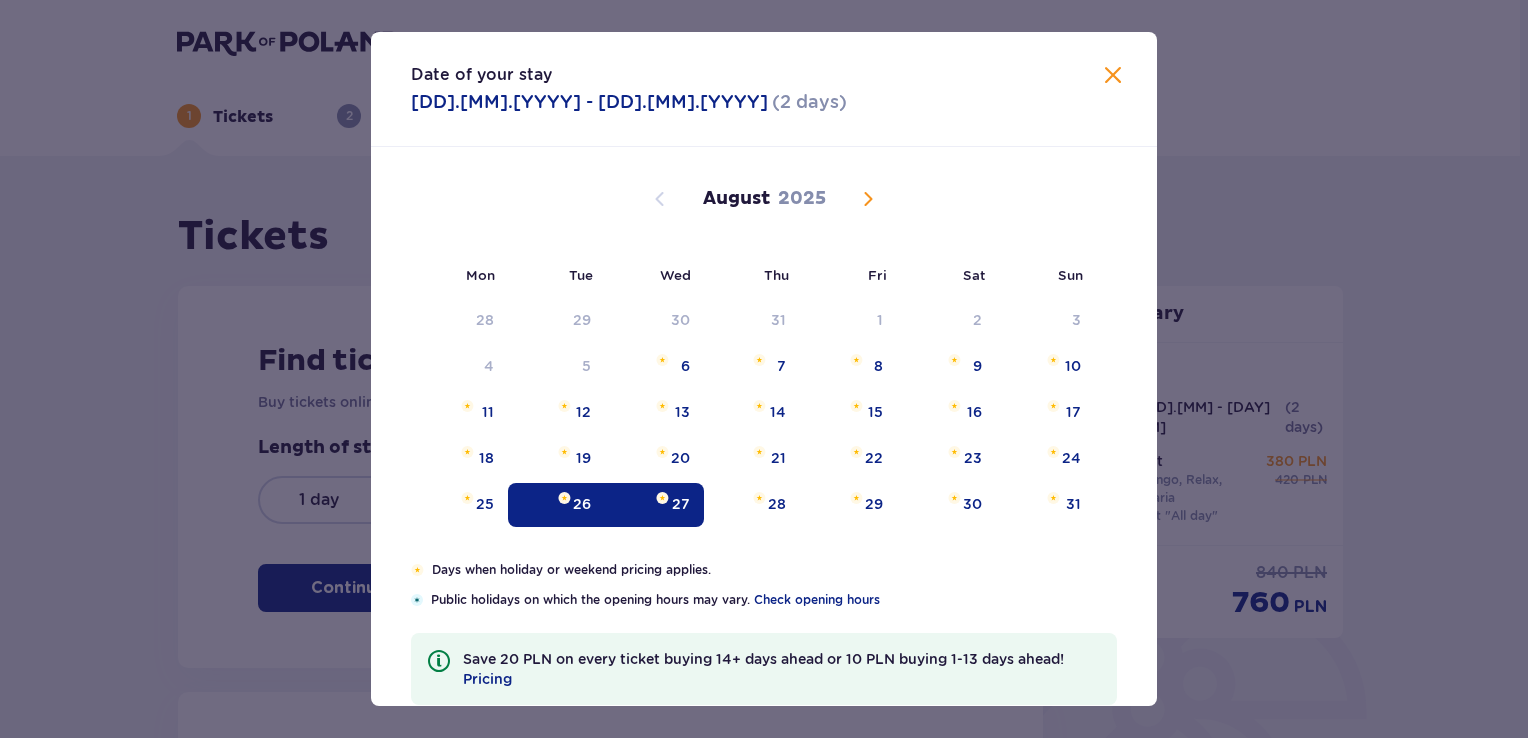 click at bounding box center [1113, 76] 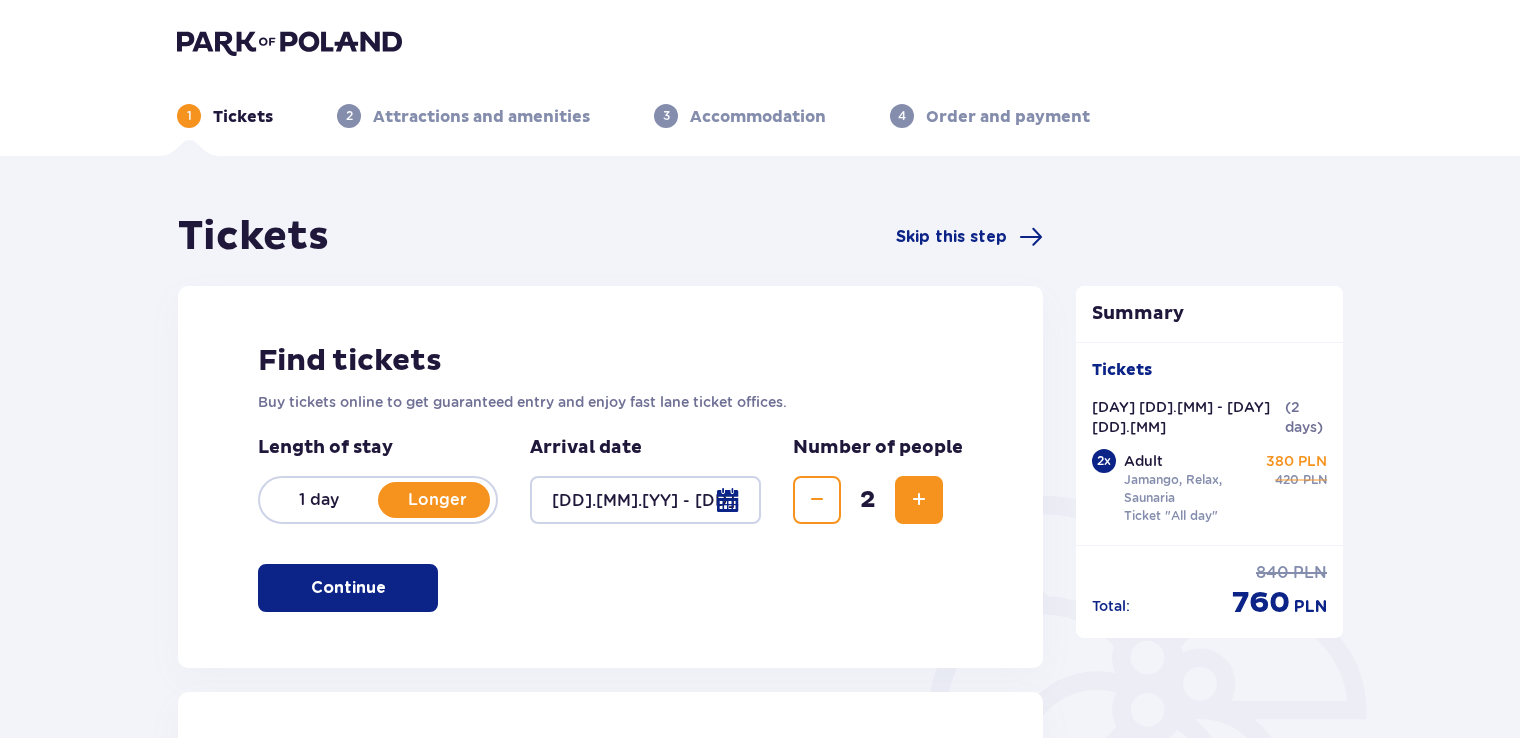 click on "1 day" at bounding box center (319, 500) 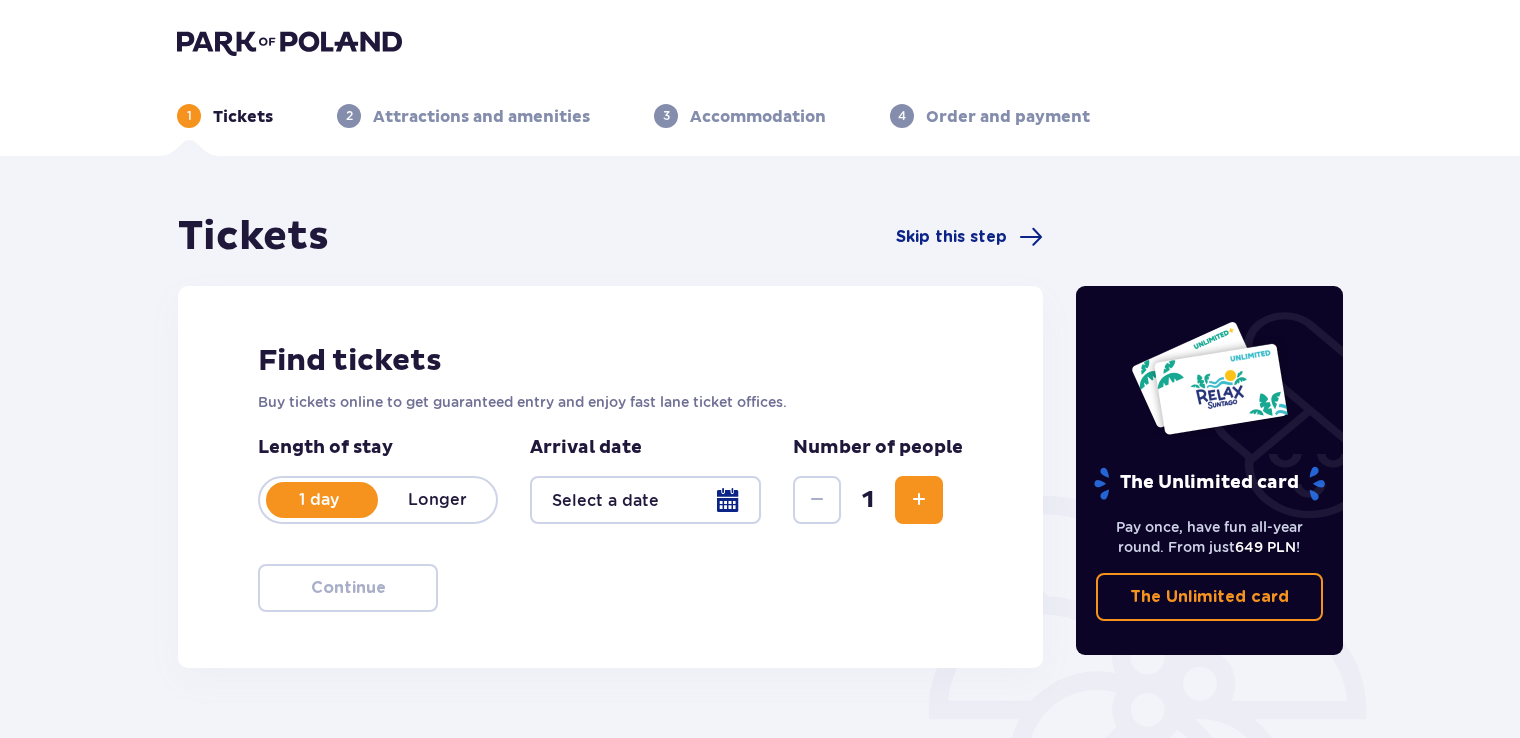 click at bounding box center [645, 500] 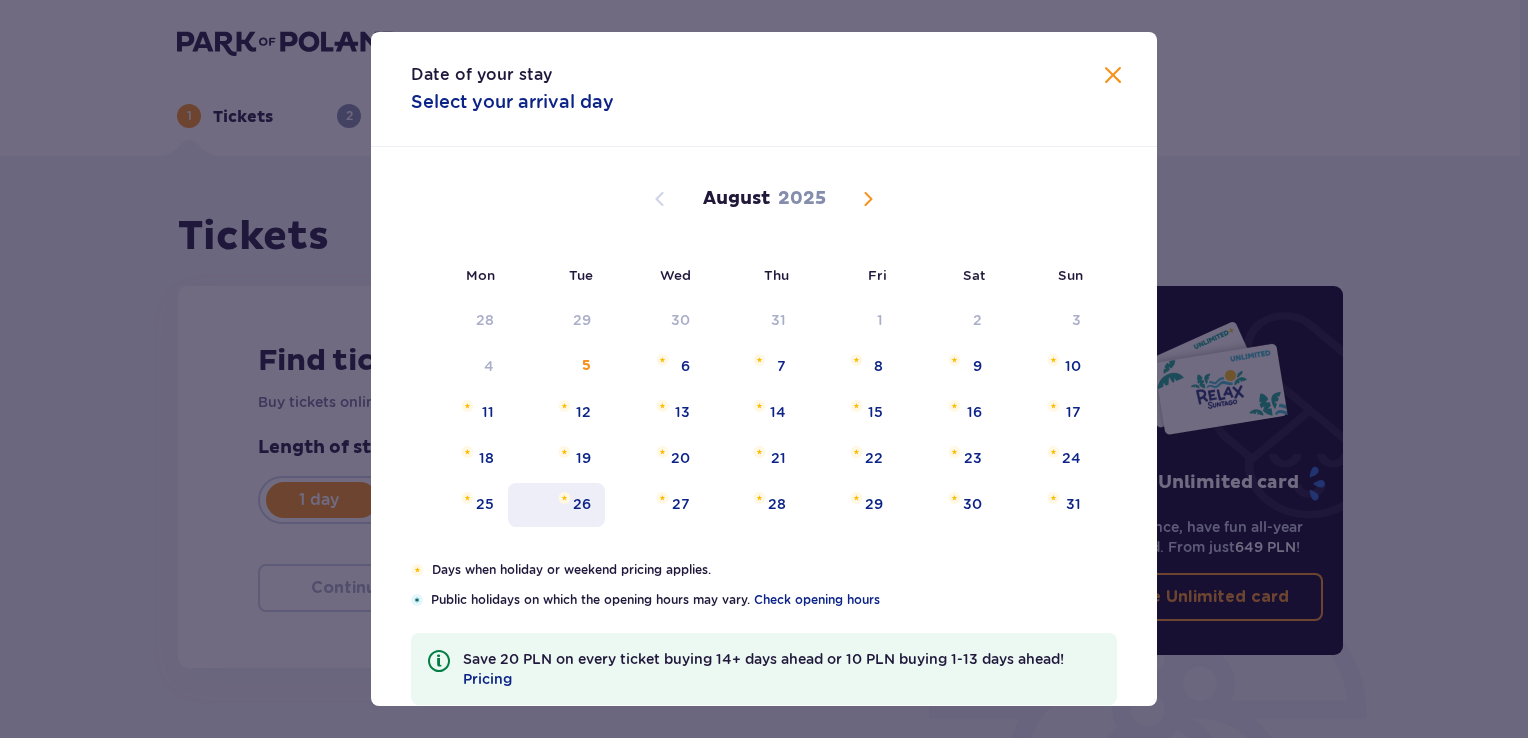 click on "26" at bounding box center [556, 505] 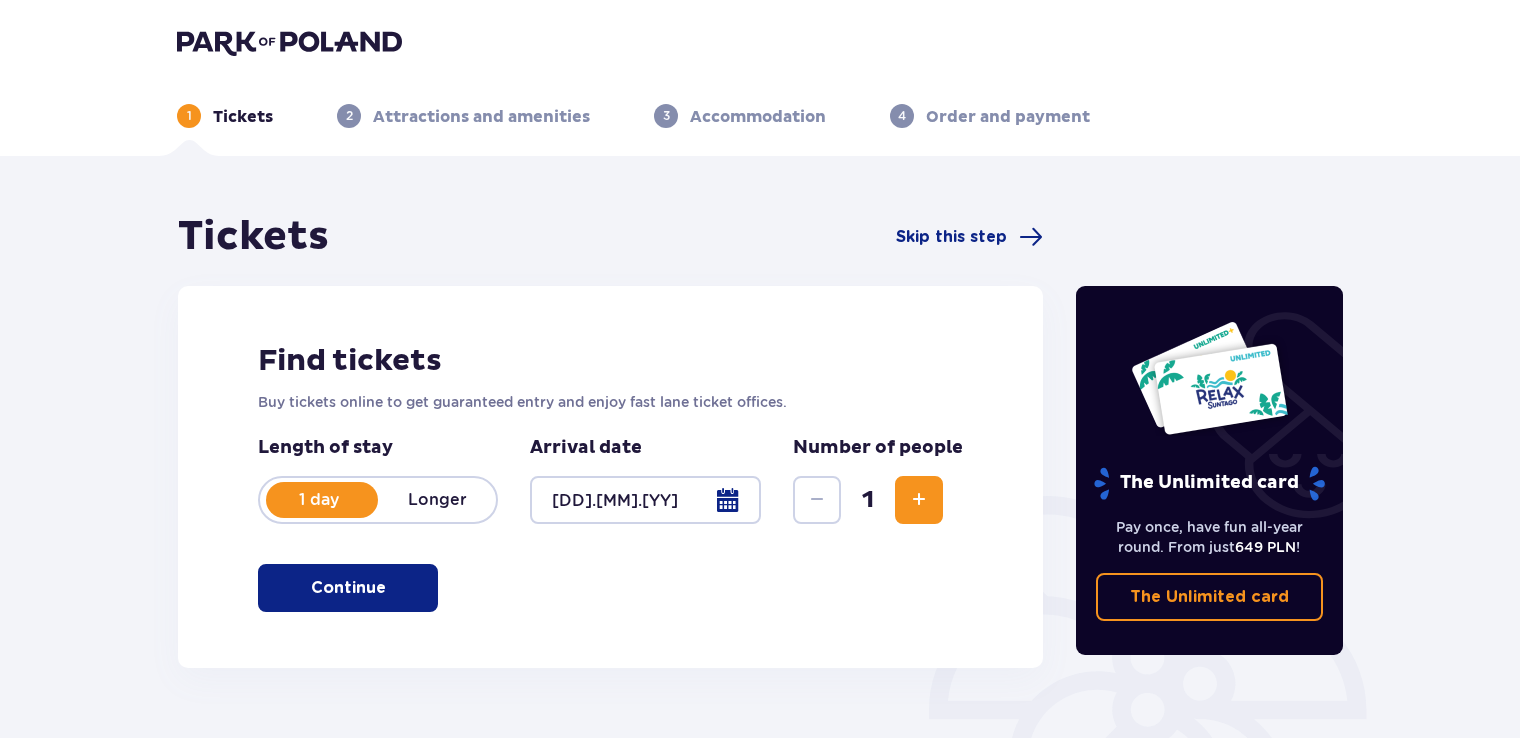 click at bounding box center [919, 500] 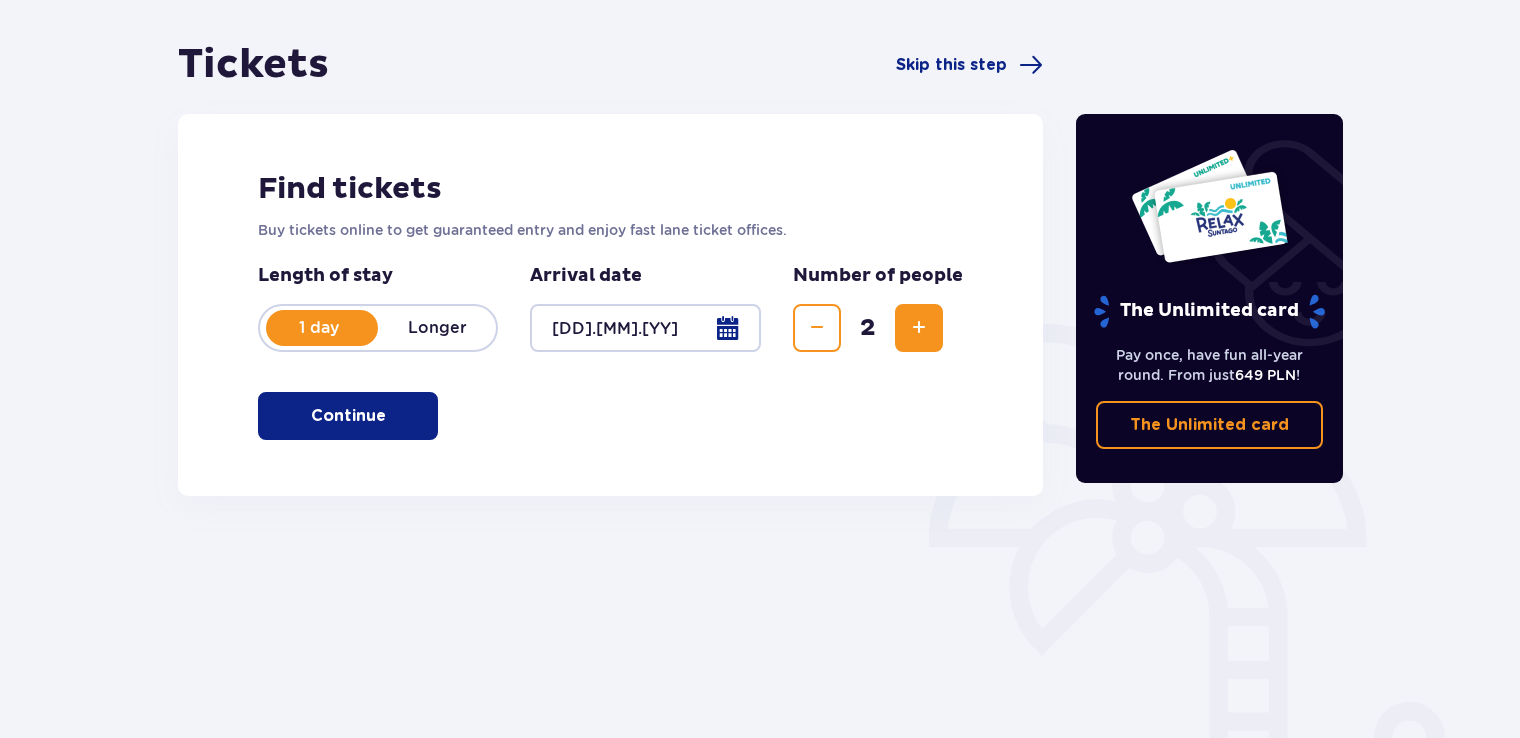 click on "Continue" at bounding box center (348, 416) 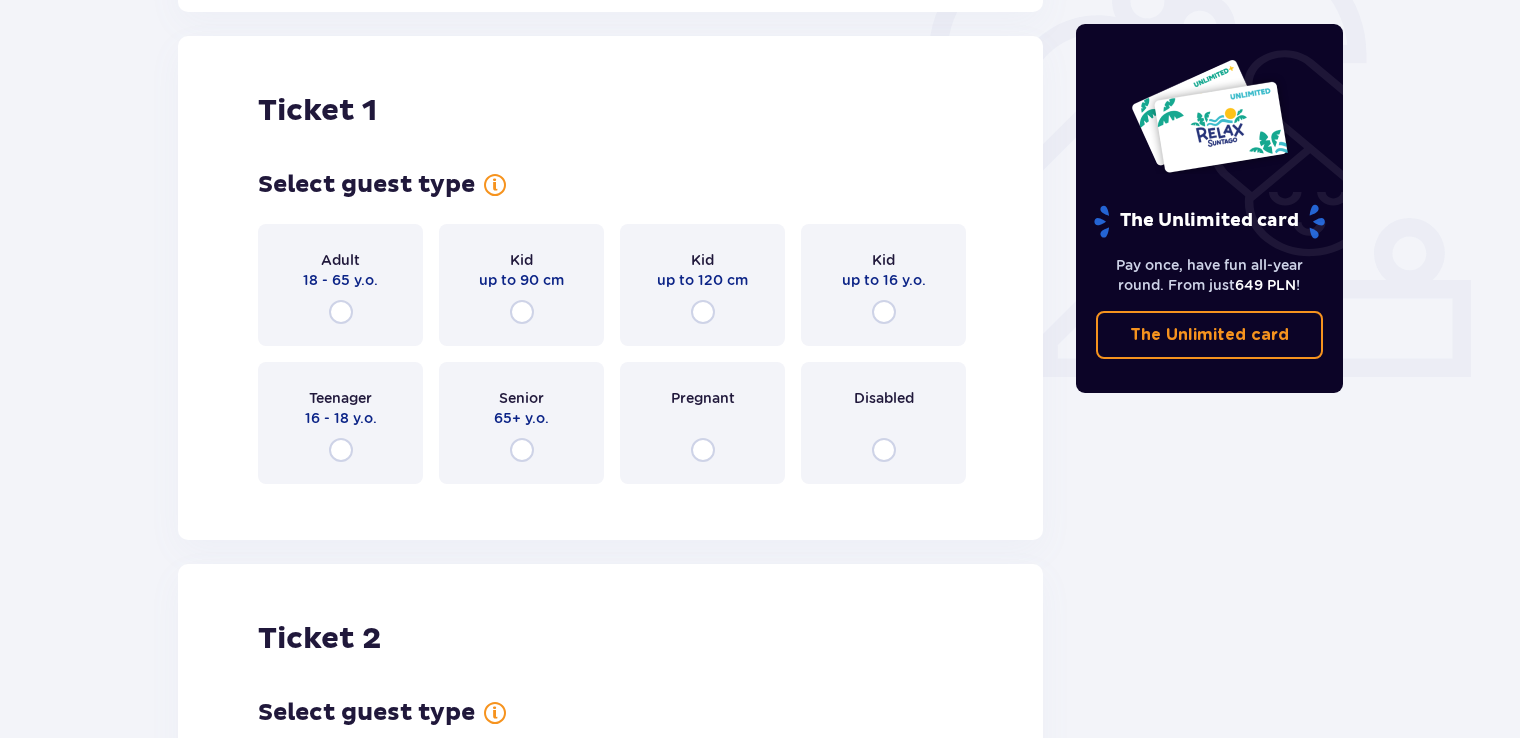 scroll, scrollTop: 668, scrollLeft: 0, axis: vertical 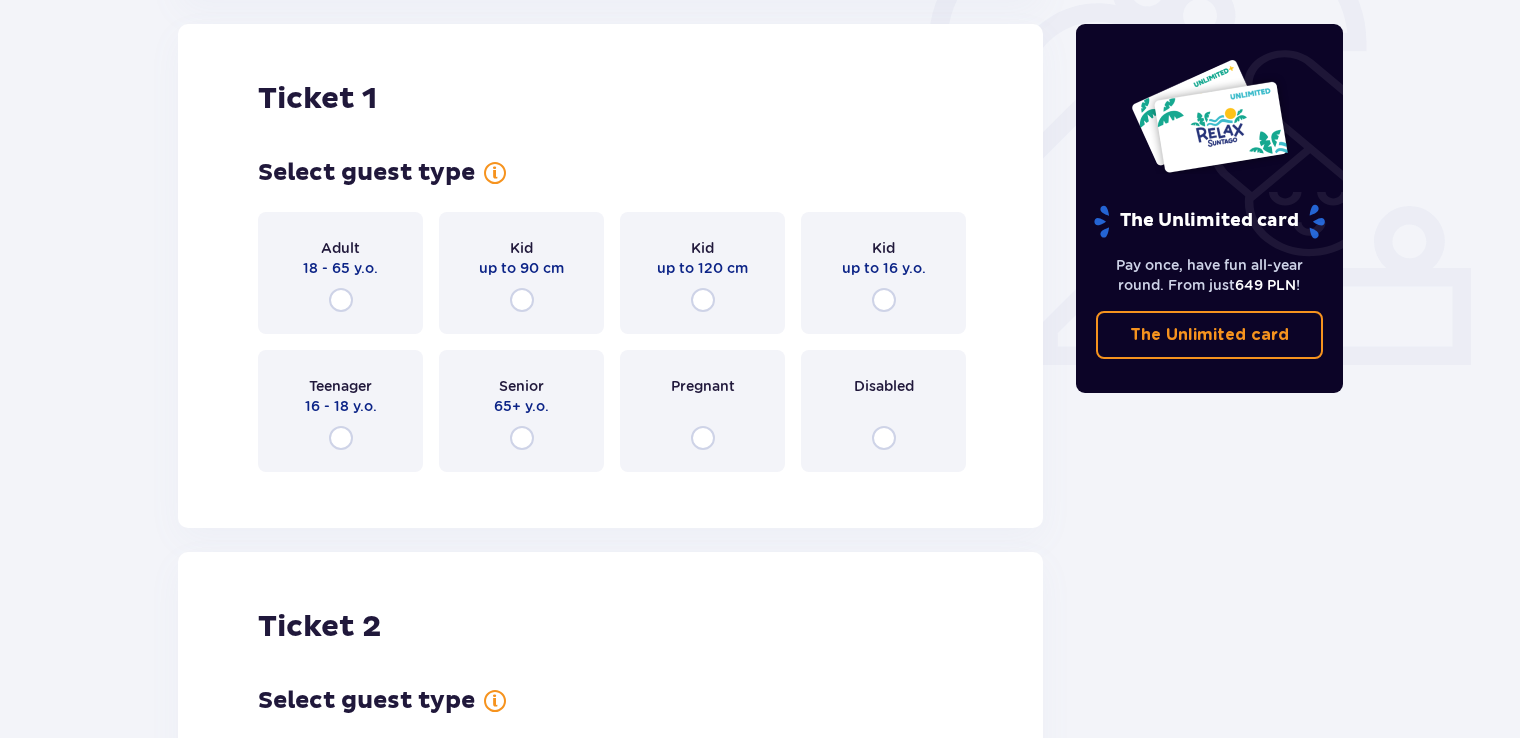 click on "Adult 18 - 65 y.o." at bounding box center [340, 273] 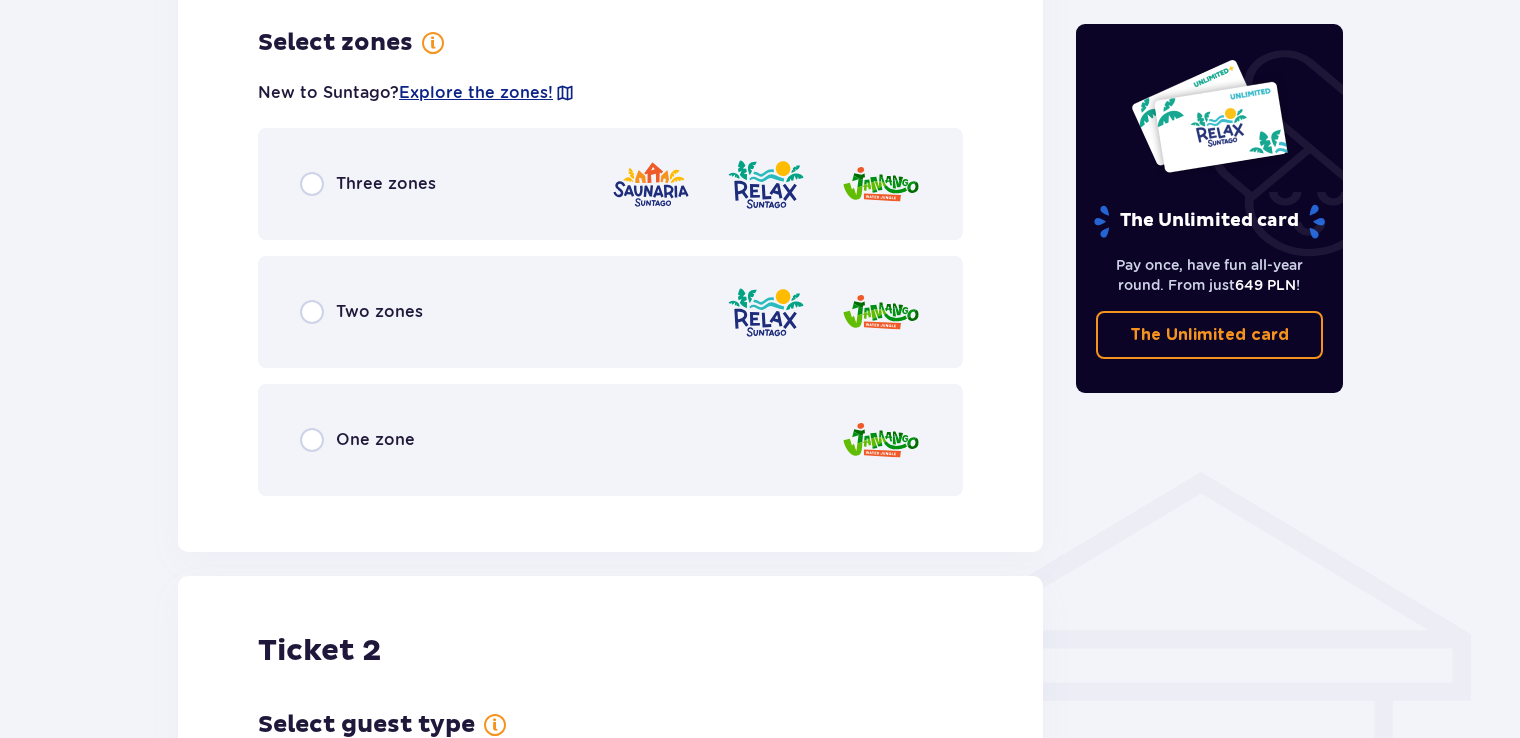 scroll, scrollTop: 1156, scrollLeft: 0, axis: vertical 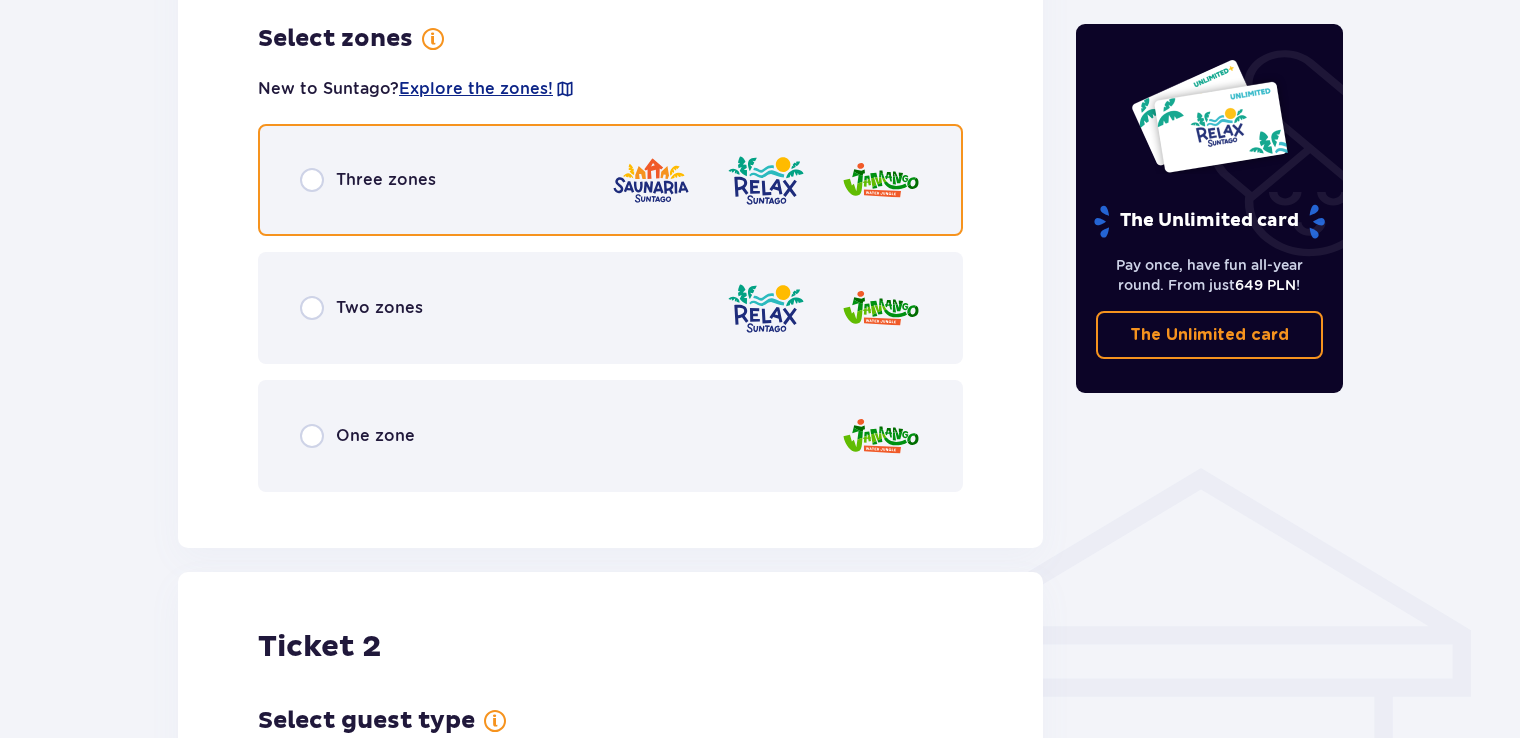 click at bounding box center (312, 180) 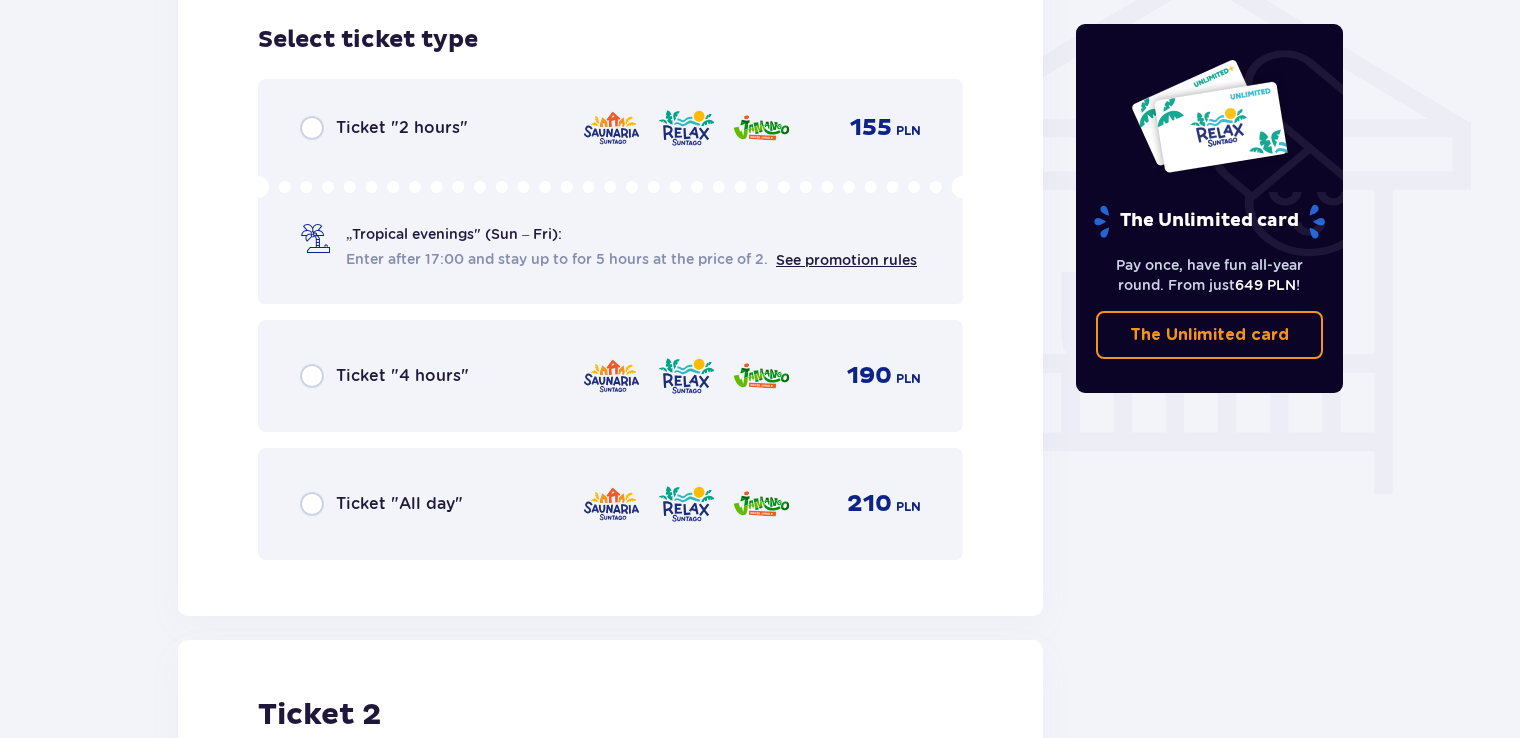 scroll, scrollTop: 1664, scrollLeft: 0, axis: vertical 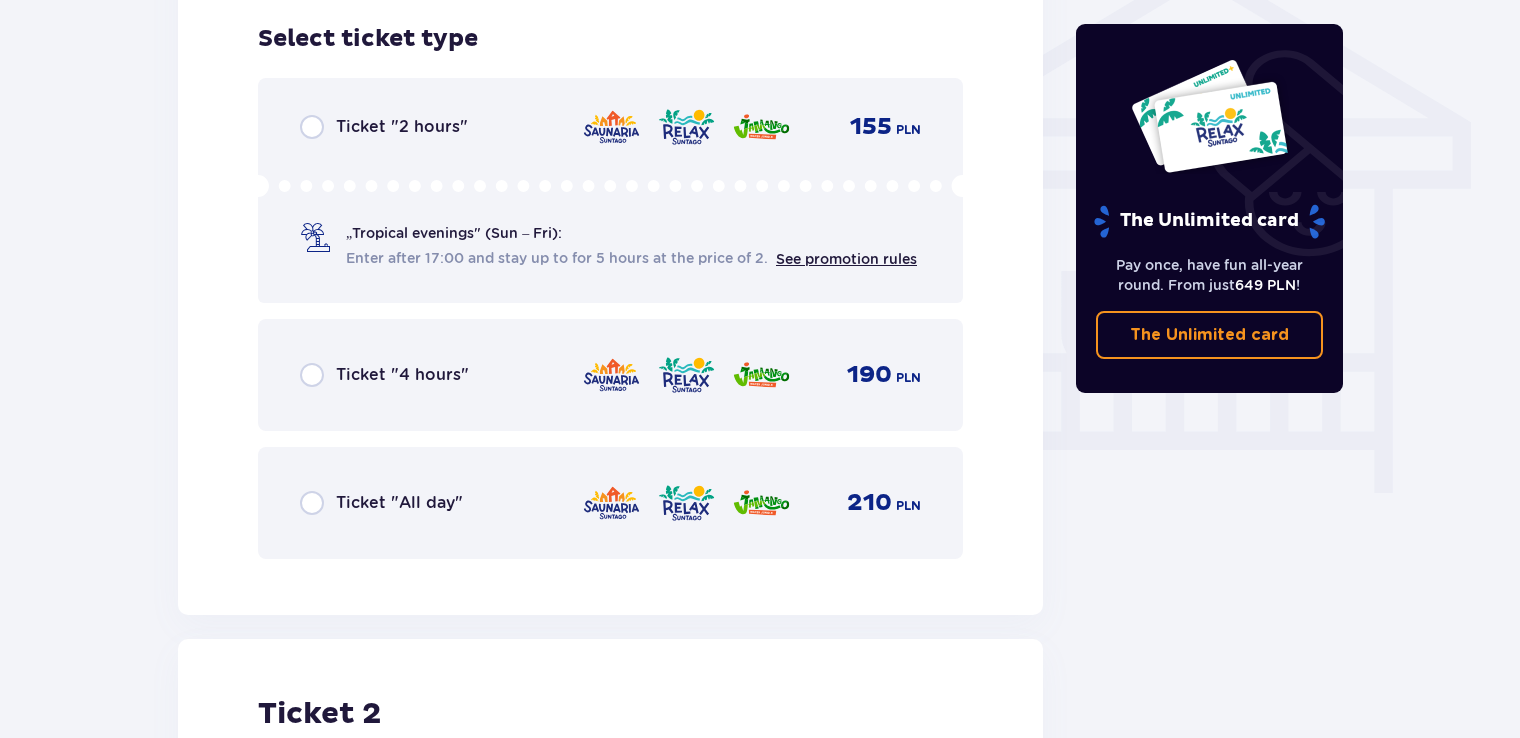 click on "Ticket "All day" 210 PLN" at bounding box center (610, 503) 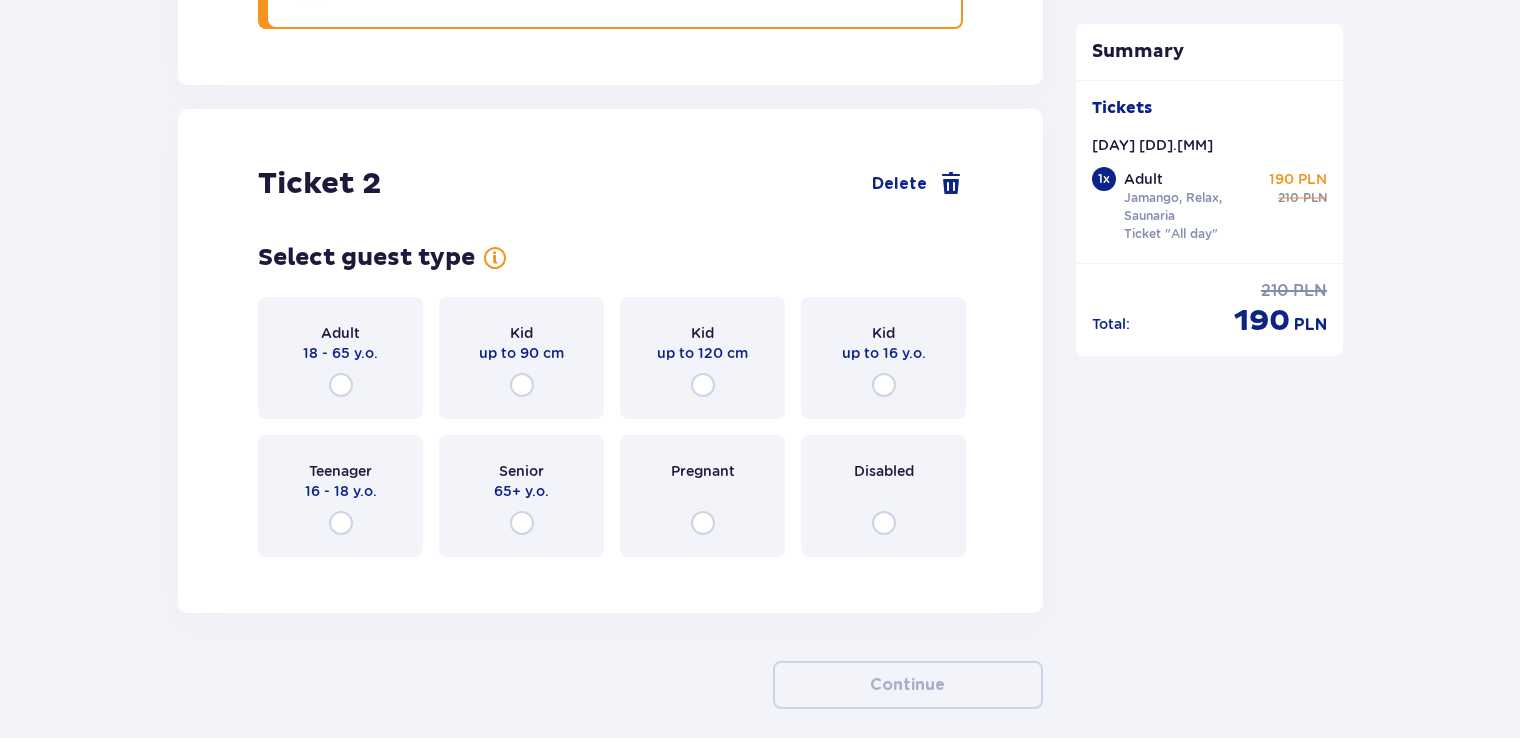 scroll, scrollTop: 2278, scrollLeft: 0, axis: vertical 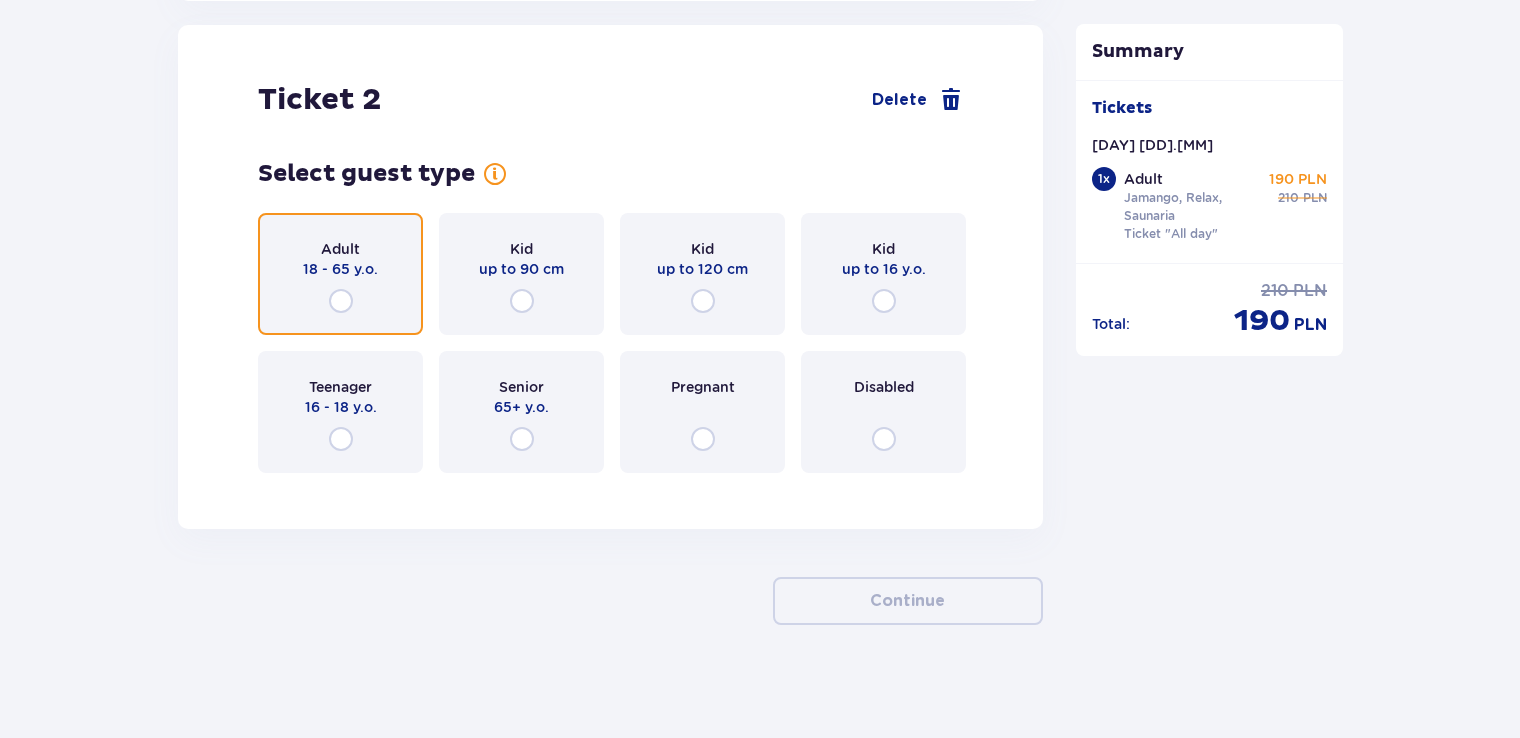 click at bounding box center (341, 301) 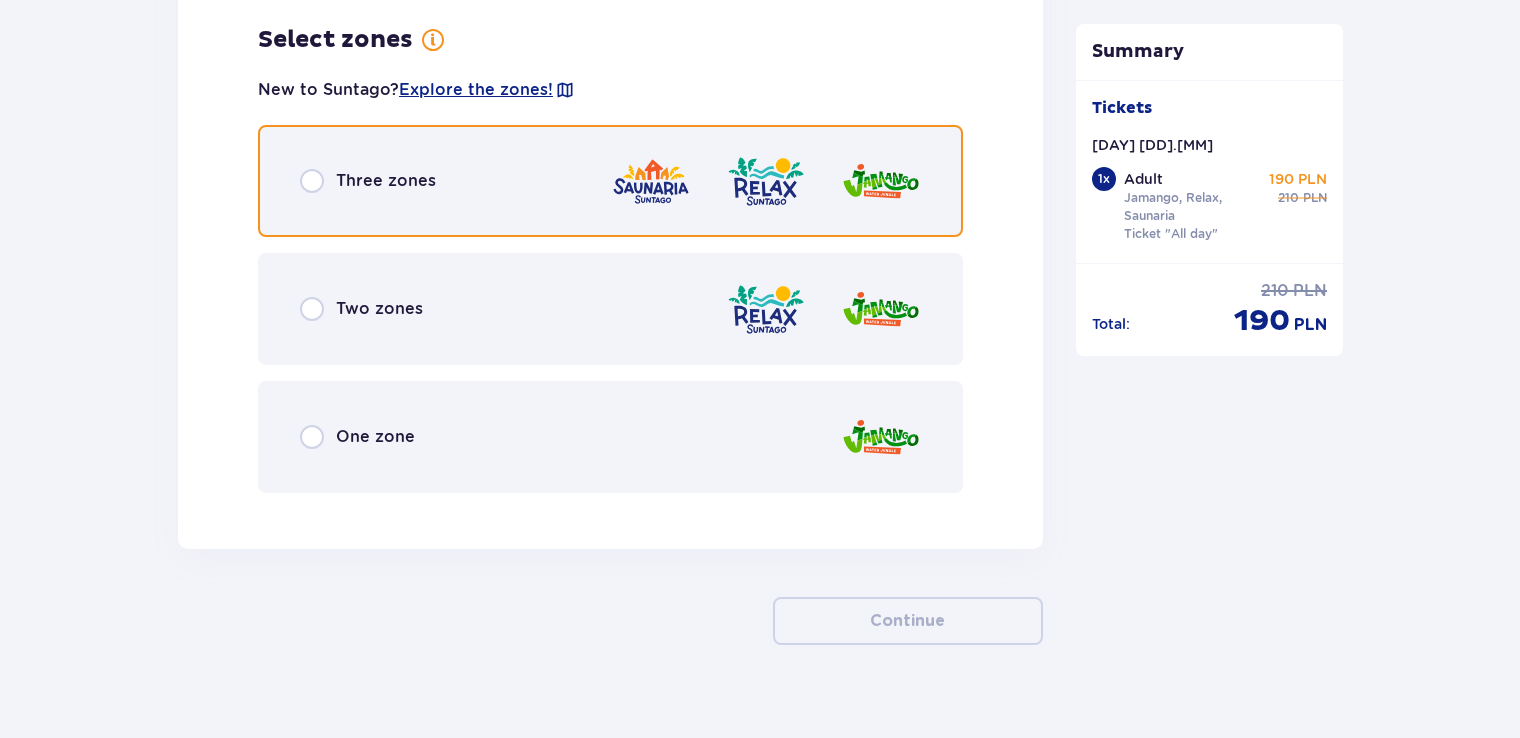 click at bounding box center [312, 181] 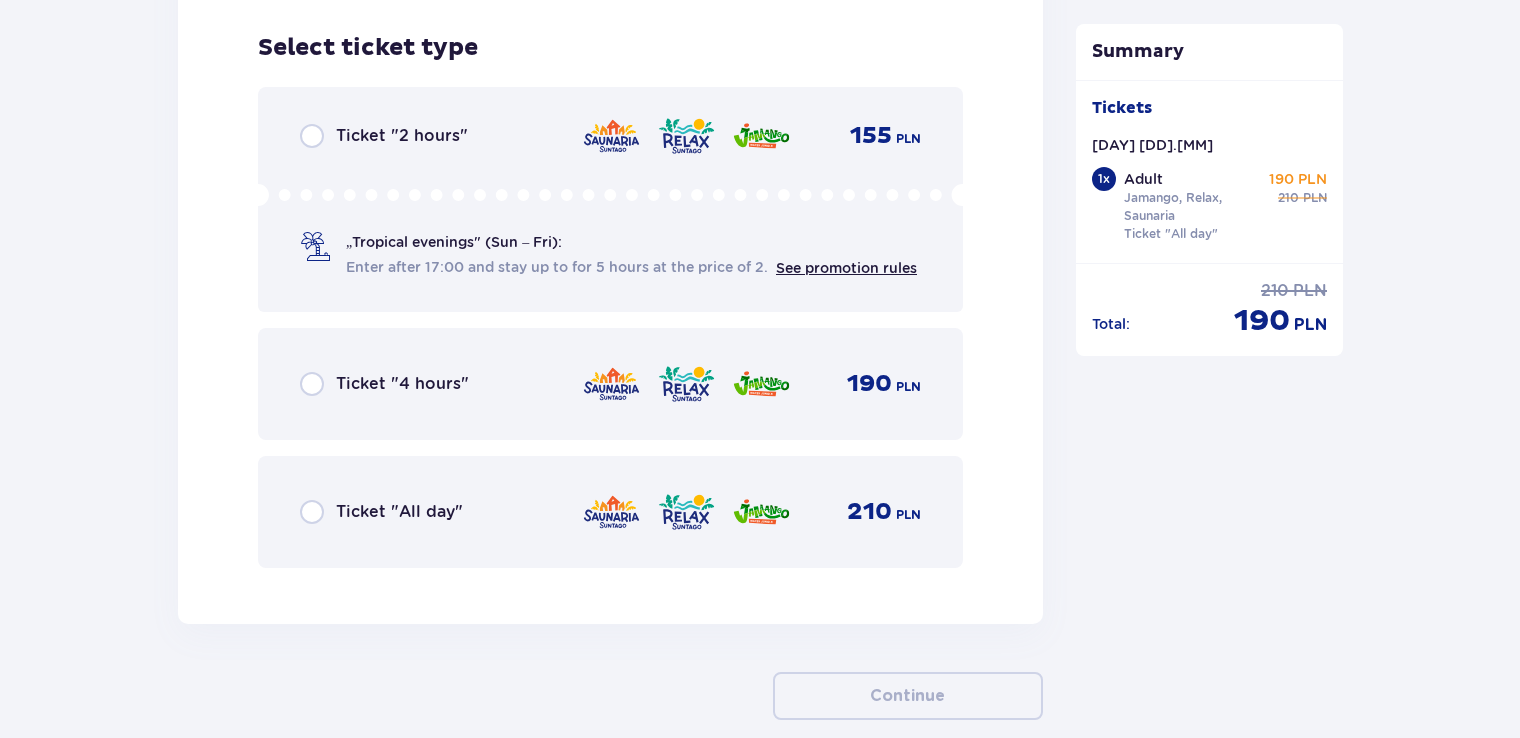 scroll, scrollTop: 3274, scrollLeft: 0, axis: vertical 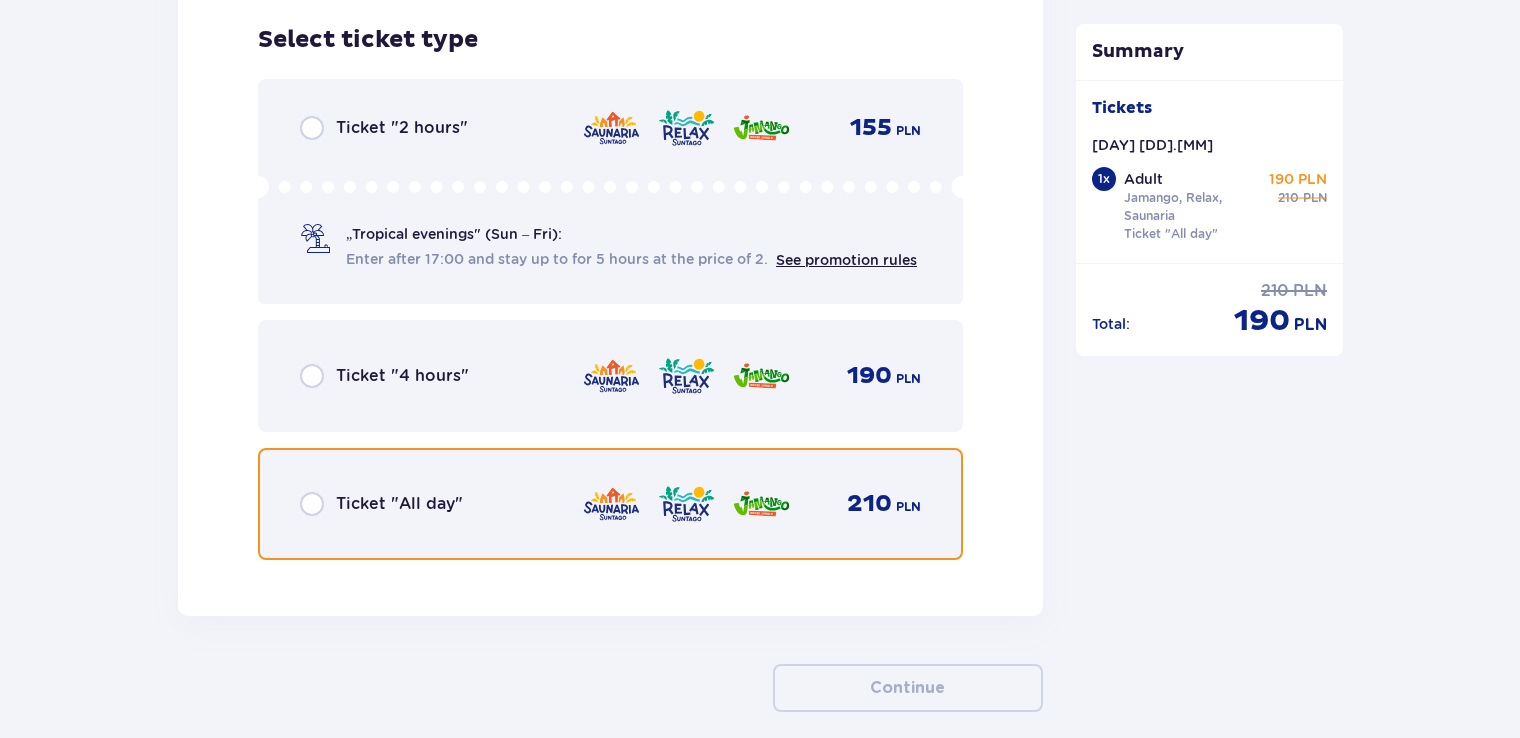 click at bounding box center (312, 504) 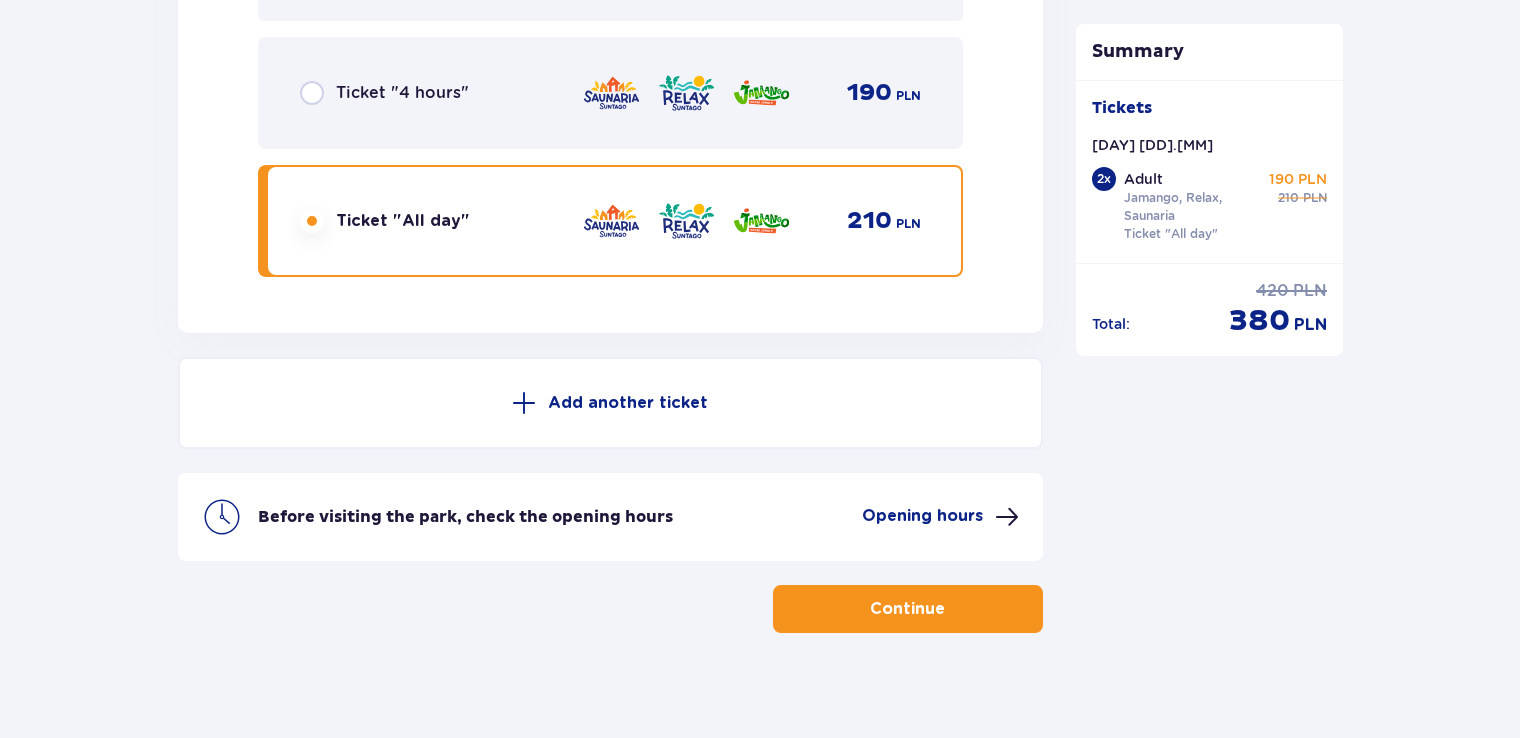 scroll, scrollTop: 3569, scrollLeft: 0, axis: vertical 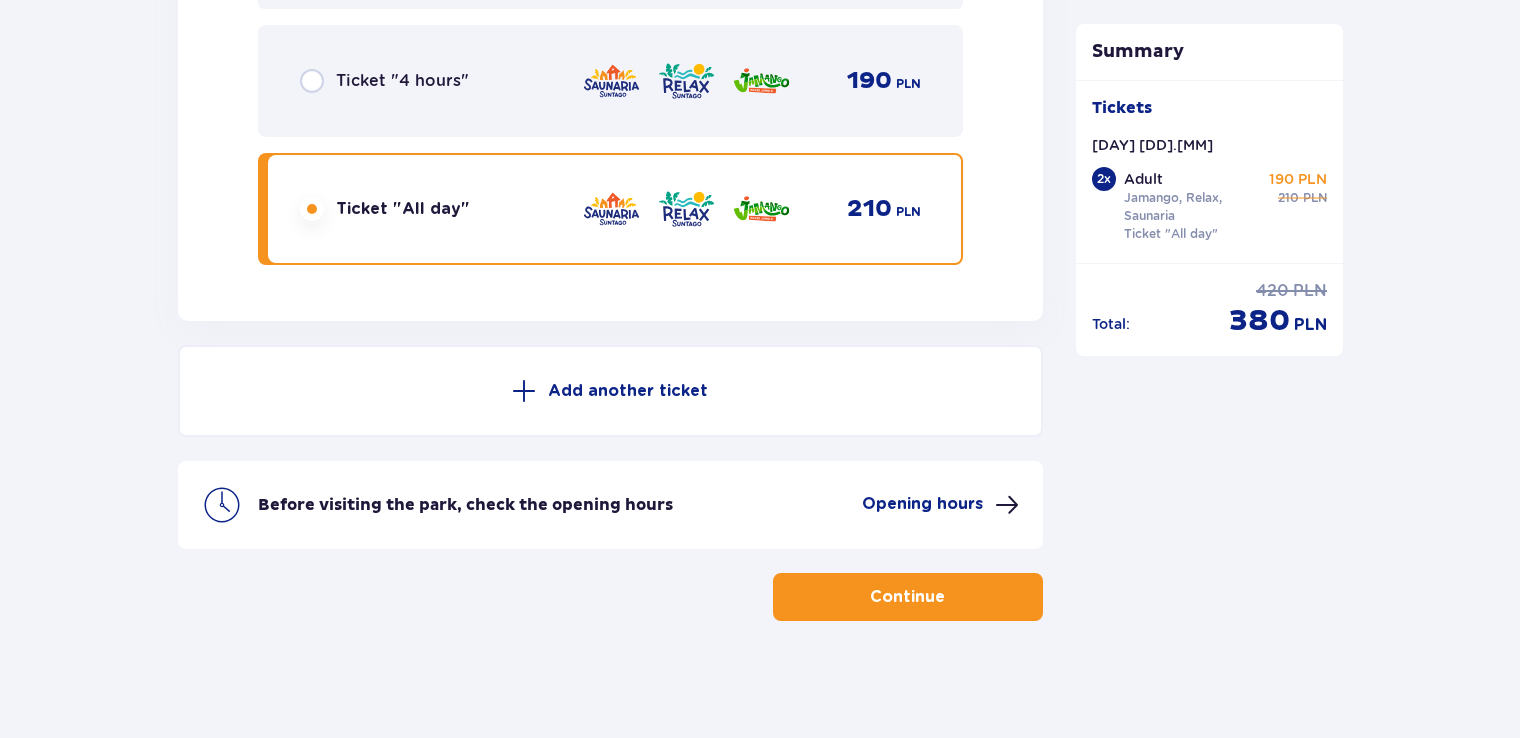 click on "Continue" at bounding box center (908, 597) 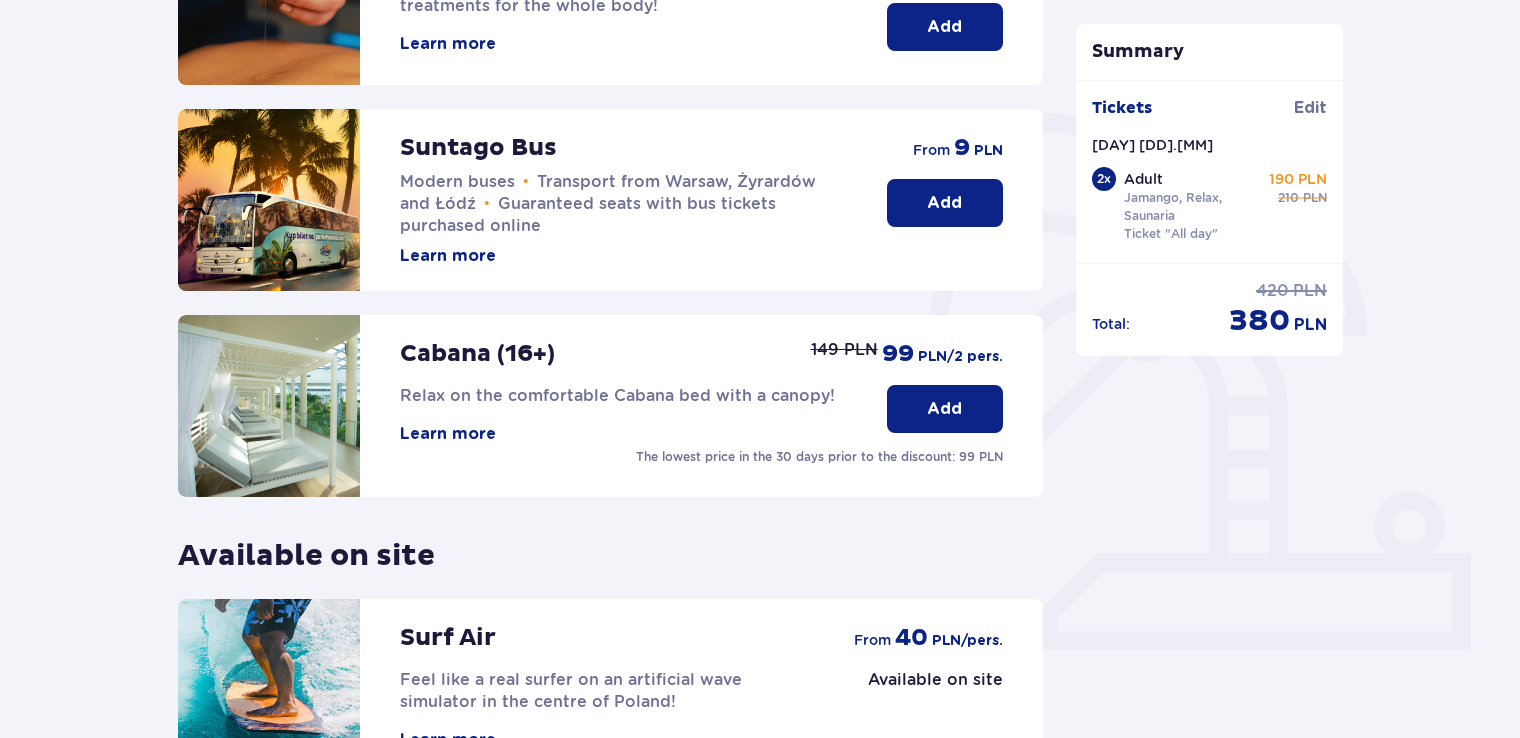 scroll, scrollTop: 617, scrollLeft: 0, axis: vertical 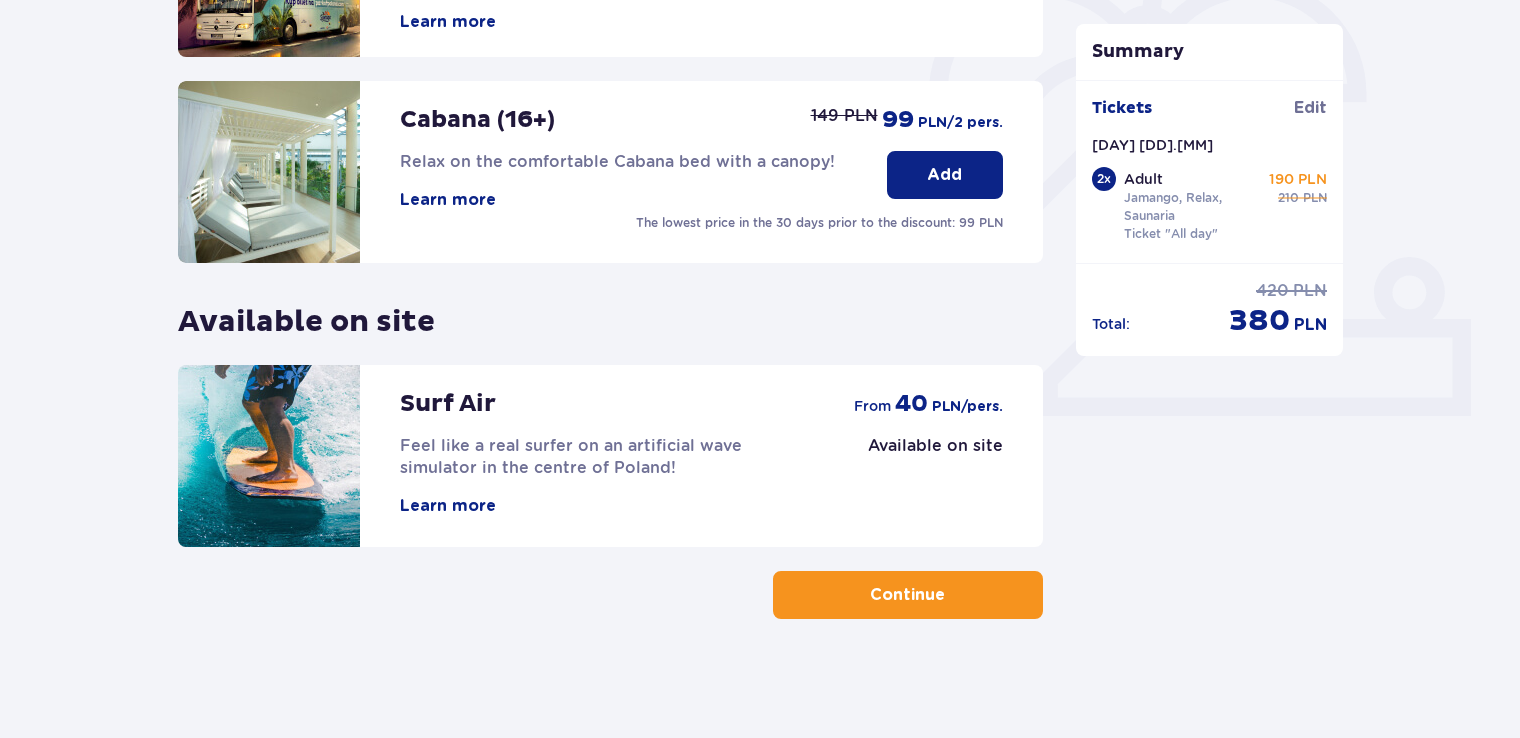 click on "Continue" at bounding box center [908, 595] 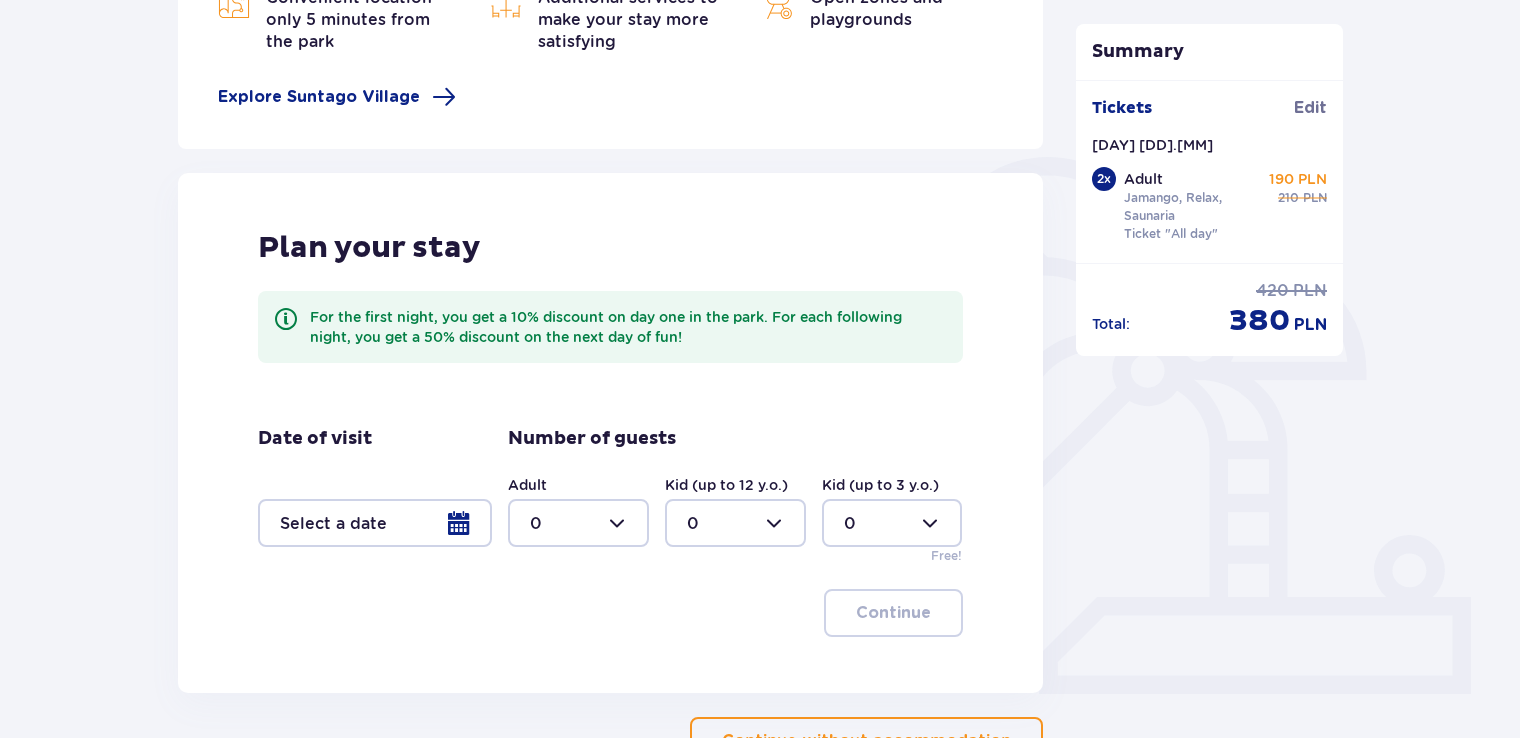 scroll, scrollTop: 485, scrollLeft: 0, axis: vertical 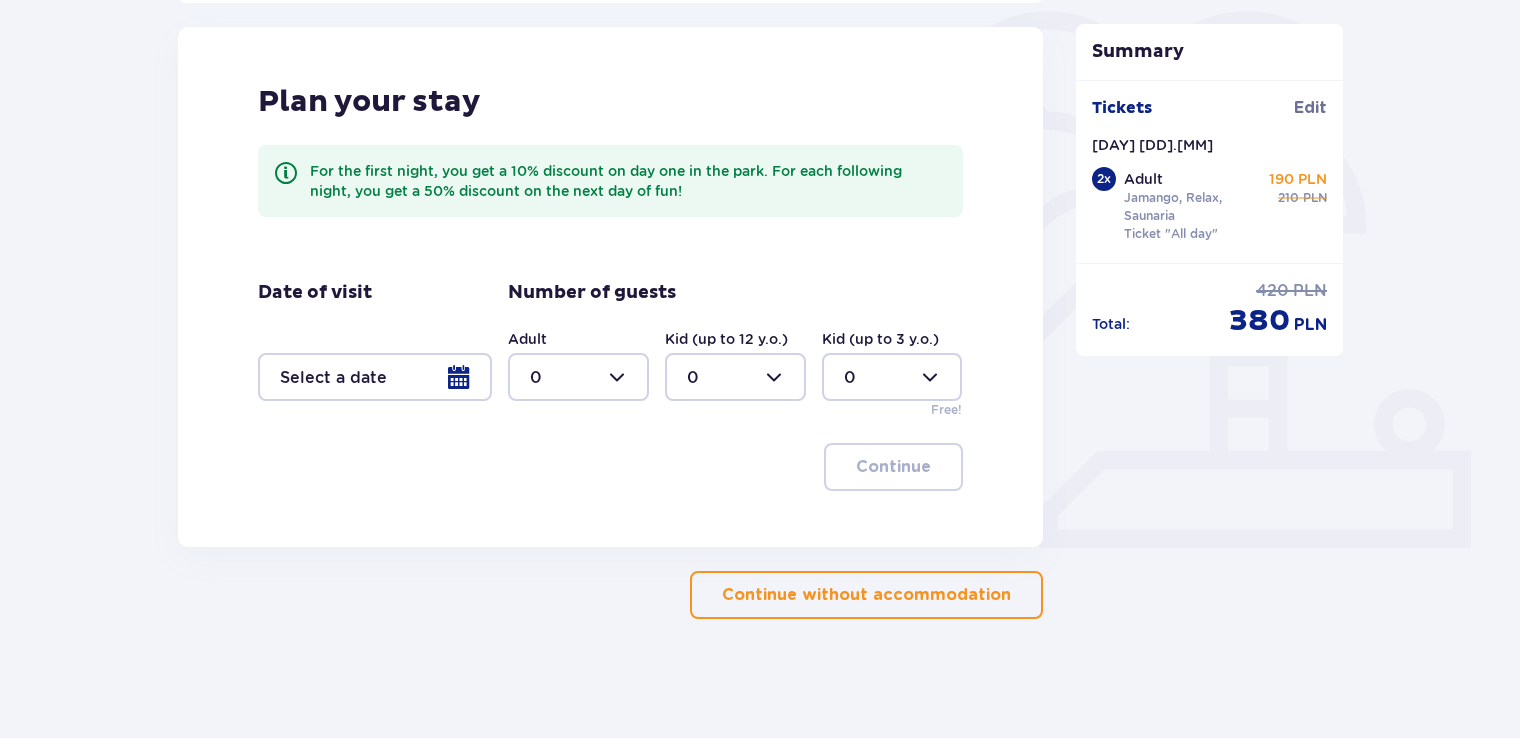click at bounding box center (375, 377) 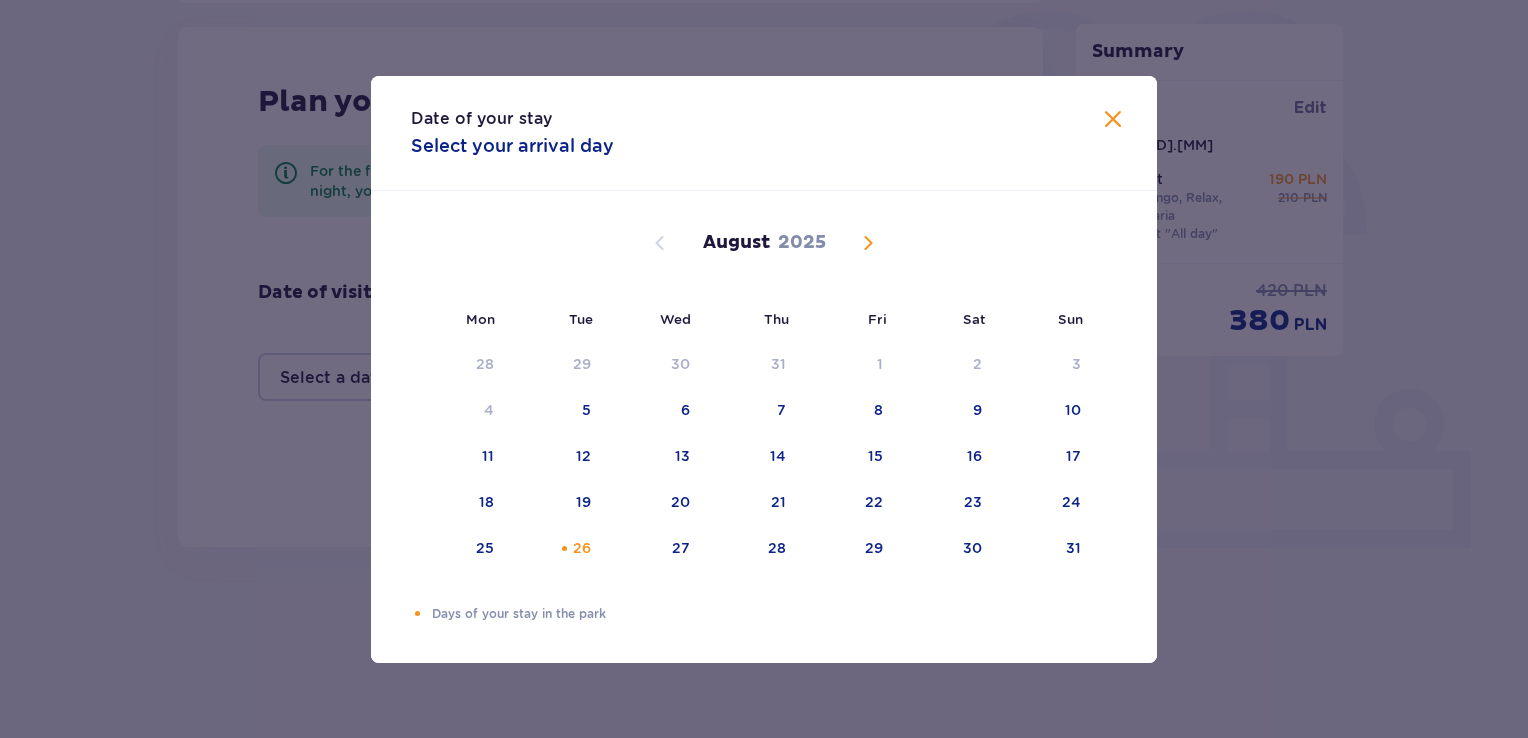 click on "Date of your stay Select your arrival day Mon Tue Wed Thu Fri Sat Sun July 2025 30 1 2 3 4 5 6 7 8 9 10 11 12 13 14 15 16 17 18 19 20 21 22 23 24 25 26 27 28 29 30 31 1 2 3 August 2025 28 29 30 31 1 2 3 4 5 6 7 8 9 10 11 12 13 14 15 16 17 18 19 20 21 22 23 24 25 26 27 28 29 30 31 September 2025 1 2 3 4 5 6 7 8 9 10 11 12 13 14 15 16 17 18 19 20 21 22 23 24 25 26 27 28 29 30 1 2 3 4 5 Days of your stay in the park" at bounding box center (764, 369) 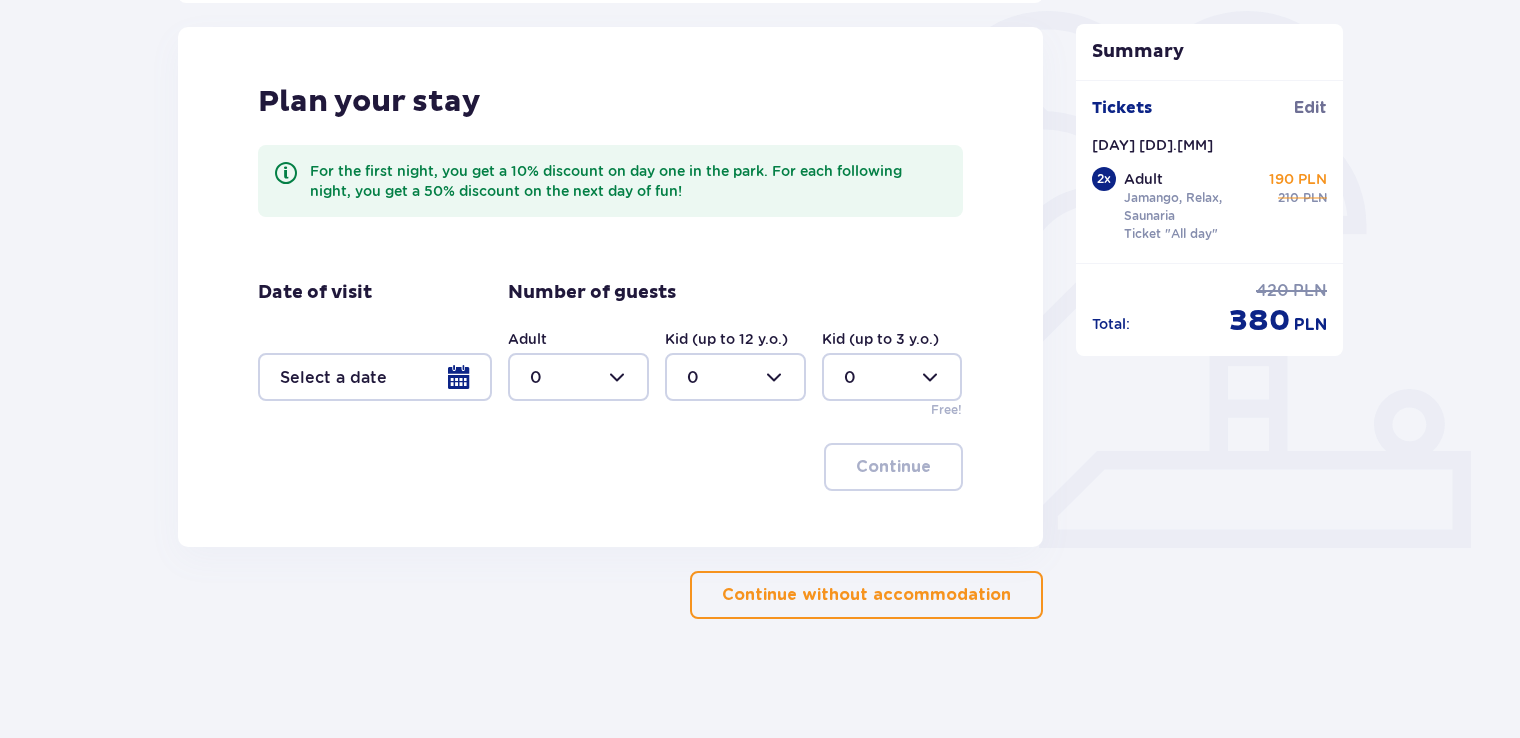 click on "Continue without accommodation" at bounding box center [866, 595] 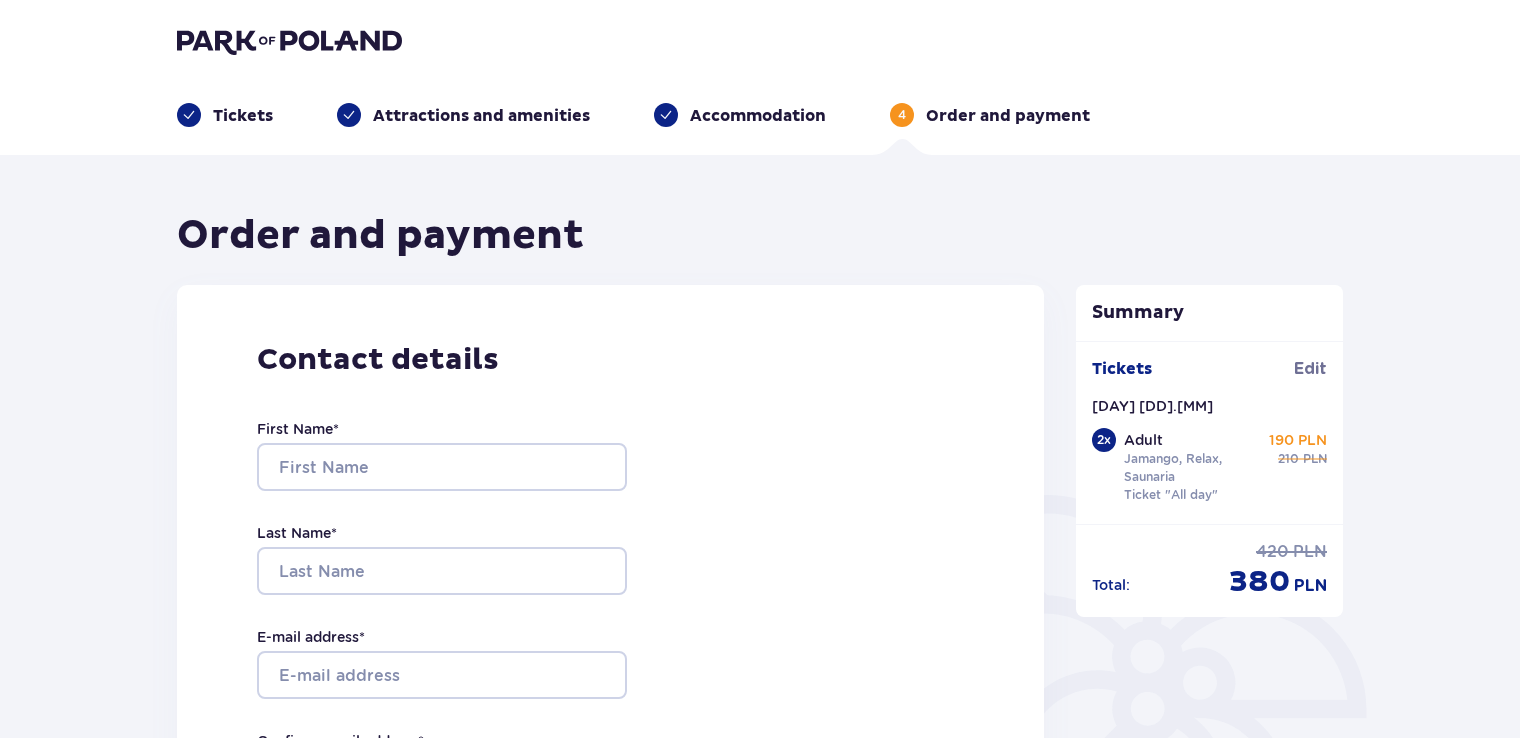 scroll, scrollTop: 0, scrollLeft: 0, axis: both 